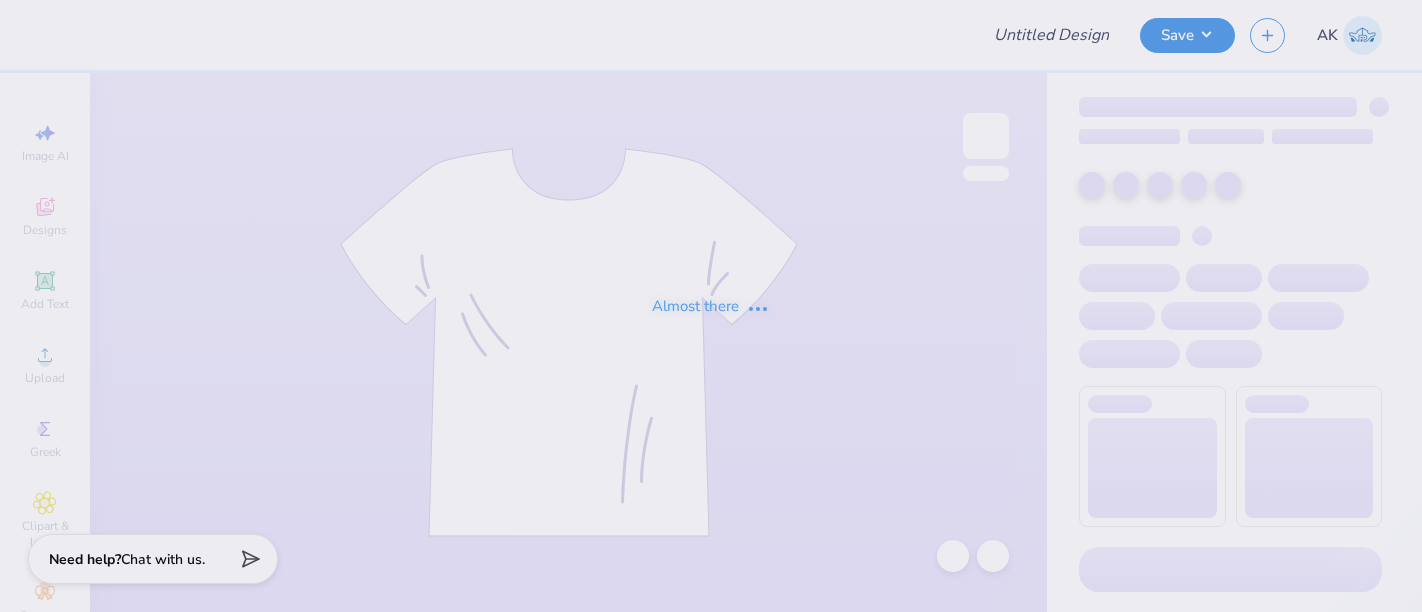 scroll, scrollTop: 0, scrollLeft: 0, axis: both 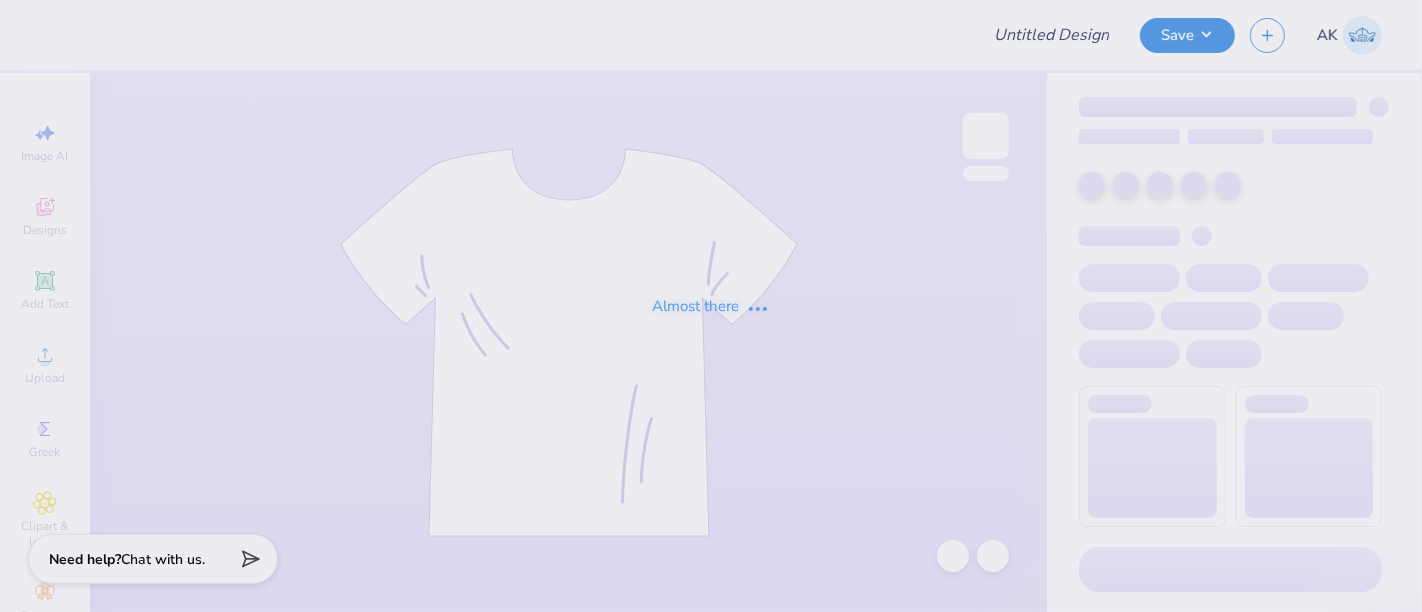 type on "Plunge Mile" 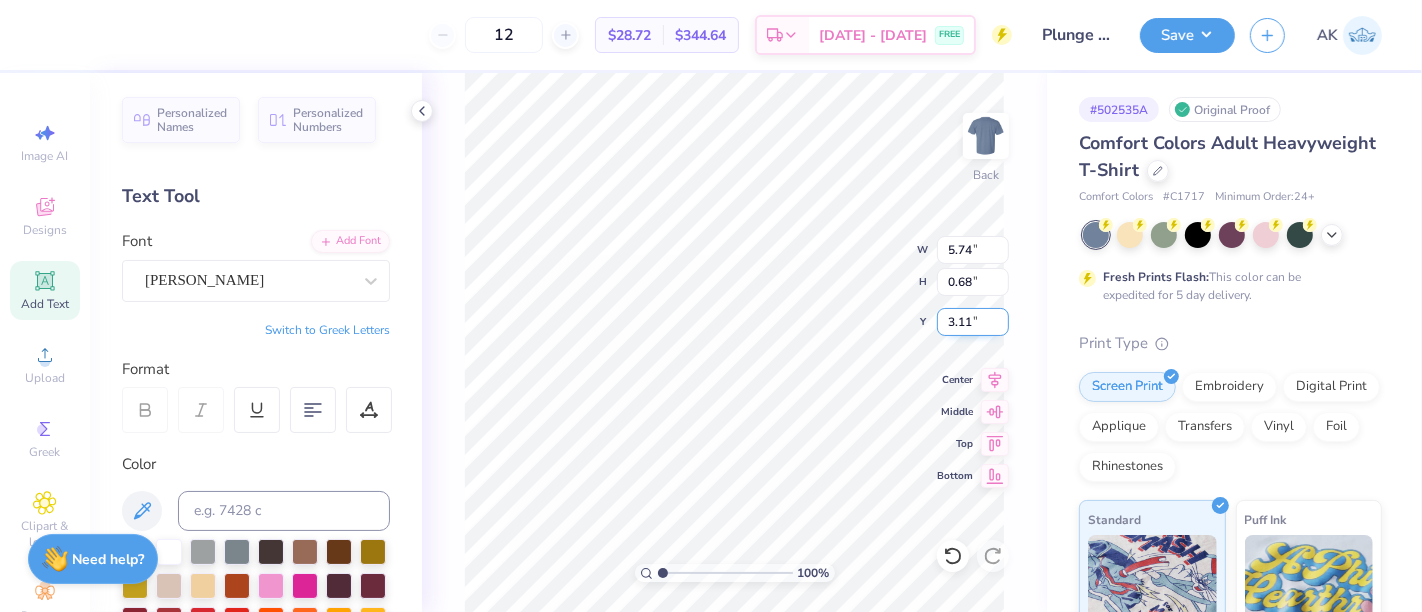 type on "5.74" 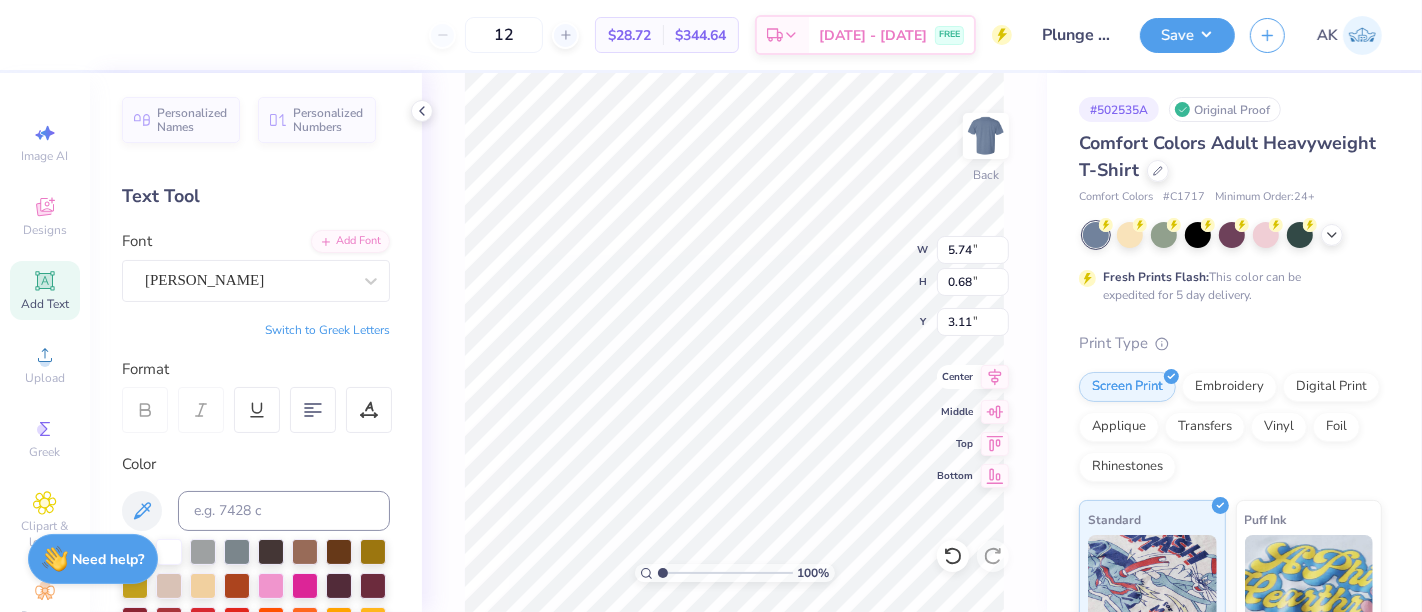 click 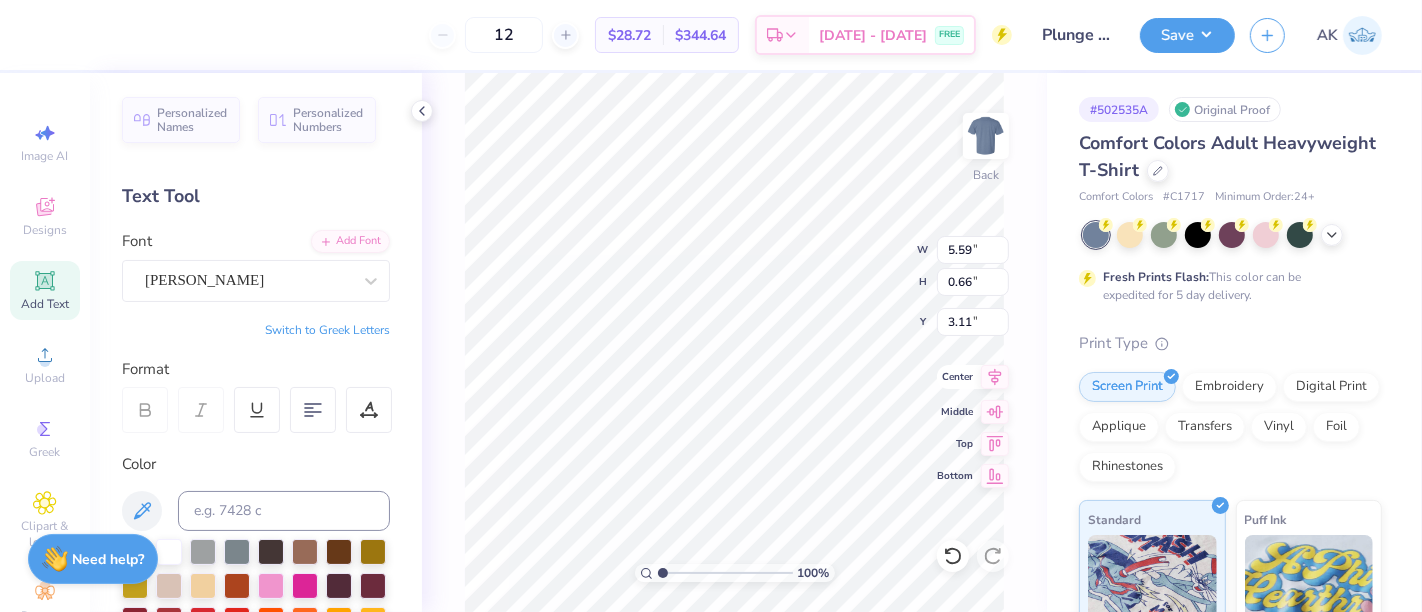 click 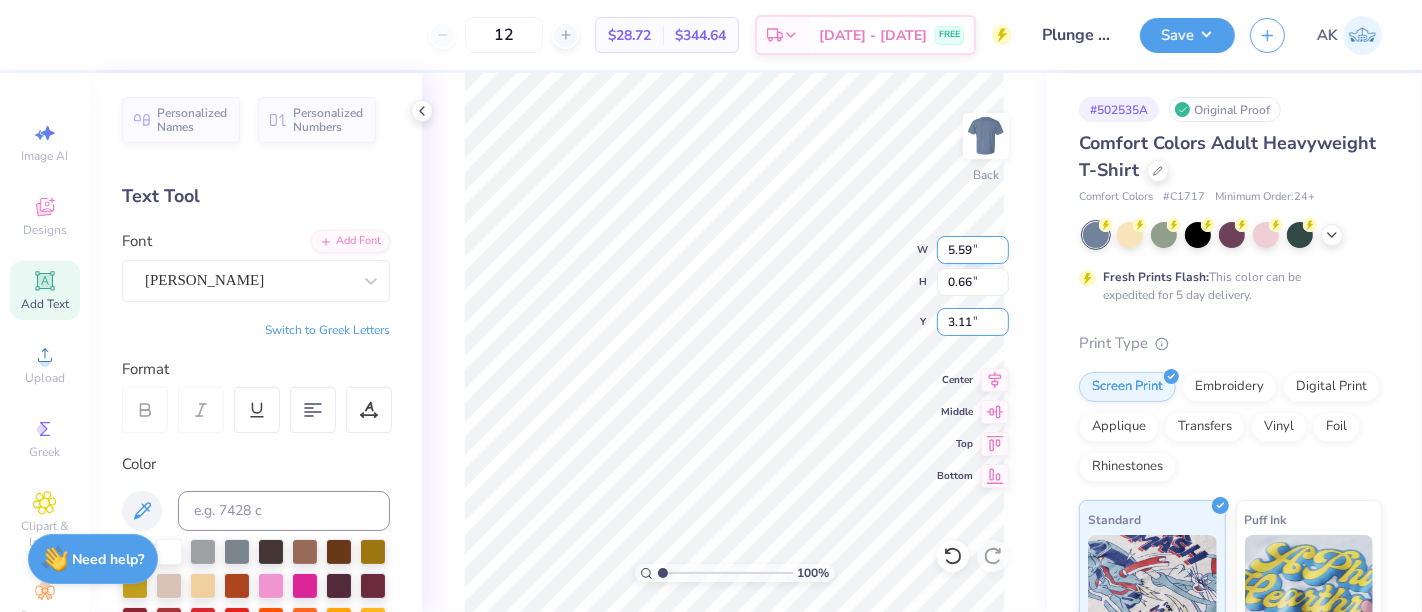 drag, startPoint x: 980, startPoint y: 330, endPoint x: 945, endPoint y: 244, distance: 92.84934 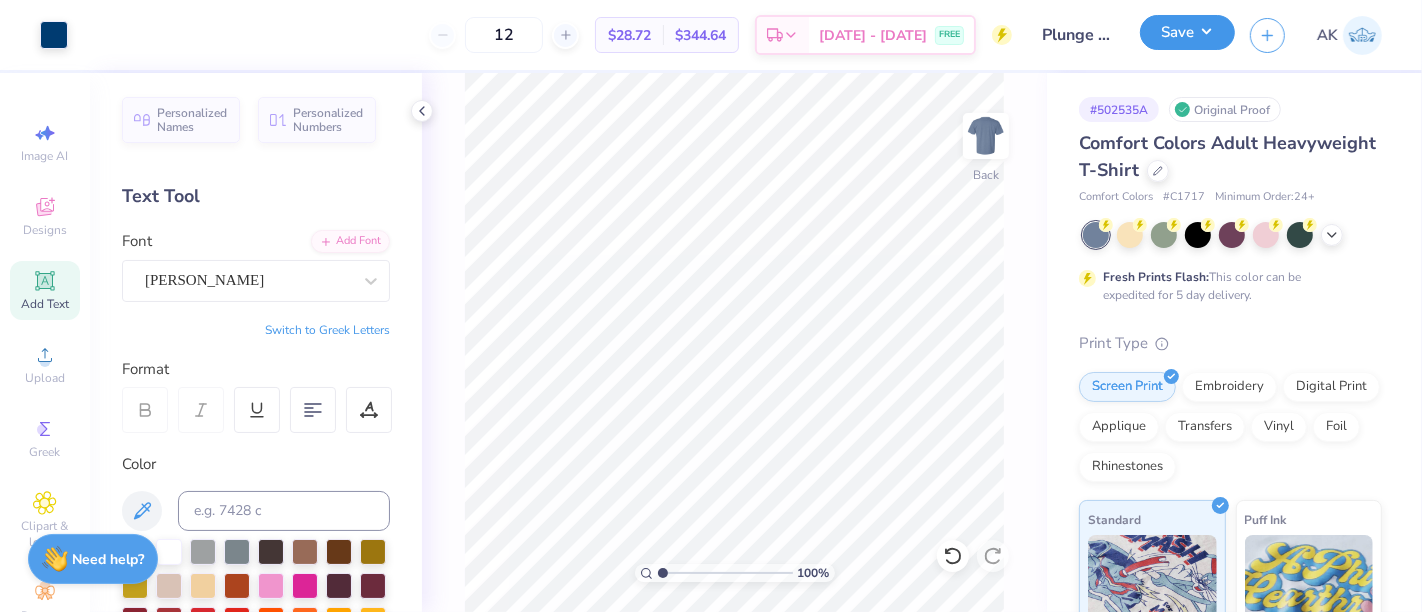 click on "Save AK" at bounding box center [1281, 35] 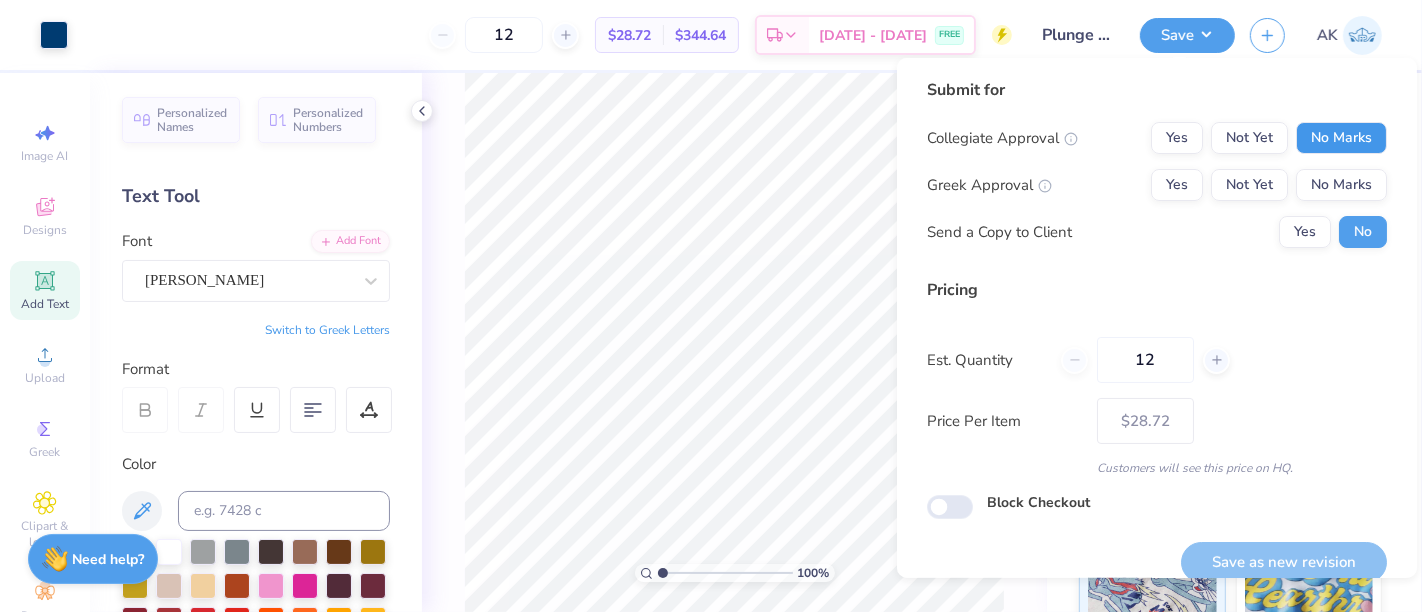 click on "No Marks" at bounding box center [1341, 138] 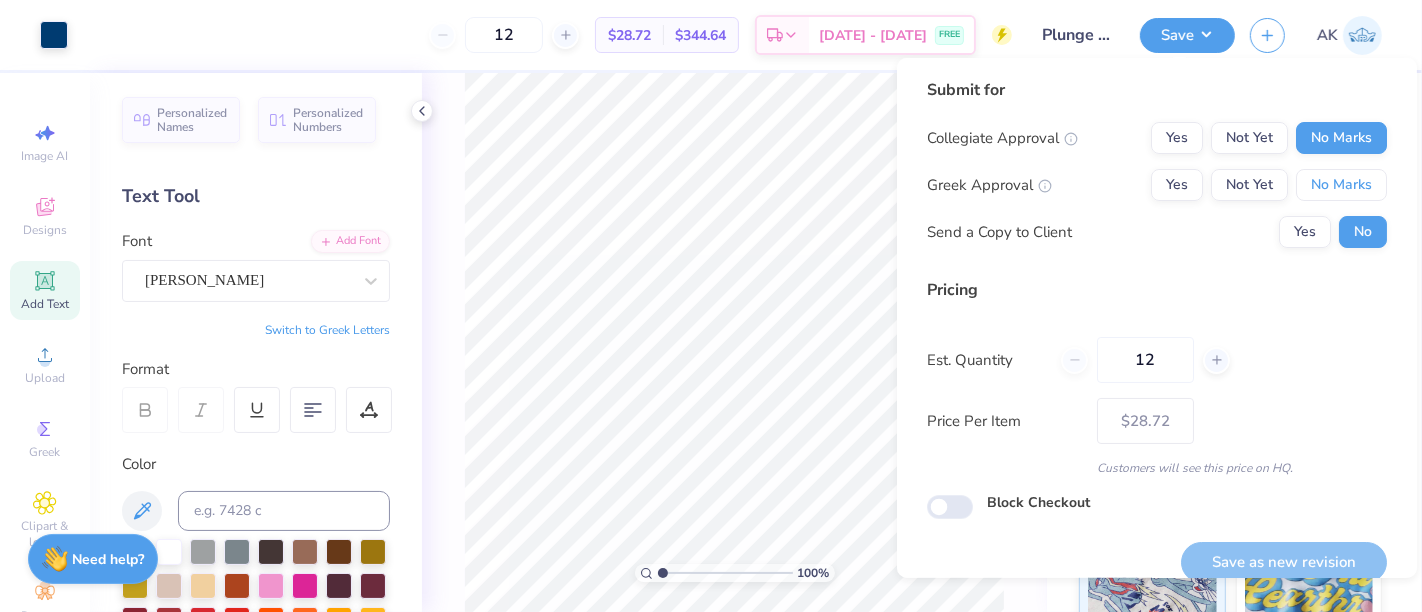 drag, startPoint x: 1320, startPoint y: 164, endPoint x: 1328, endPoint y: 205, distance: 41.773197 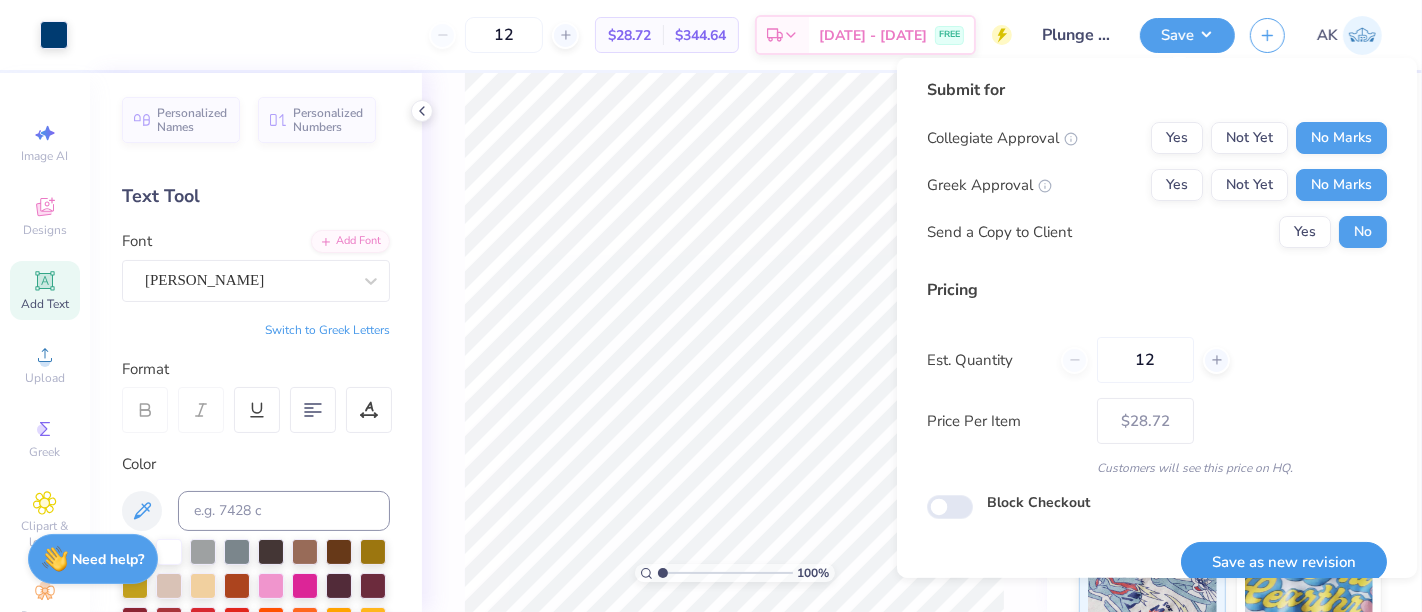 click on "Save as new revision" at bounding box center [1284, 562] 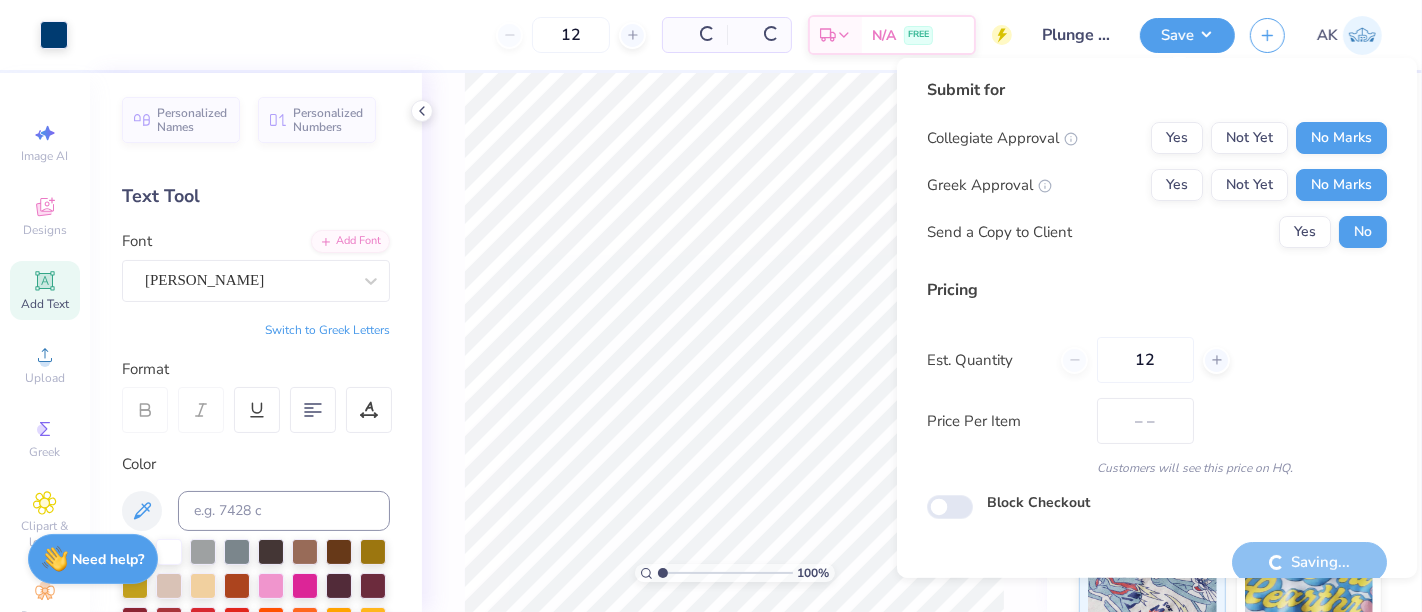 type on "$28.72" 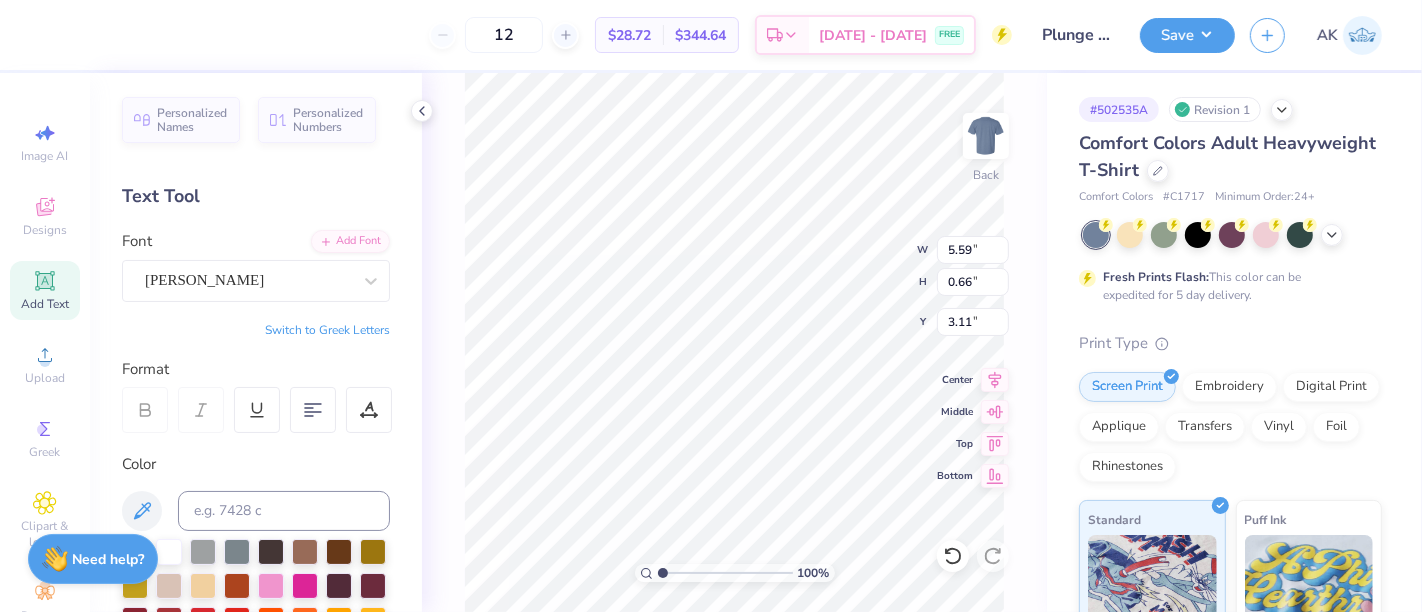 scroll, scrollTop: 18, scrollLeft: 2, axis: both 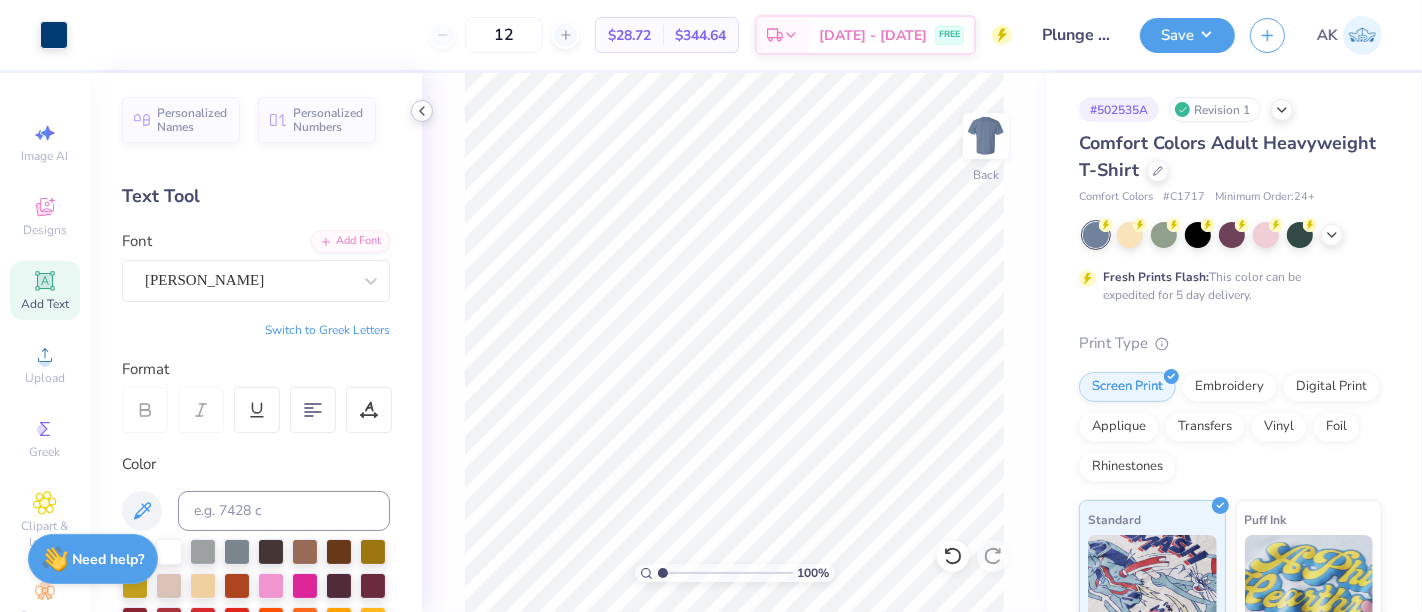 click 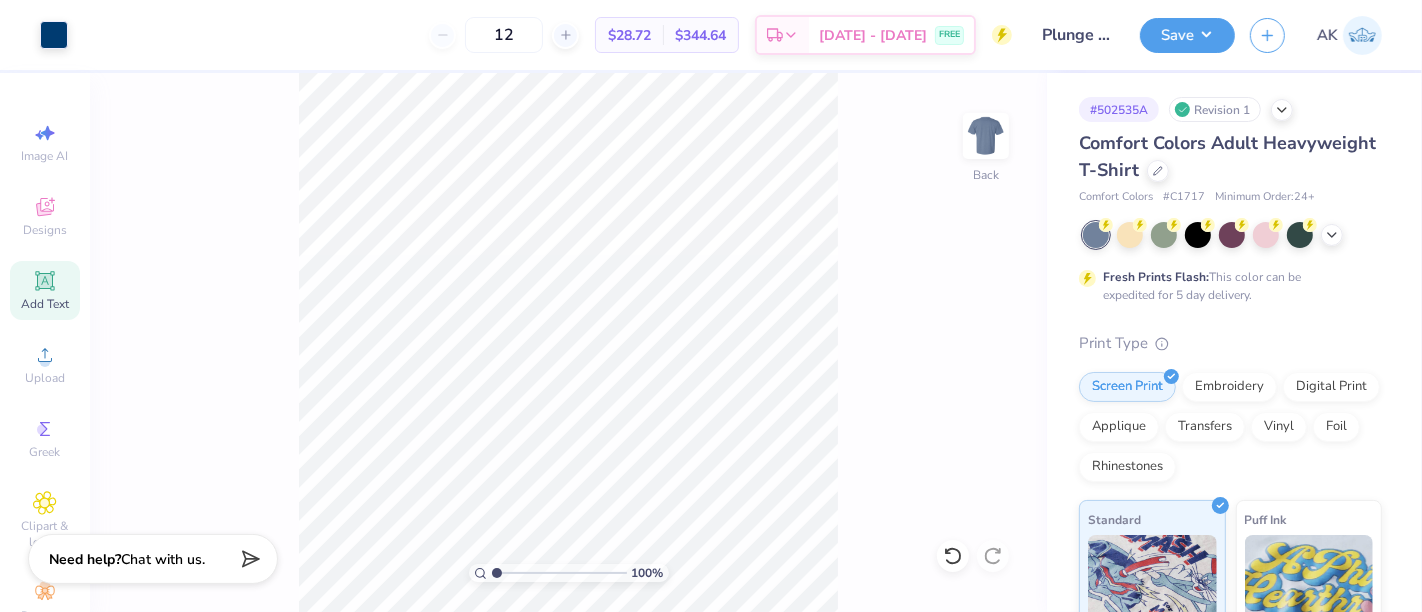 click at bounding box center [986, 136] 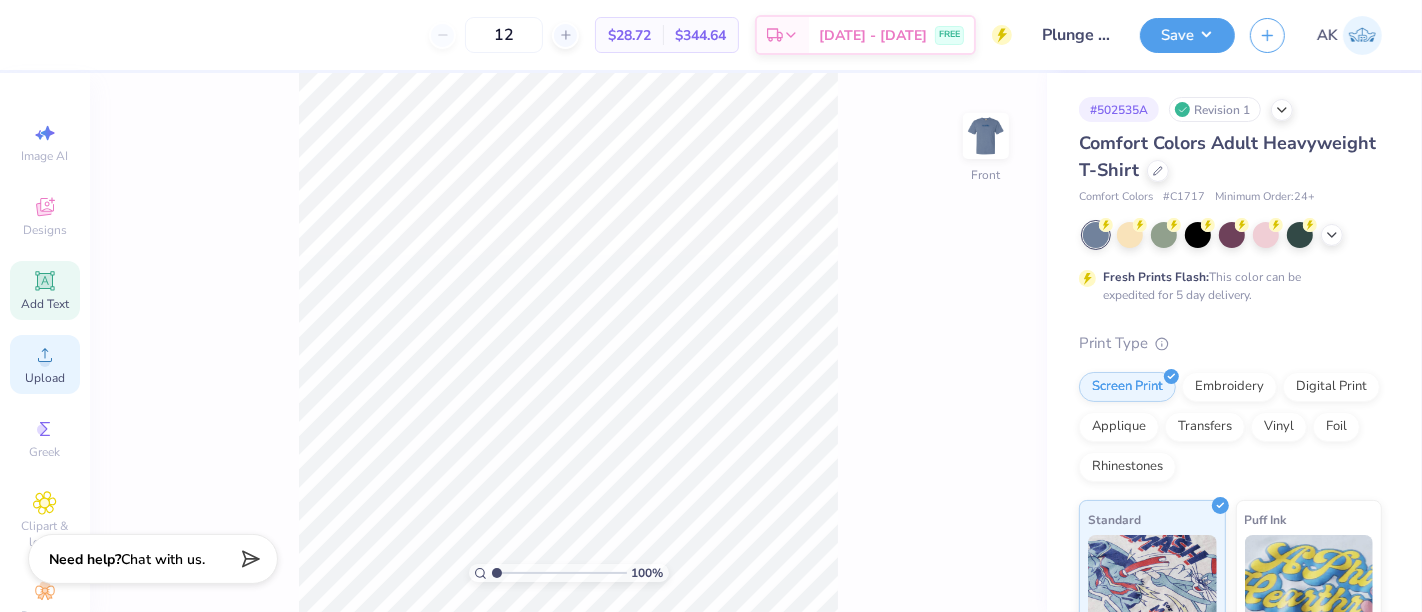 click on "Upload" at bounding box center [45, 378] 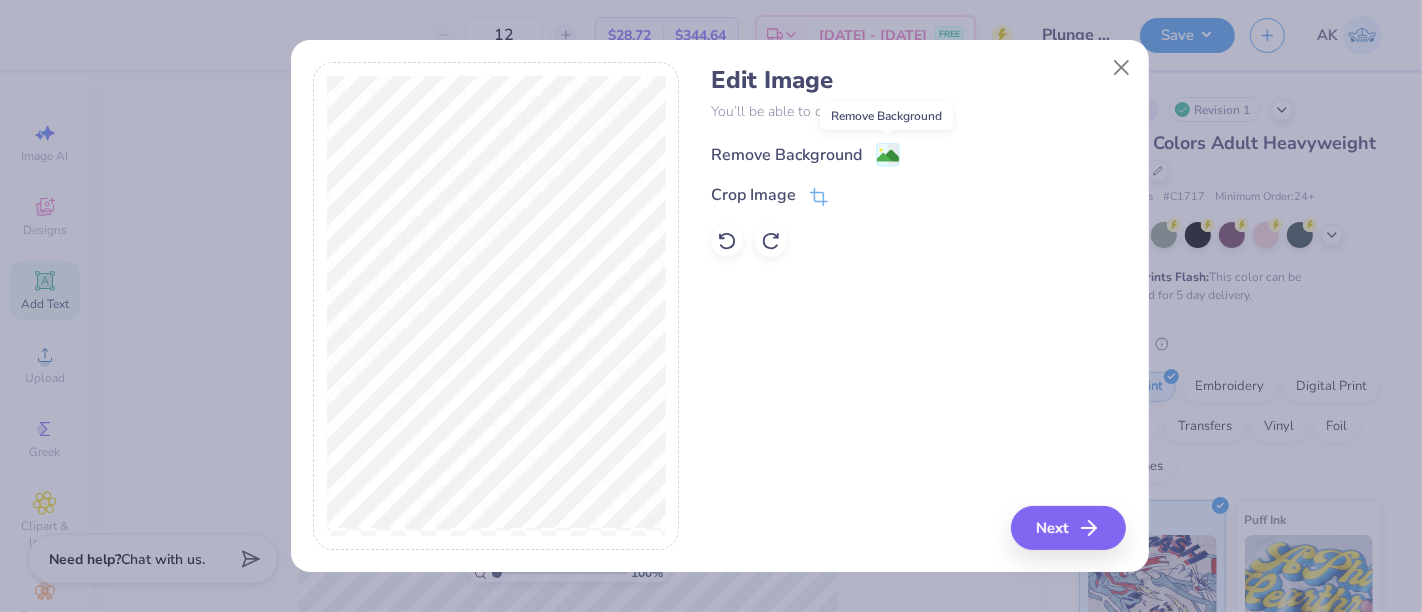 click 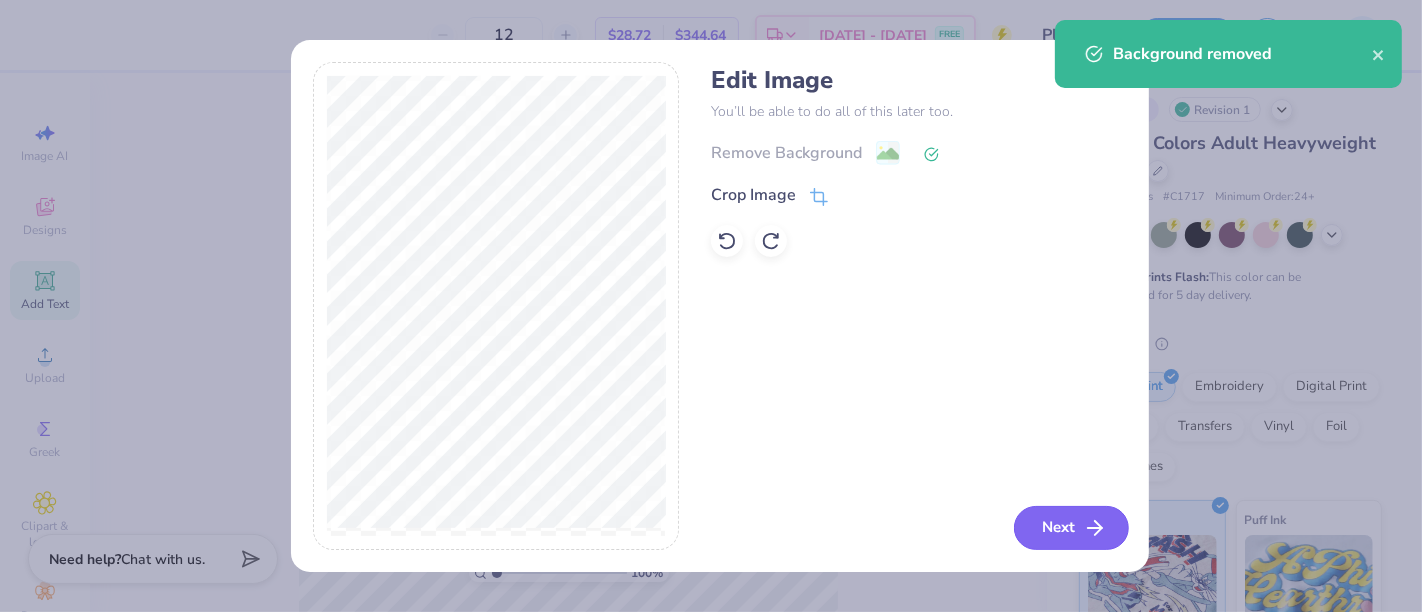 click on "Next" at bounding box center [1071, 528] 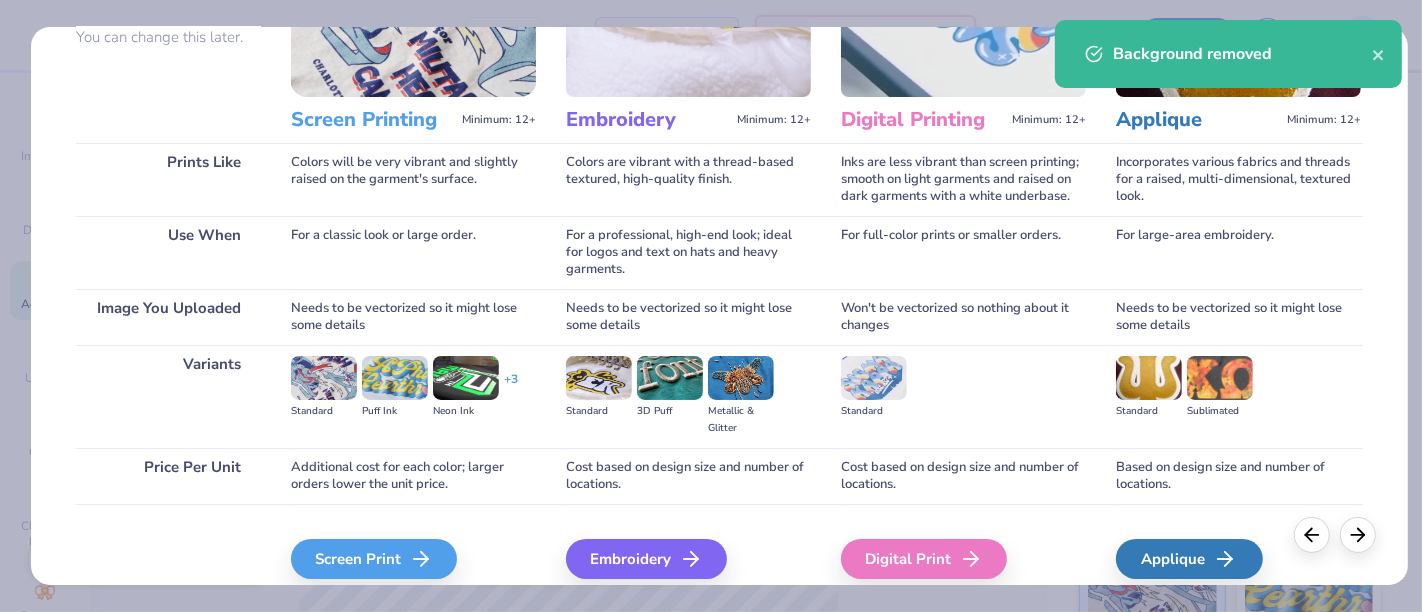 scroll, scrollTop: 283, scrollLeft: 0, axis: vertical 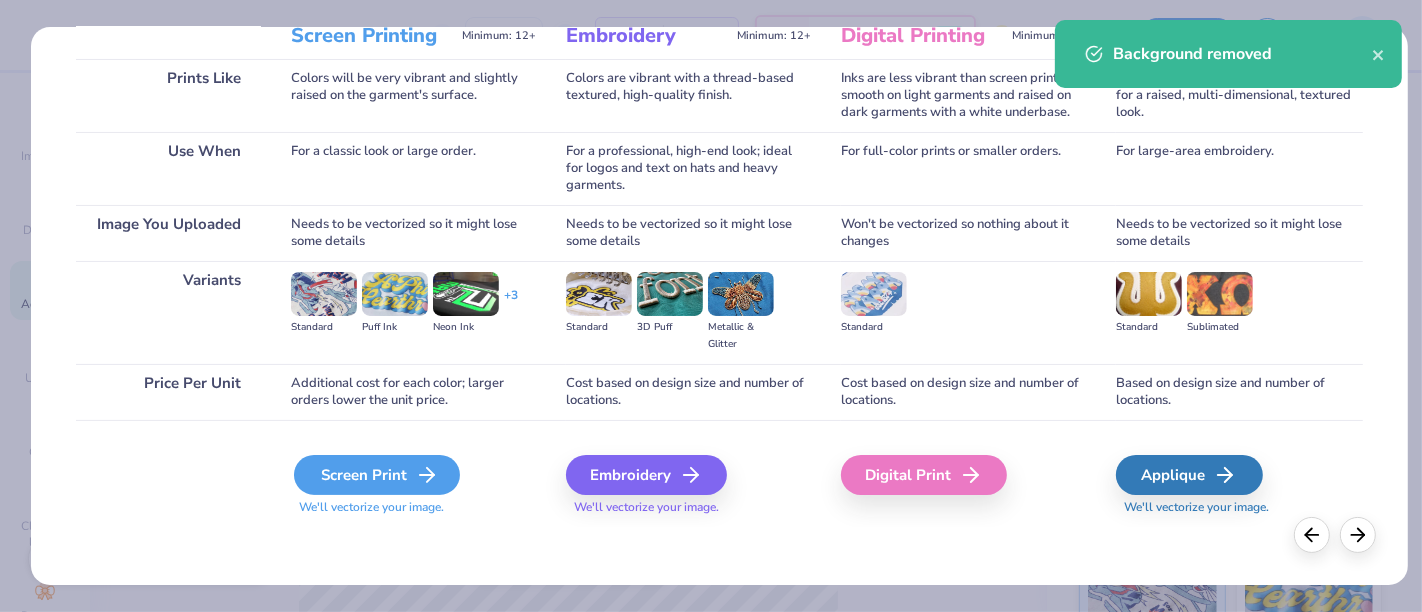 click 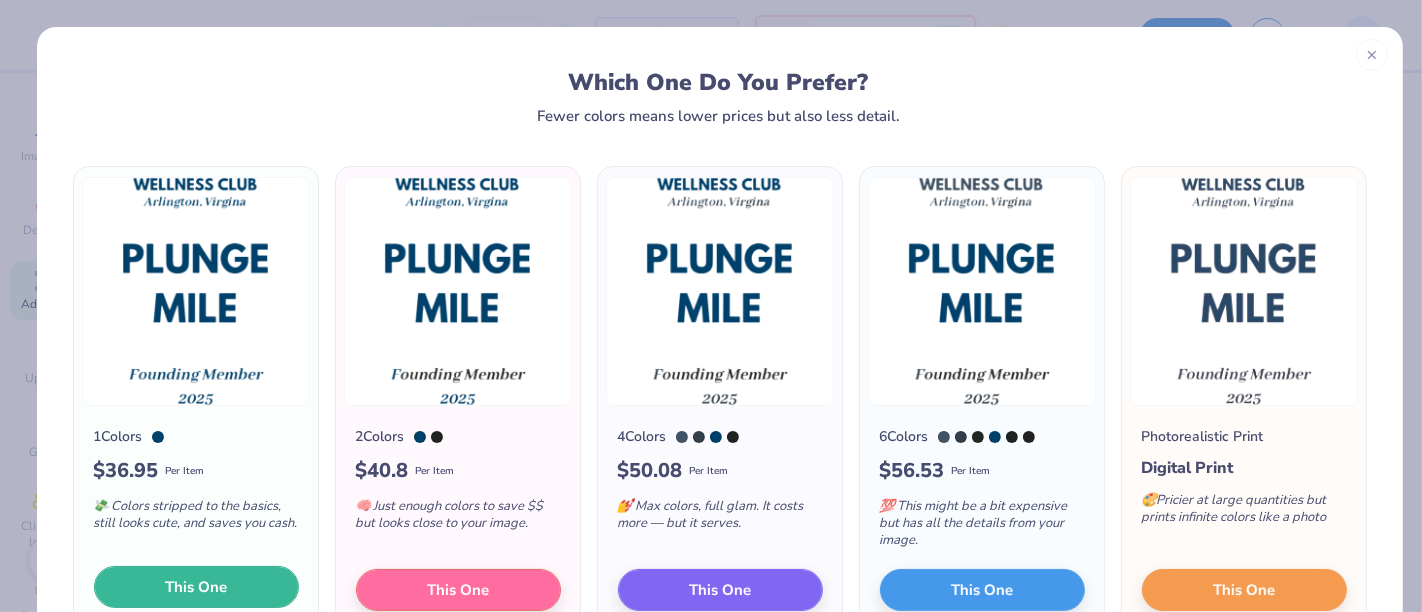 click on "This One" at bounding box center [196, 587] 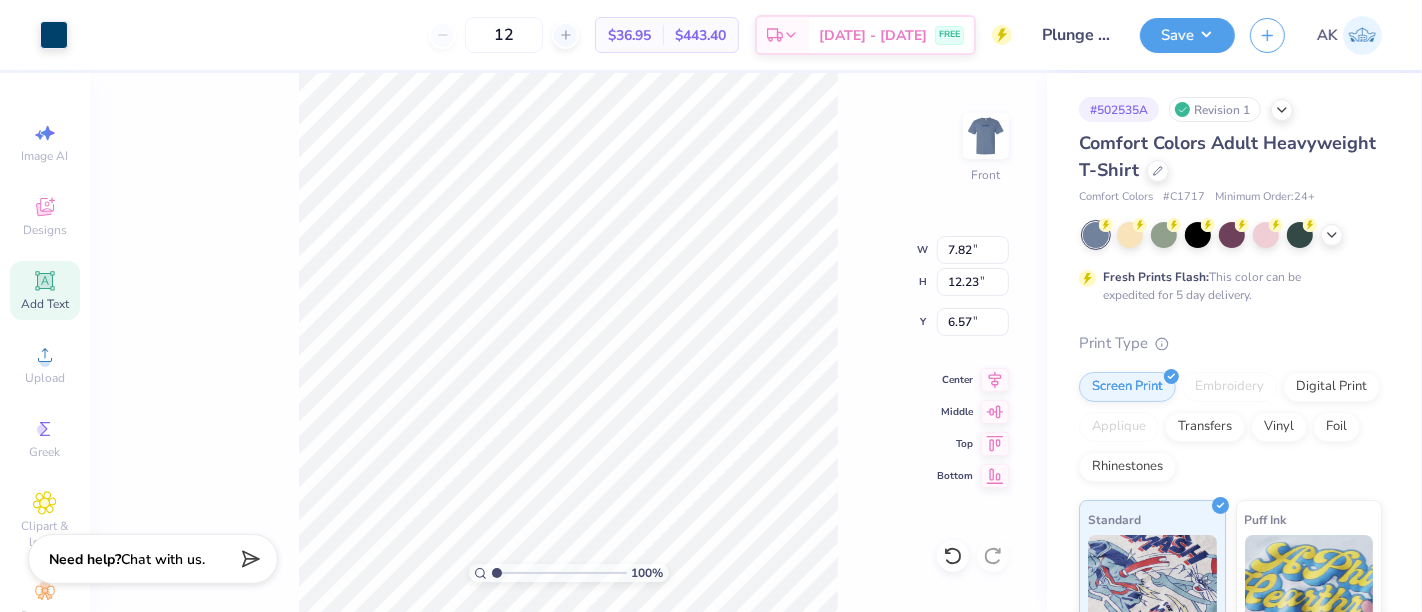 type on "7.82" 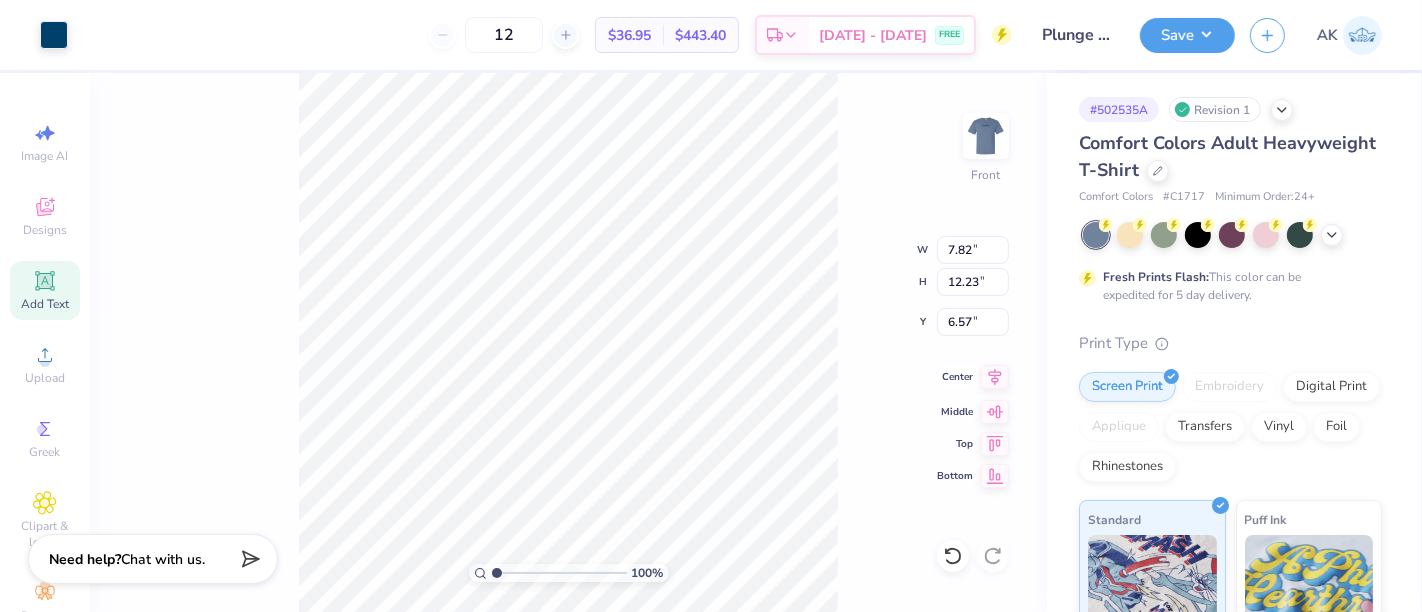 click 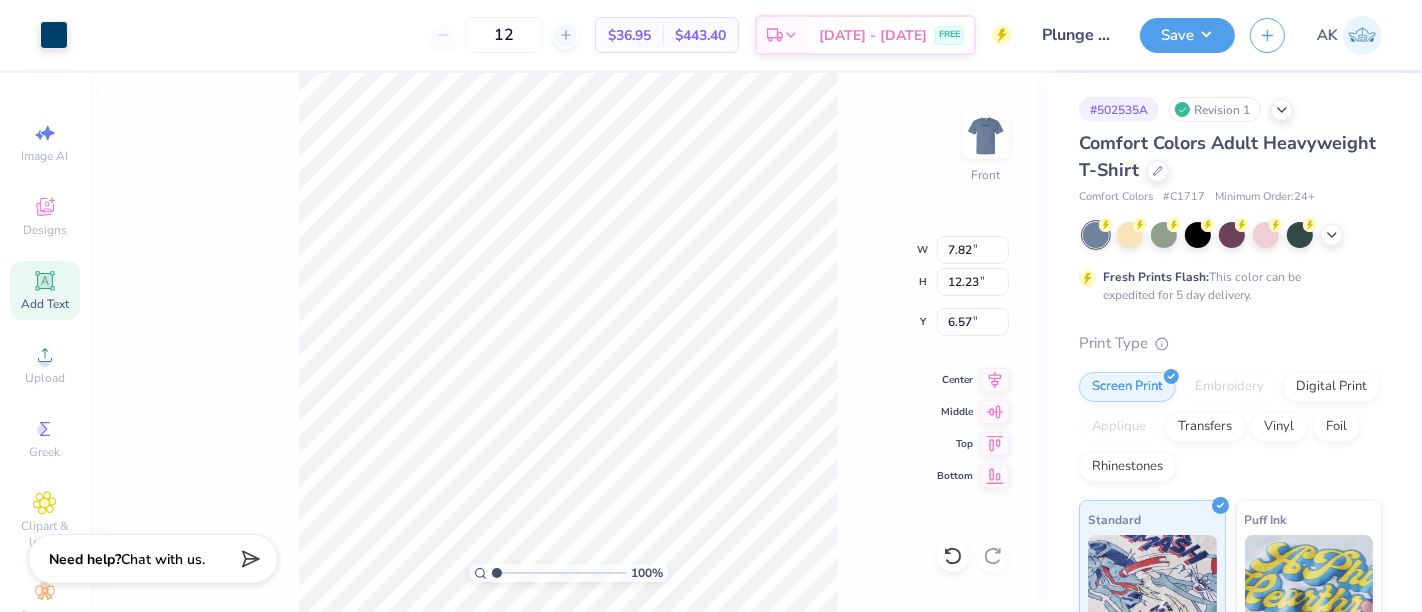 type on "4.87" 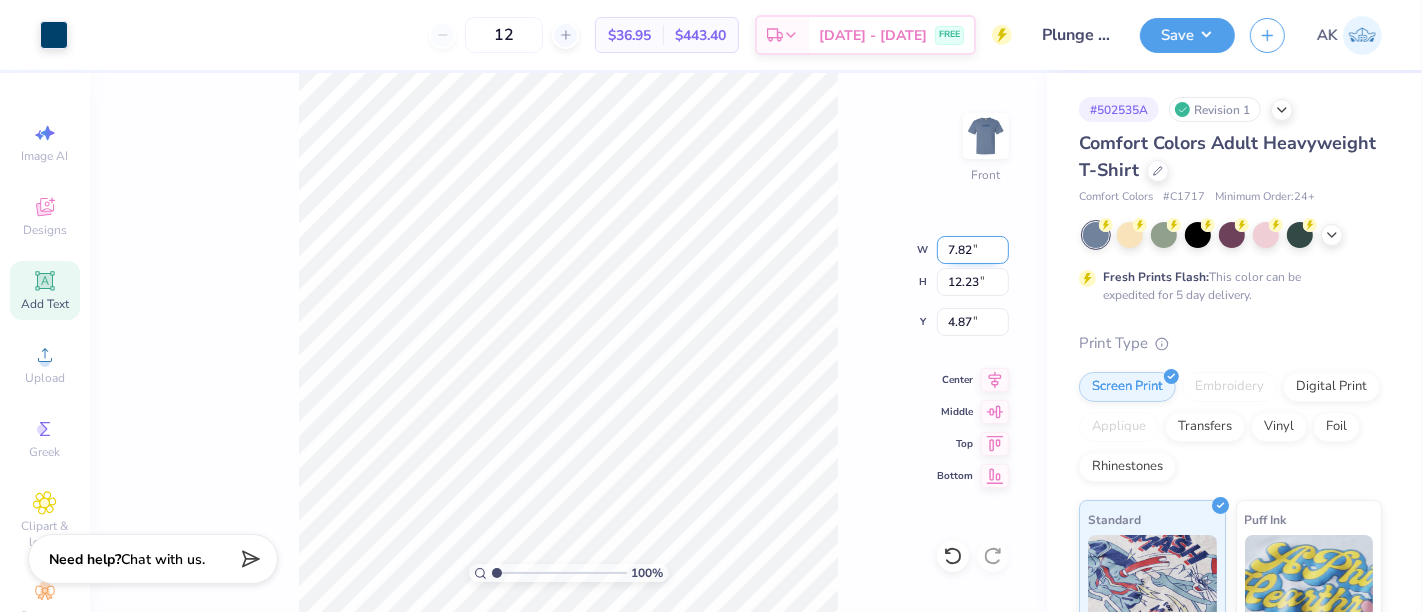 click on "7.82" at bounding box center (973, 250) 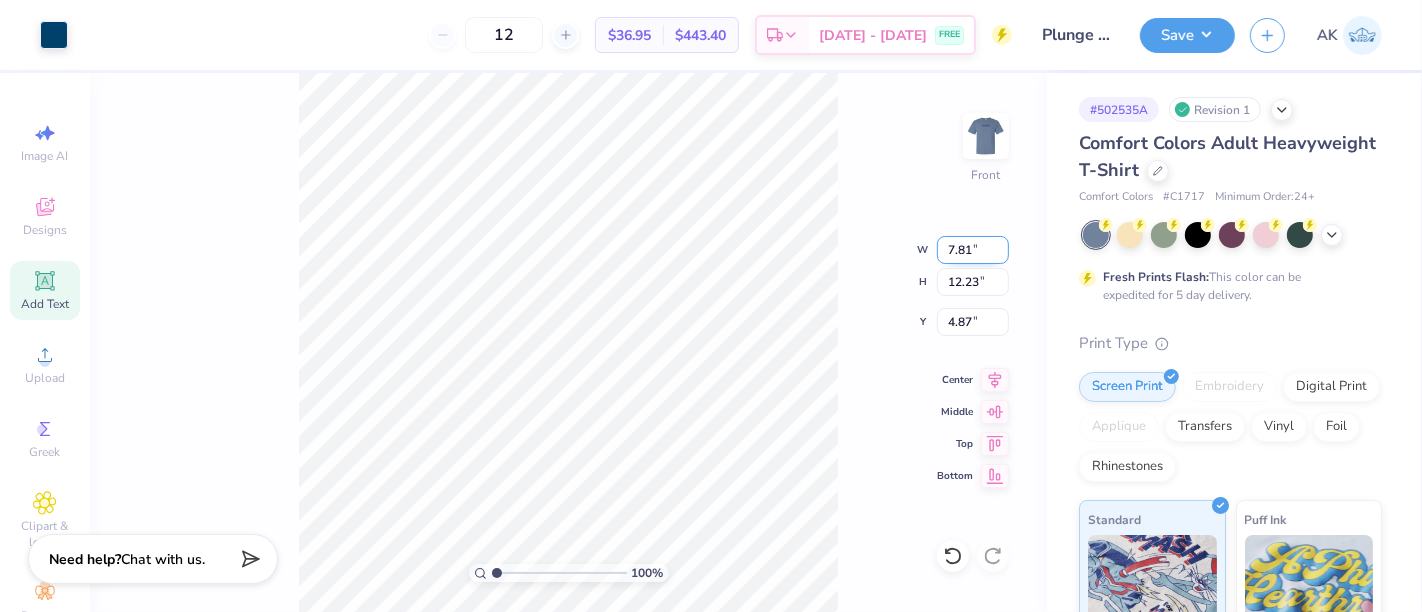 type on "7.81" 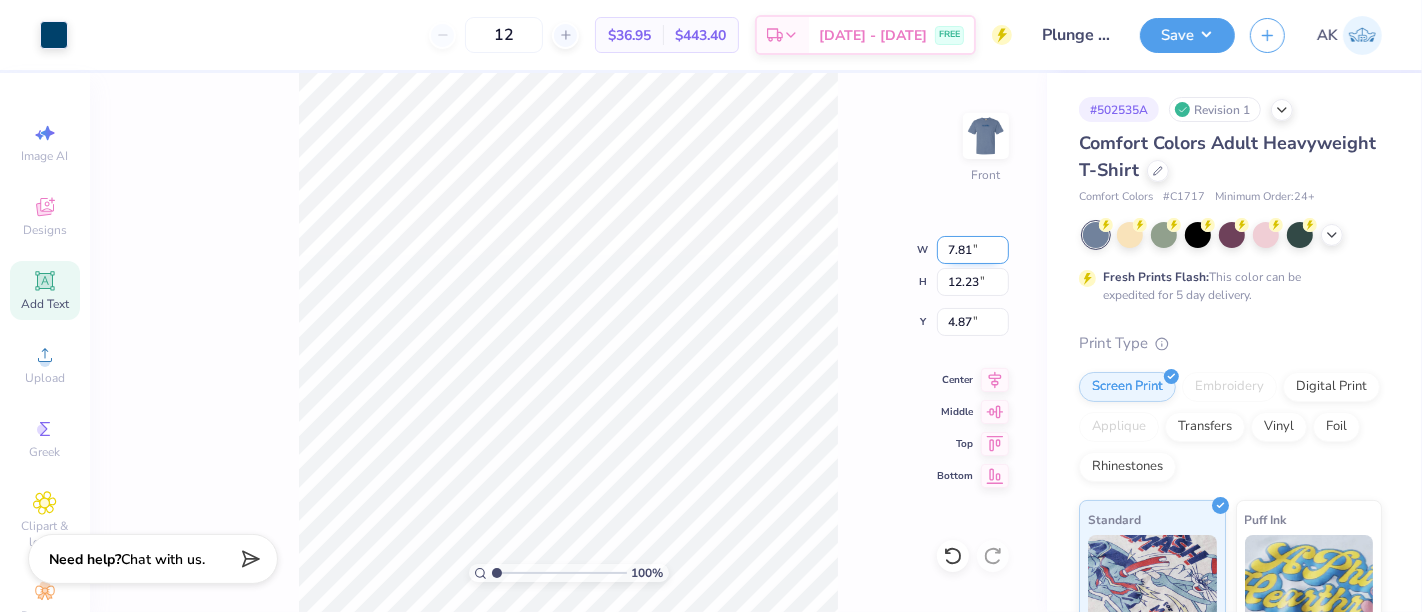 type on "12.21" 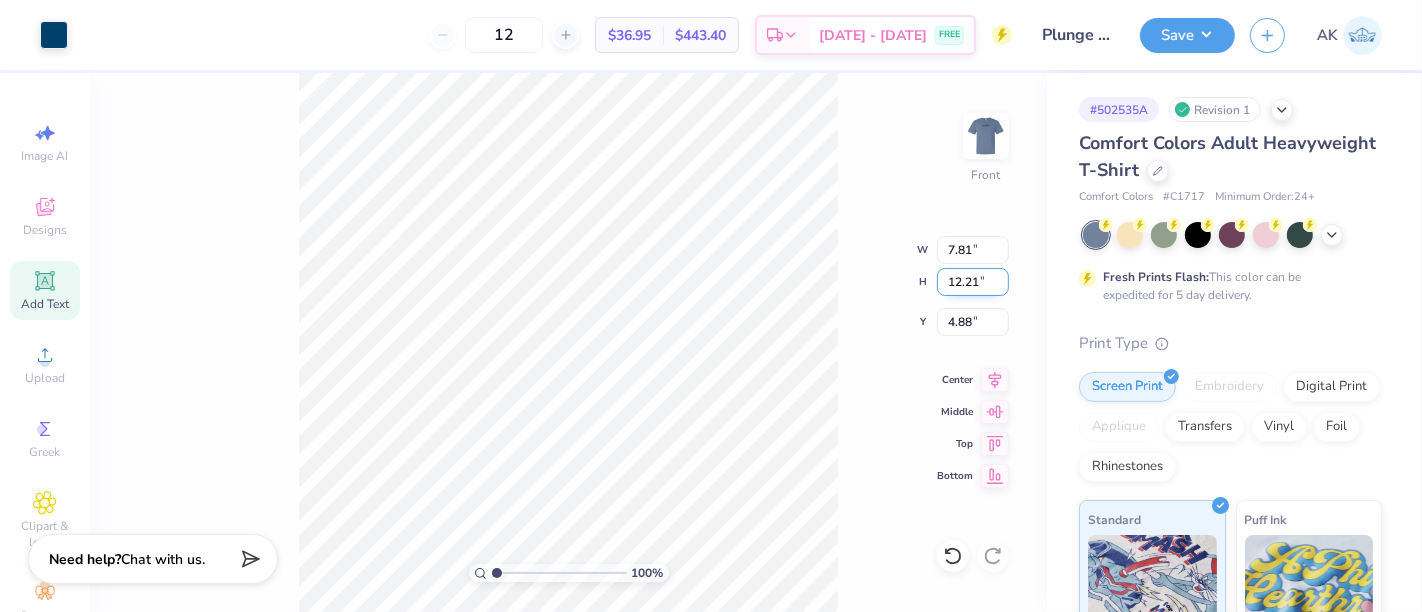 click on "12.21" at bounding box center (973, 282) 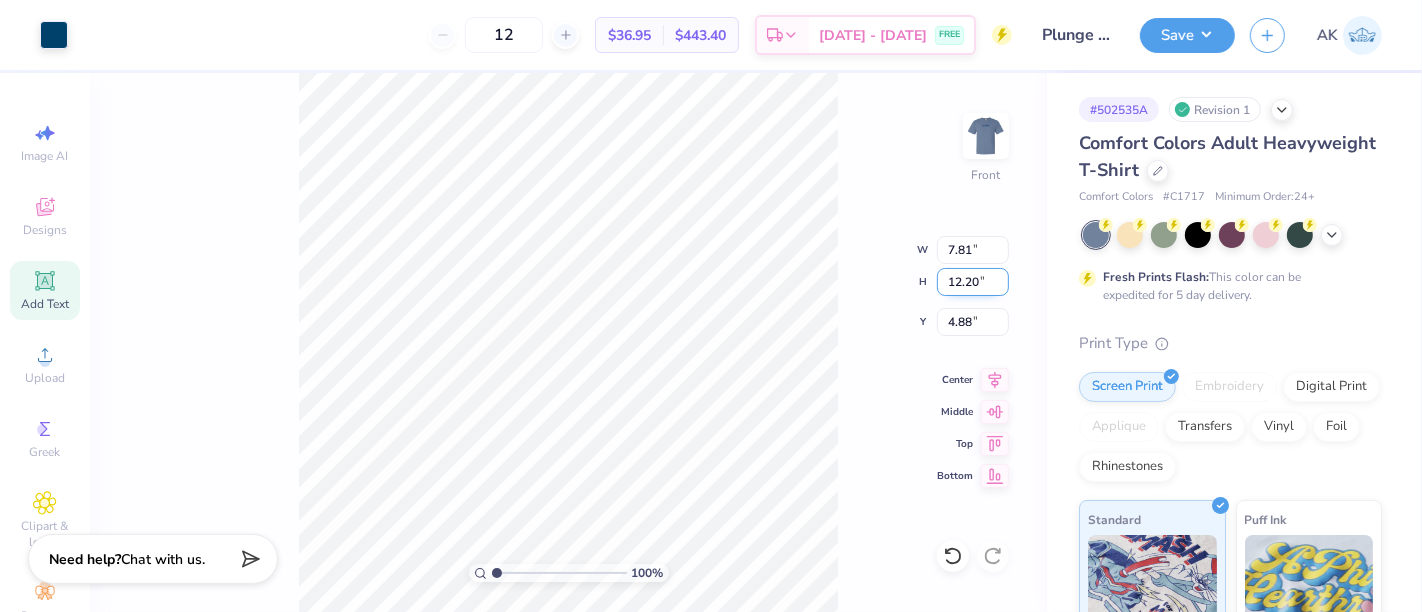 type on "12.20" 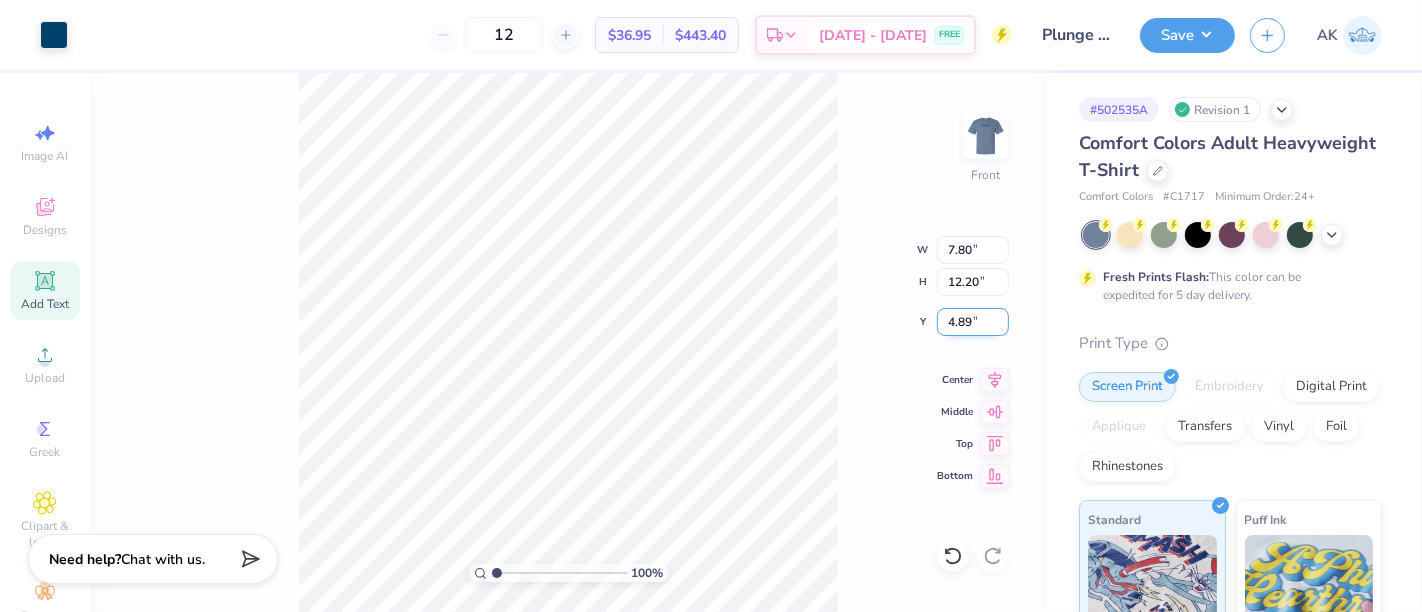 drag, startPoint x: 968, startPoint y: 323, endPoint x: 957, endPoint y: 328, distance: 12.083046 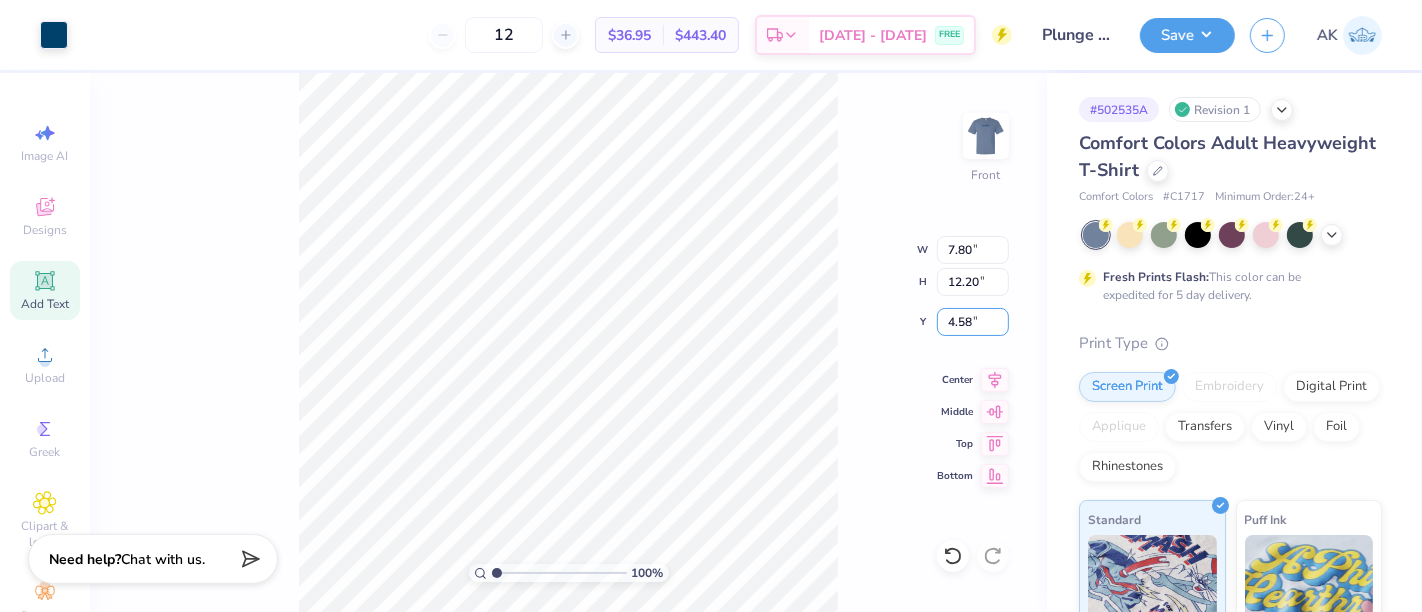 type on "4.58" 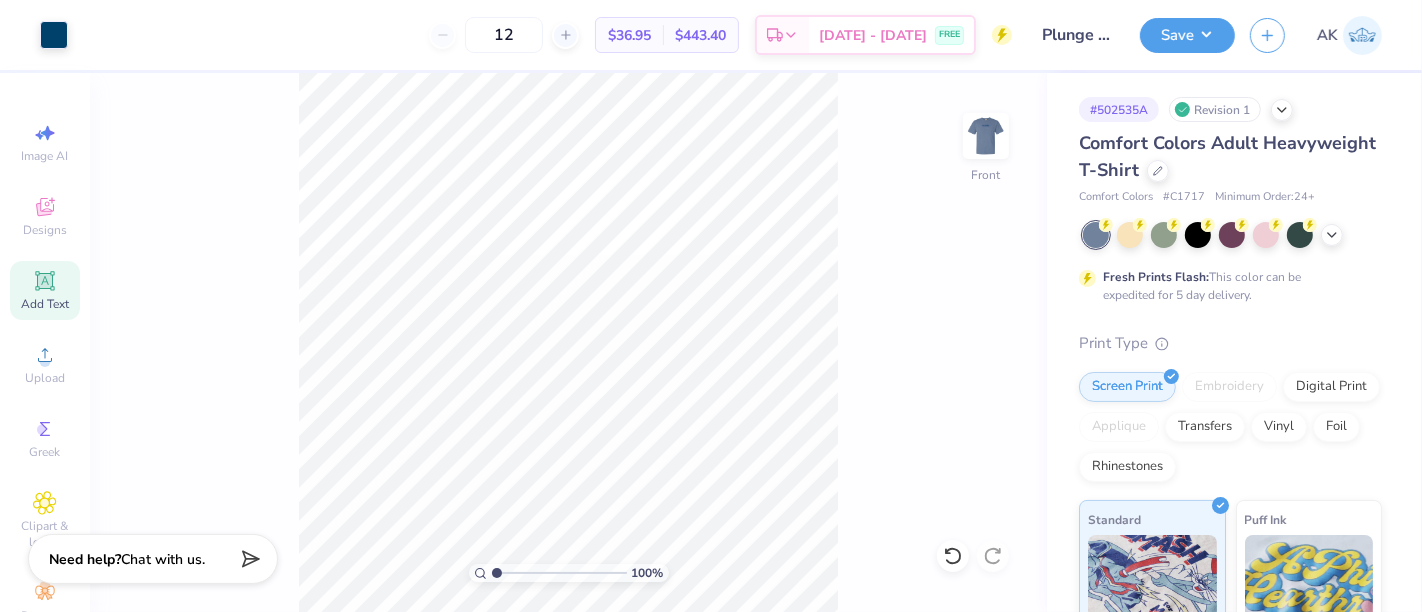 click on "Save AK" at bounding box center (1281, 35) 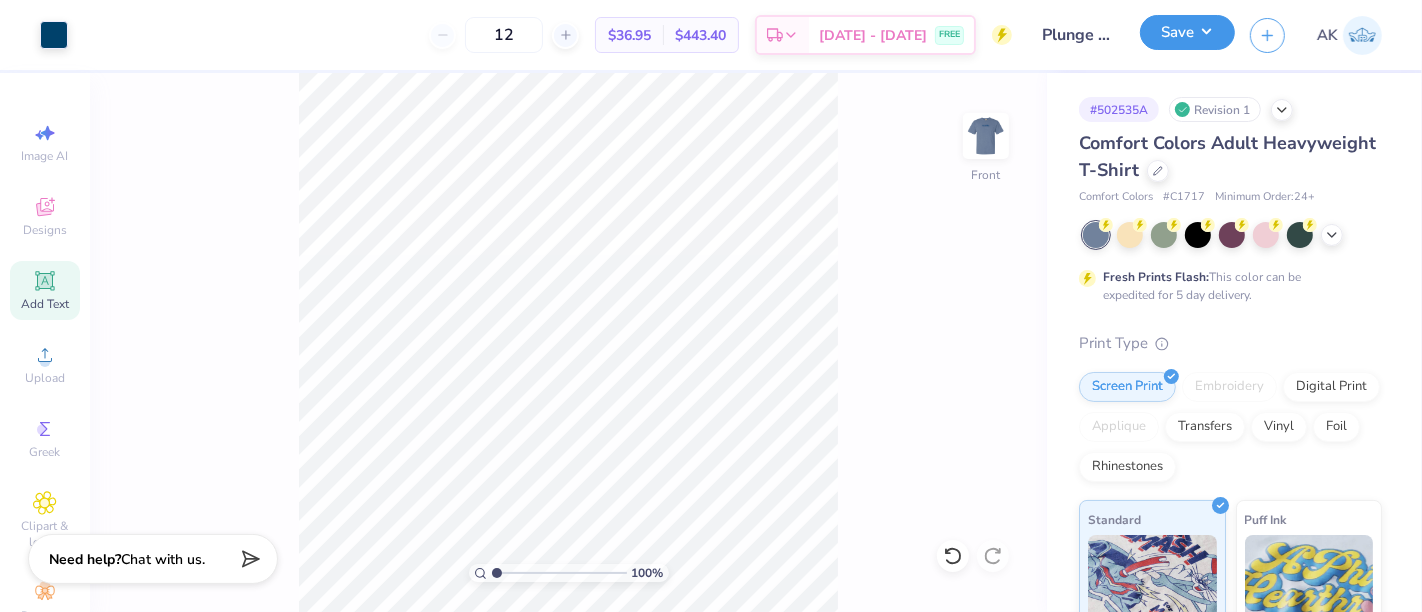 click on "Save" at bounding box center (1187, 32) 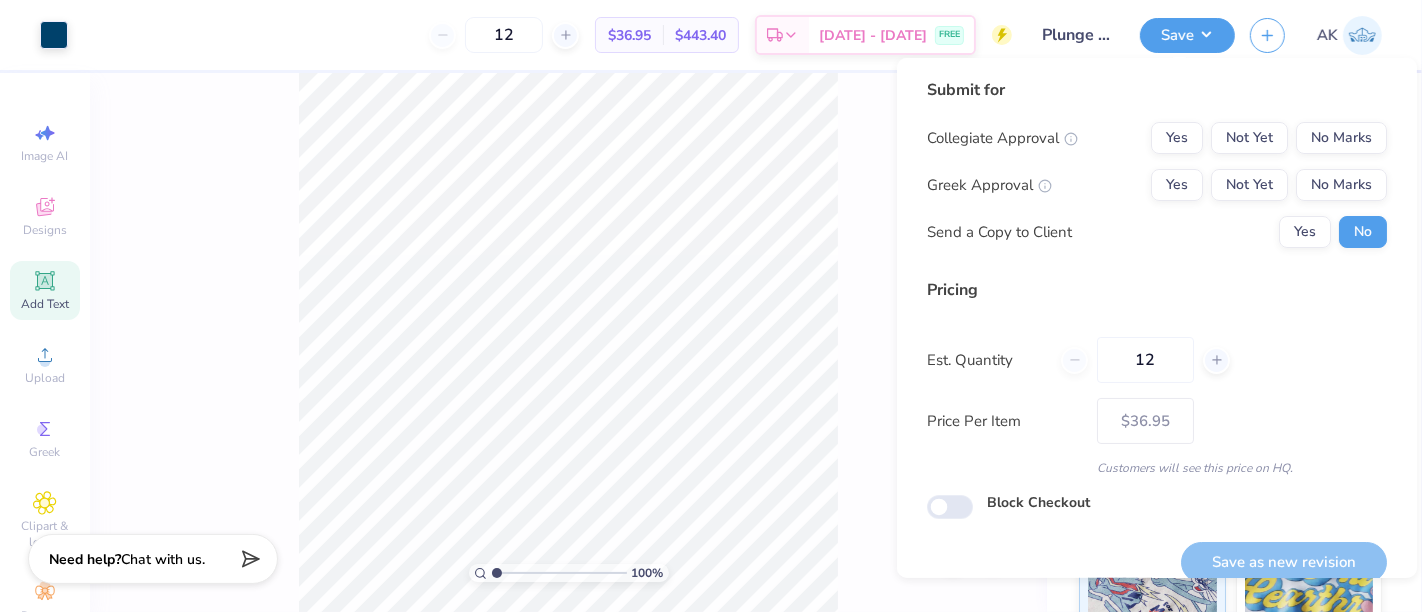 click on "Submit for Collegiate Approval Yes Not Yet No Marks Greek Approval Yes Not Yet No Marks Send a Copy to Client Yes No" at bounding box center [1157, 170] 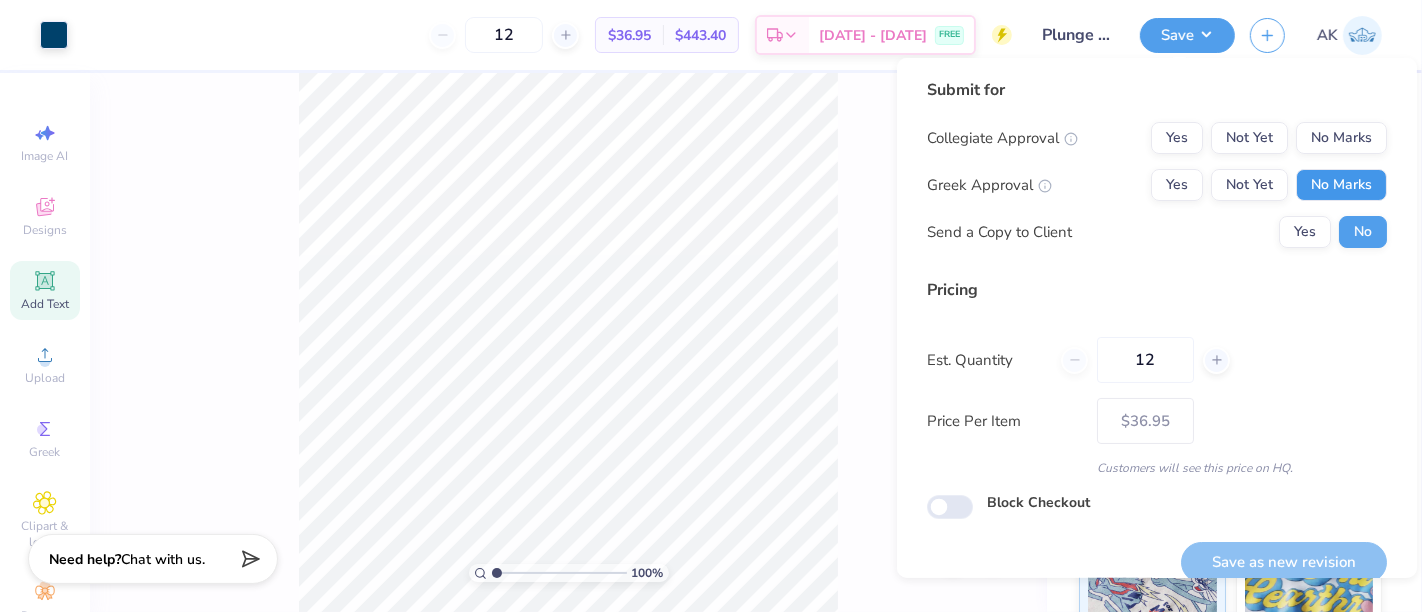 click on "No Marks" at bounding box center (1341, 185) 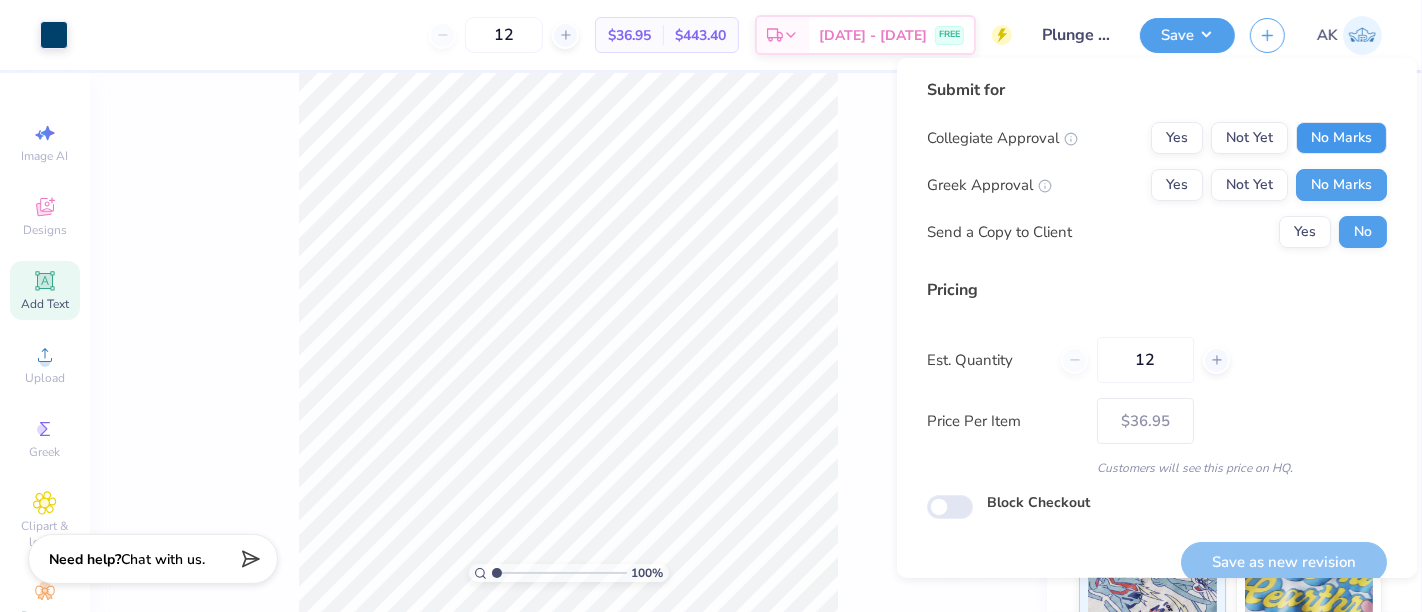 click on "No Marks" at bounding box center (1341, 138) 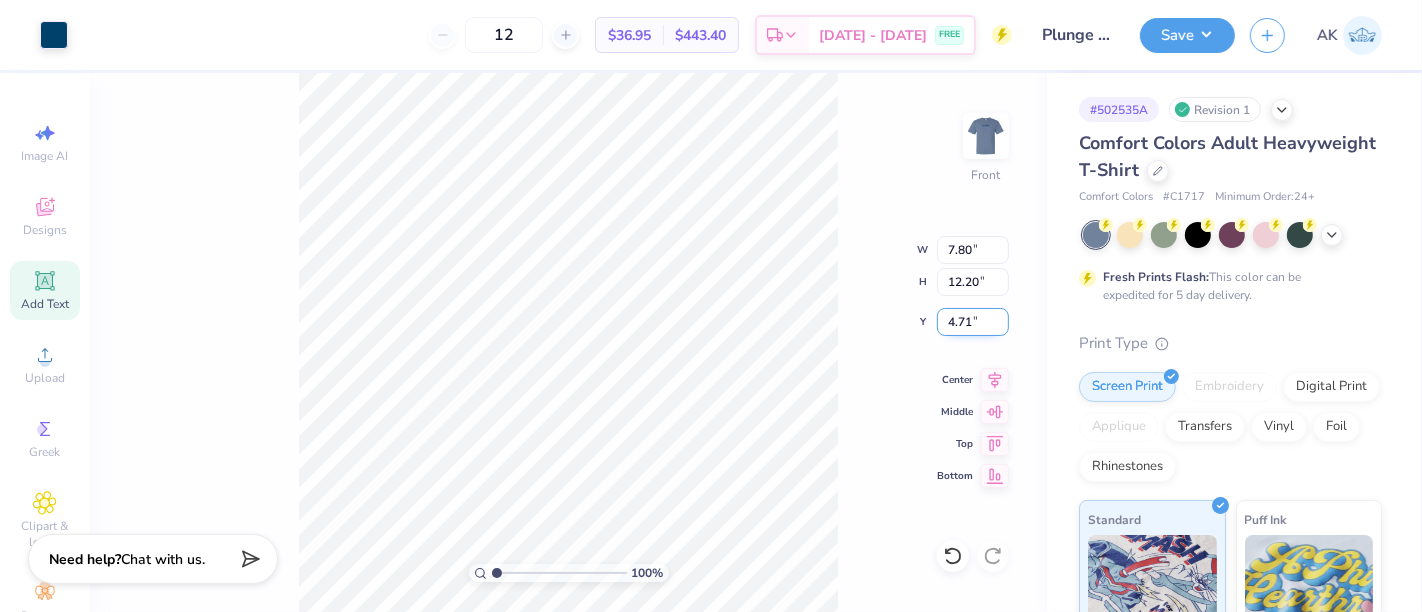 drag, startPoint x: 971, startPoint y: 324, endPoint x: 960, endPoint y: 324, distance: 11 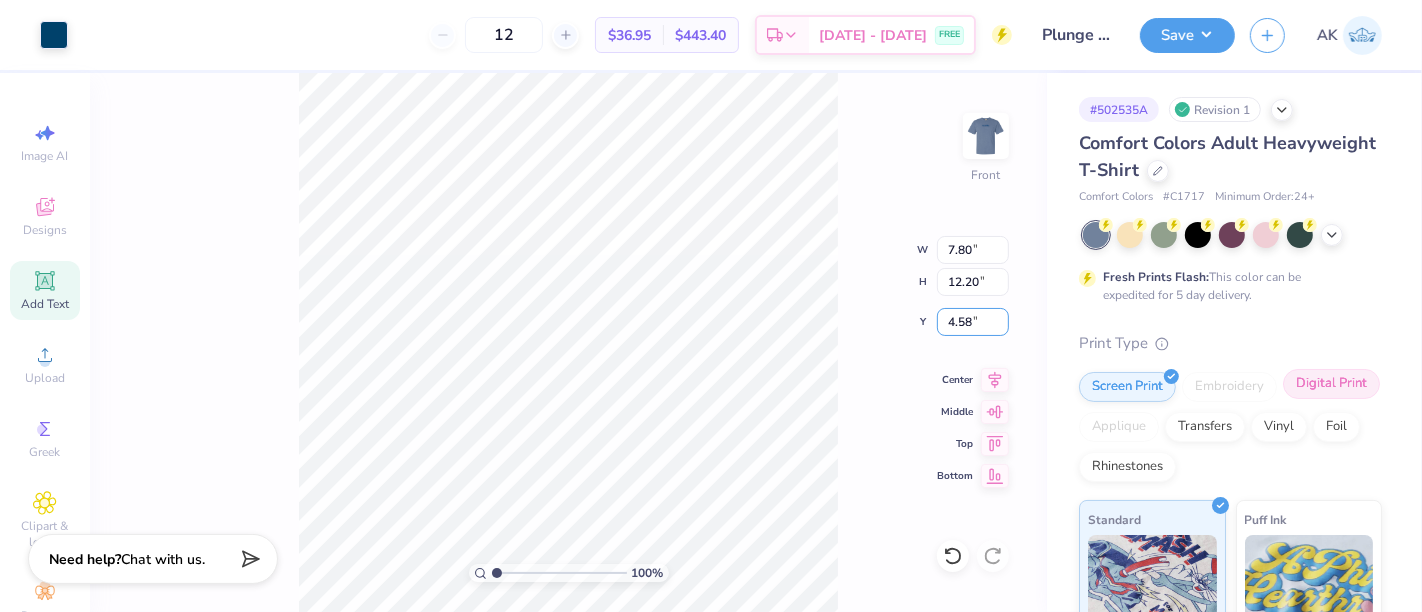type on "4.58" 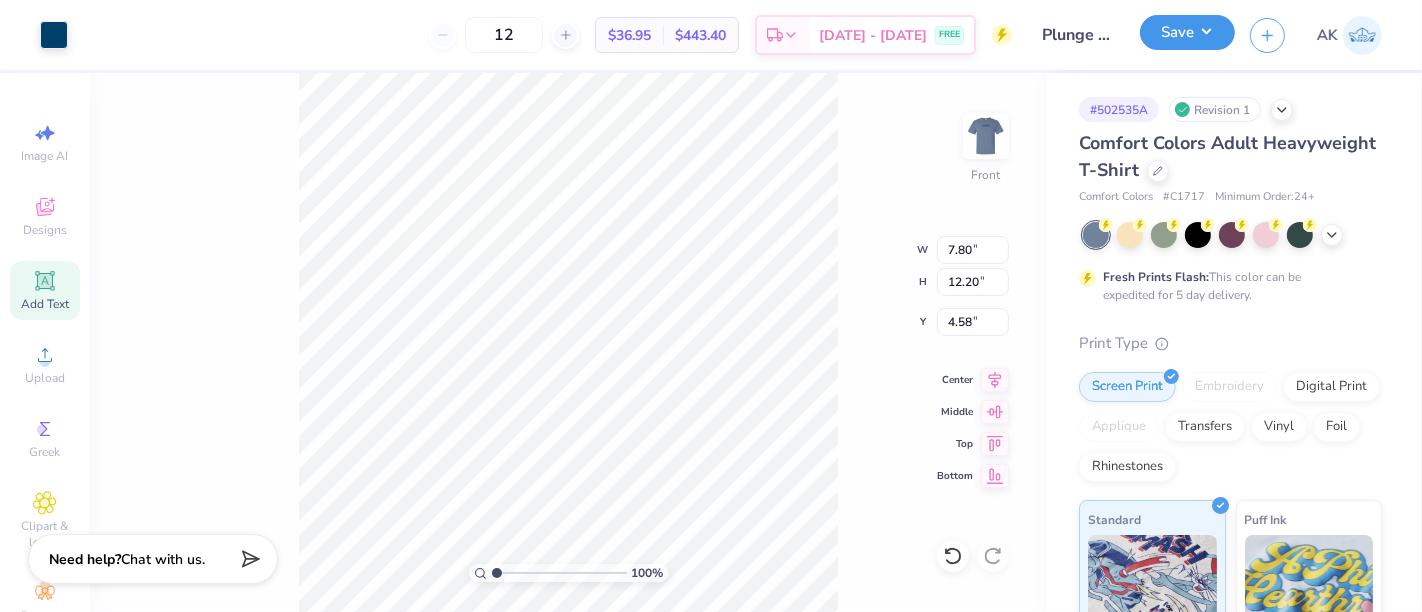 drag, startPoint x: 1201, startPoint y: 30, endPoint x: 1217, endPoint y: 47, distance: 23.345236 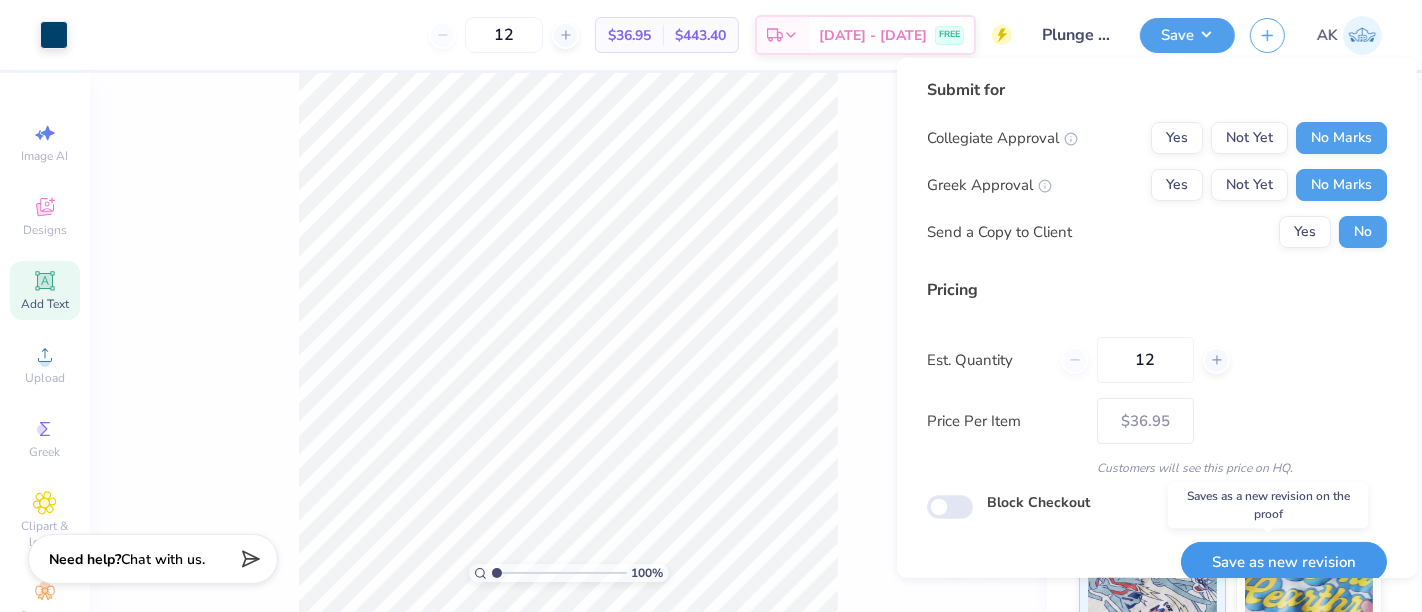 click on "Save as new revision" at bounding box center [1284, 562] 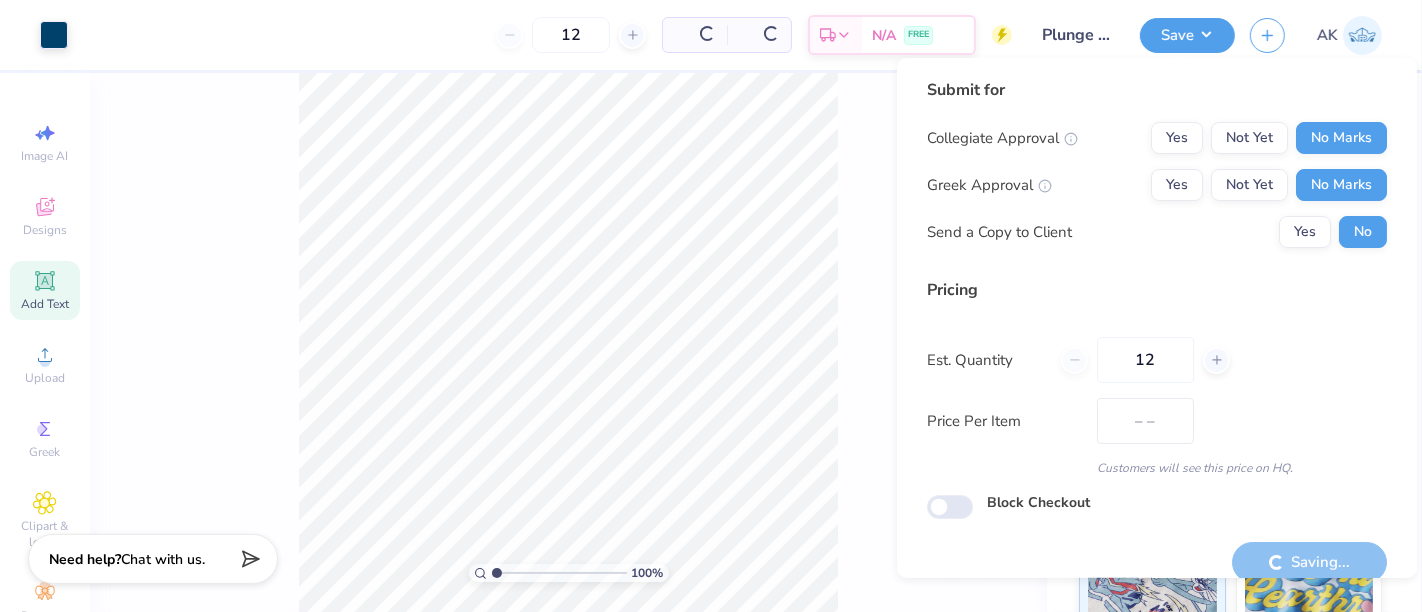 type on "$36.95" 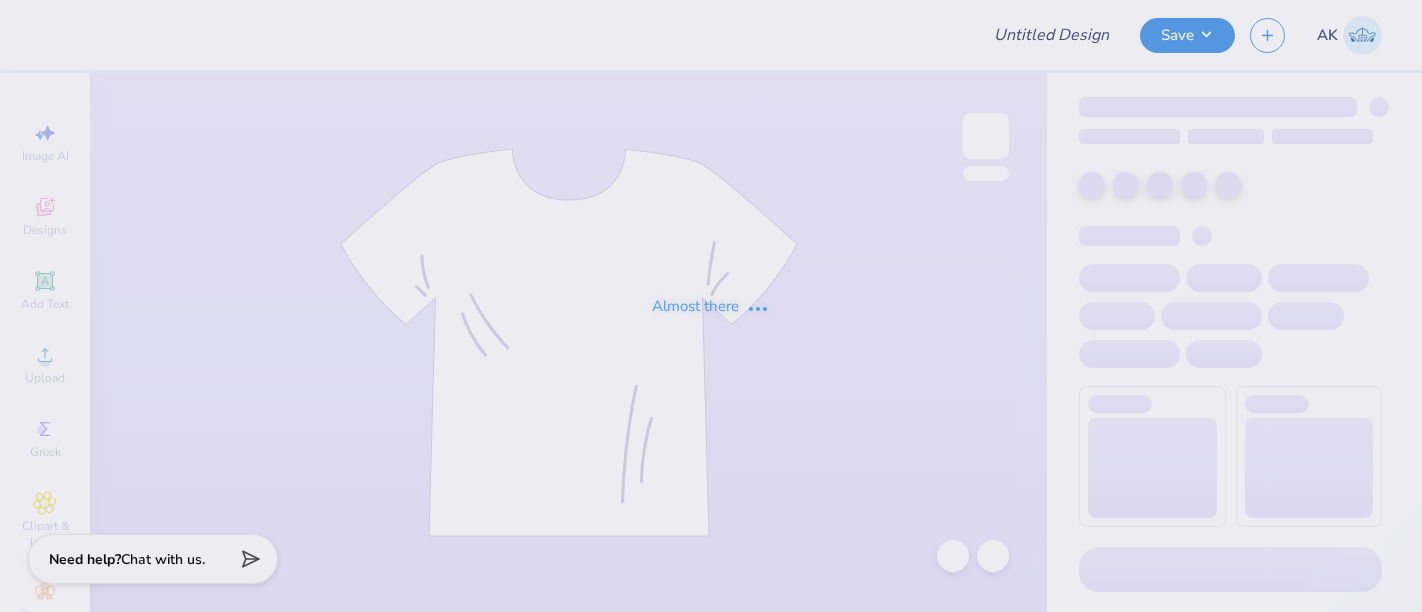 scroll, scrollTop: 0, scrollLeft: 0, axis: both 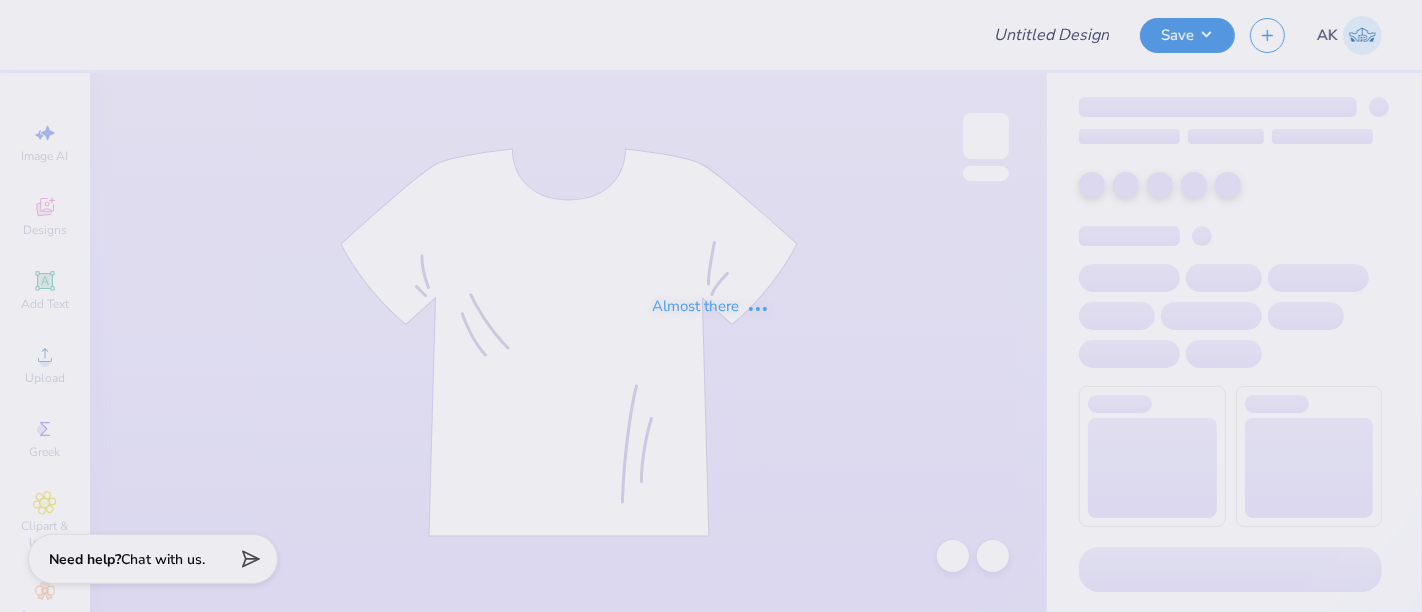 type on "Plunge Mile" 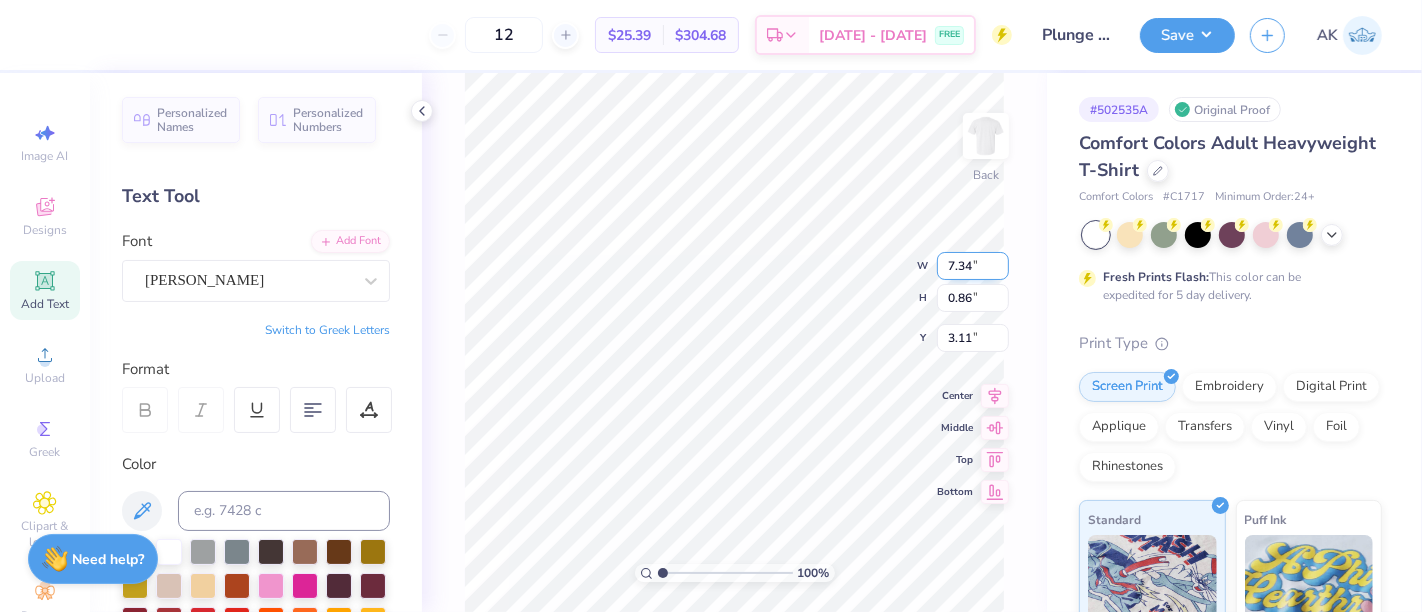 drag, startPoint x: 975, startPoint y: 267, endPoint x: 938, endPoint y: 272, distance: 37.336308 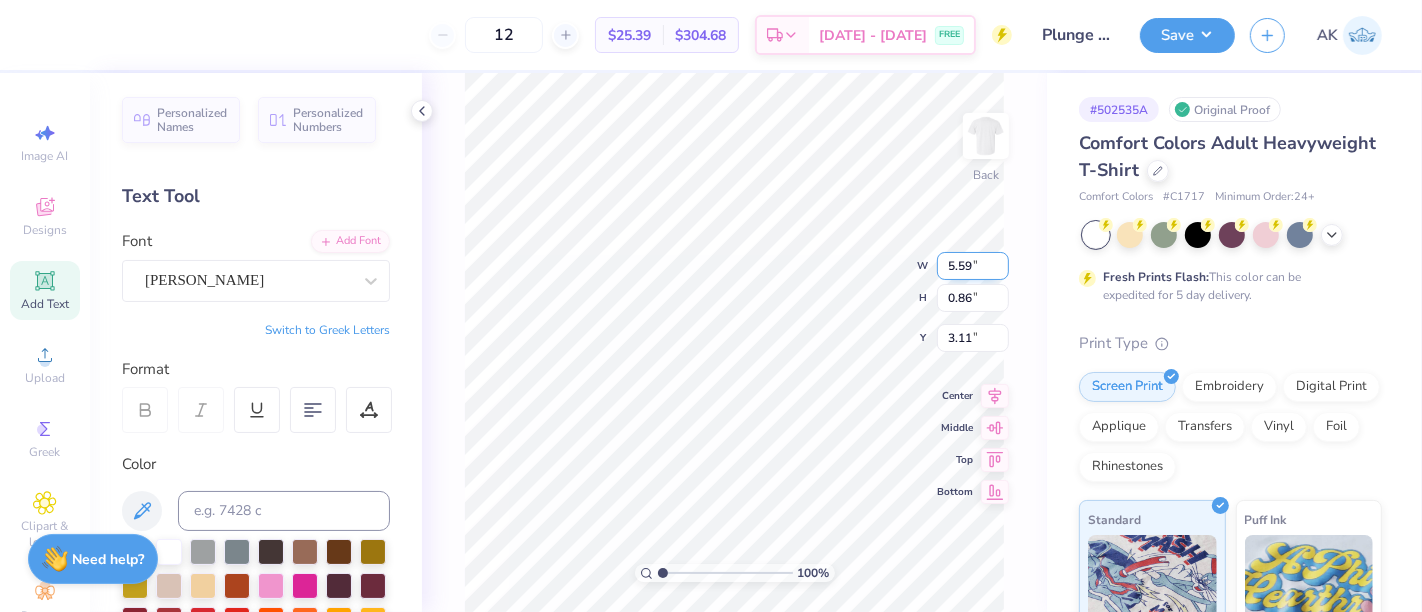 type on "5.59" 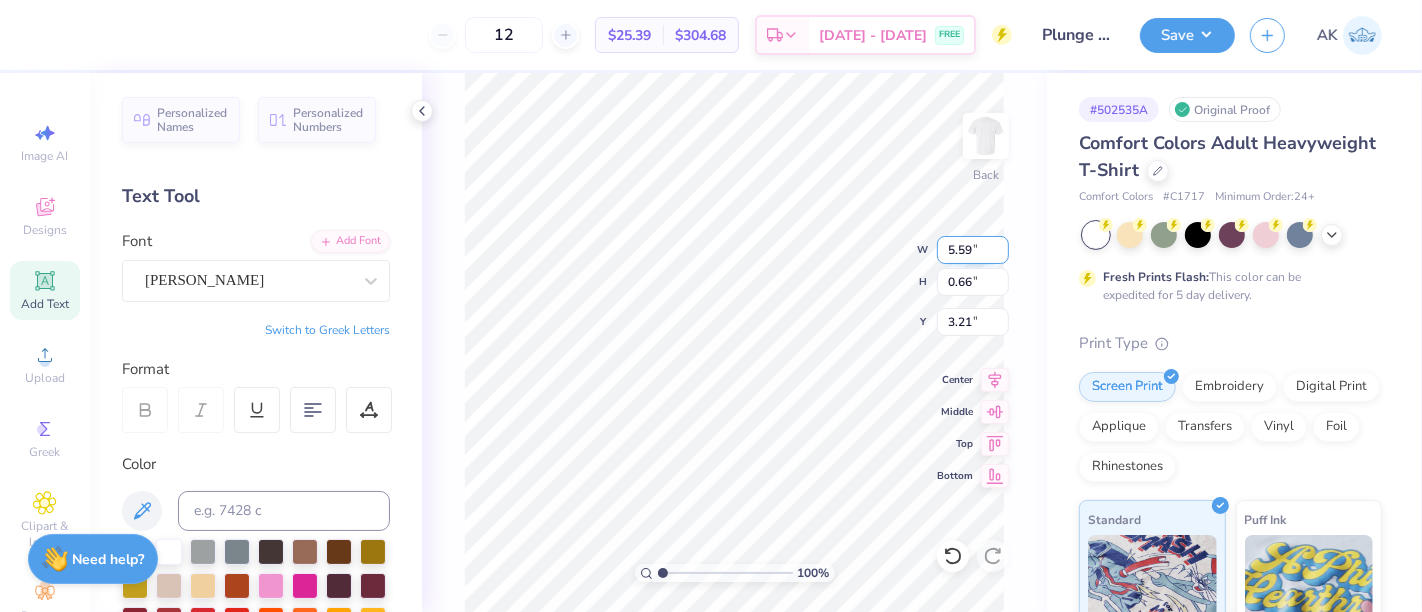 type on "0.66" 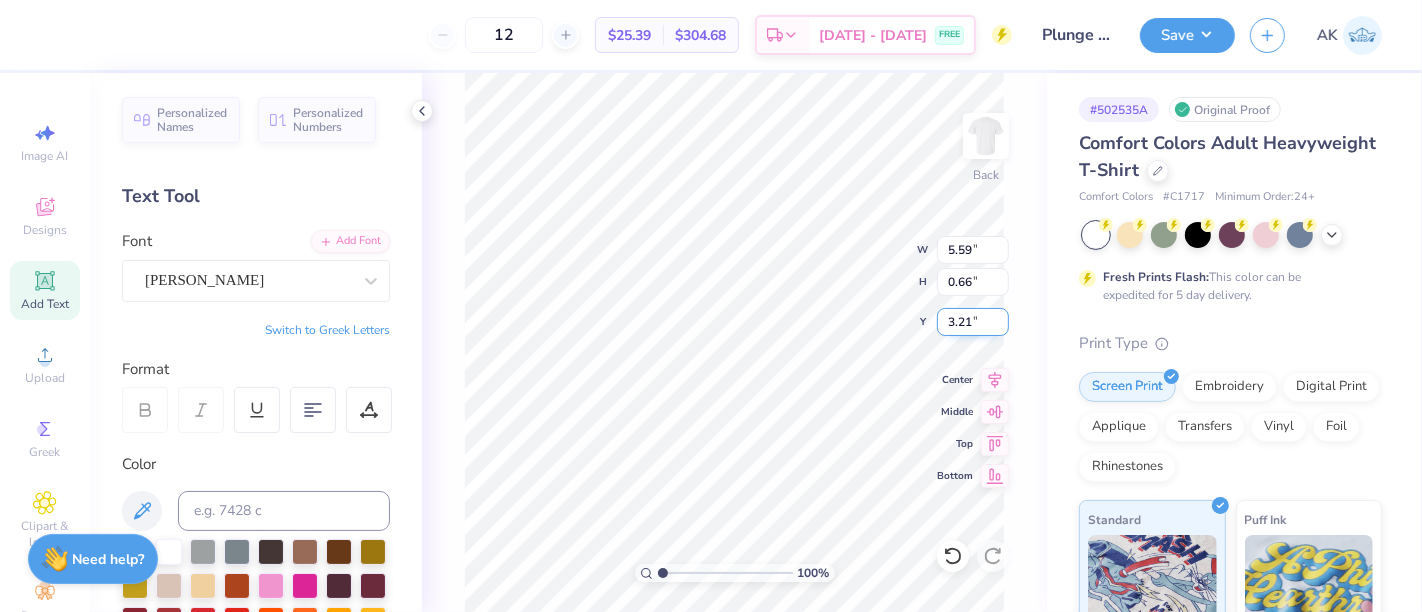 click on "3.21" at bounding box center (973, 322) 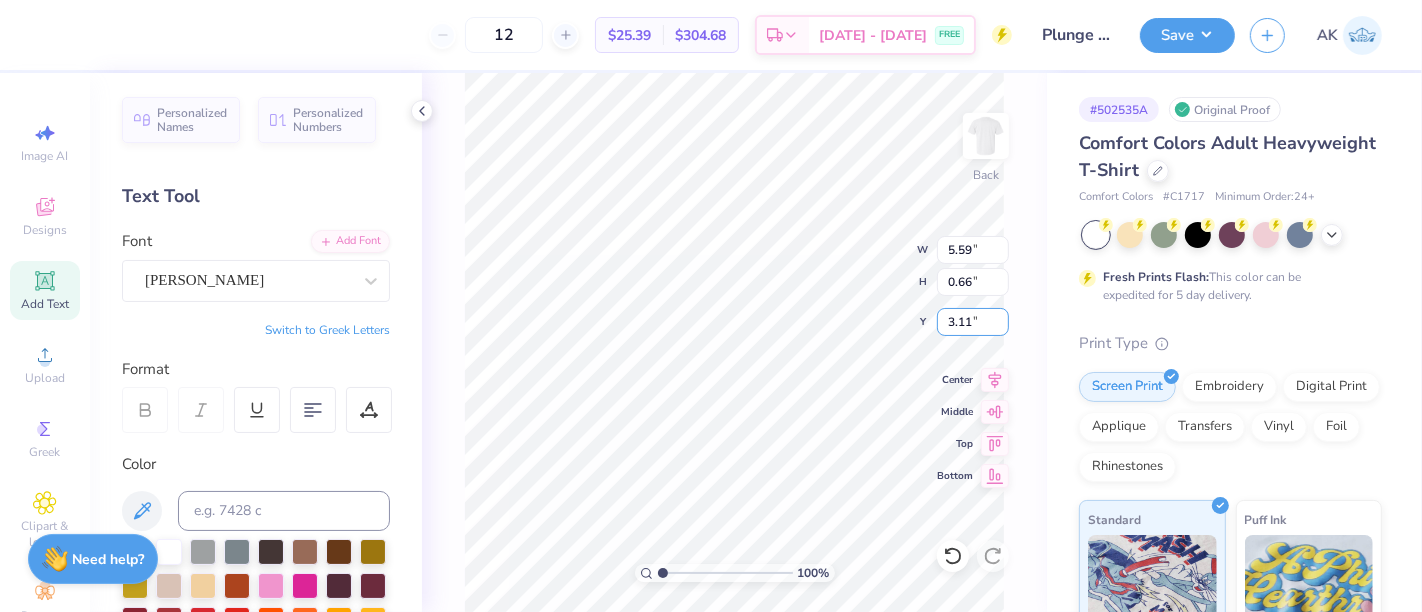 type on "3.11" 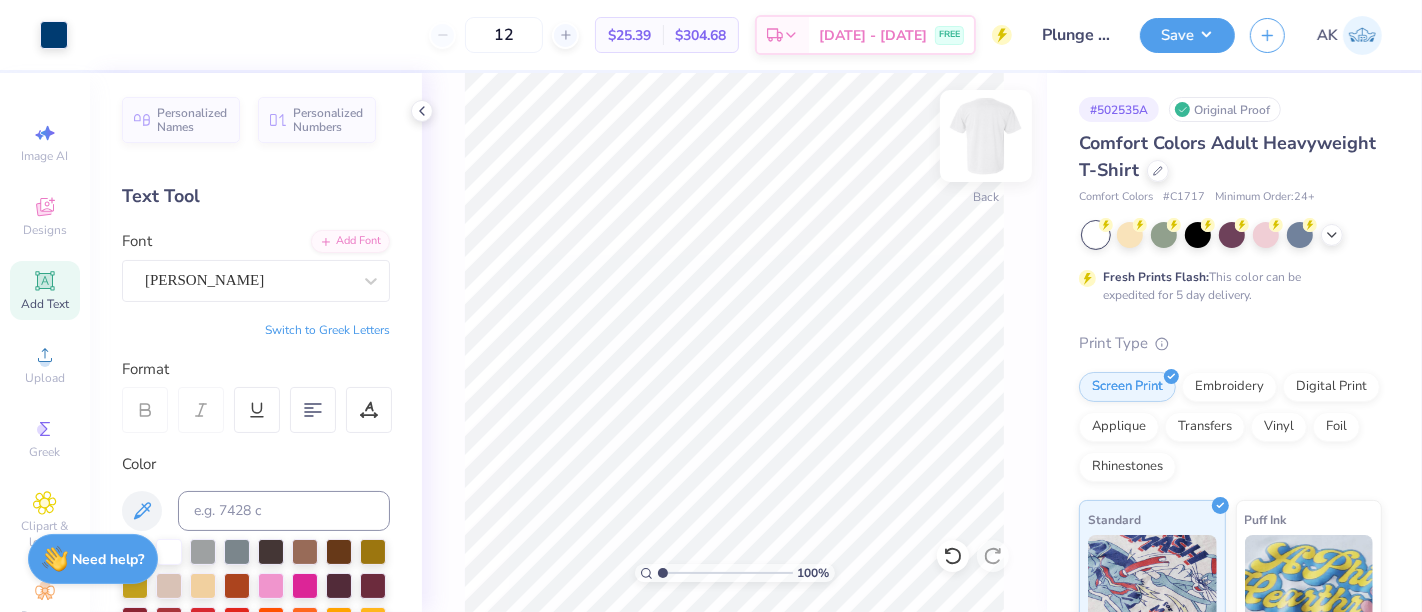 click at bounding box center (986, 136) 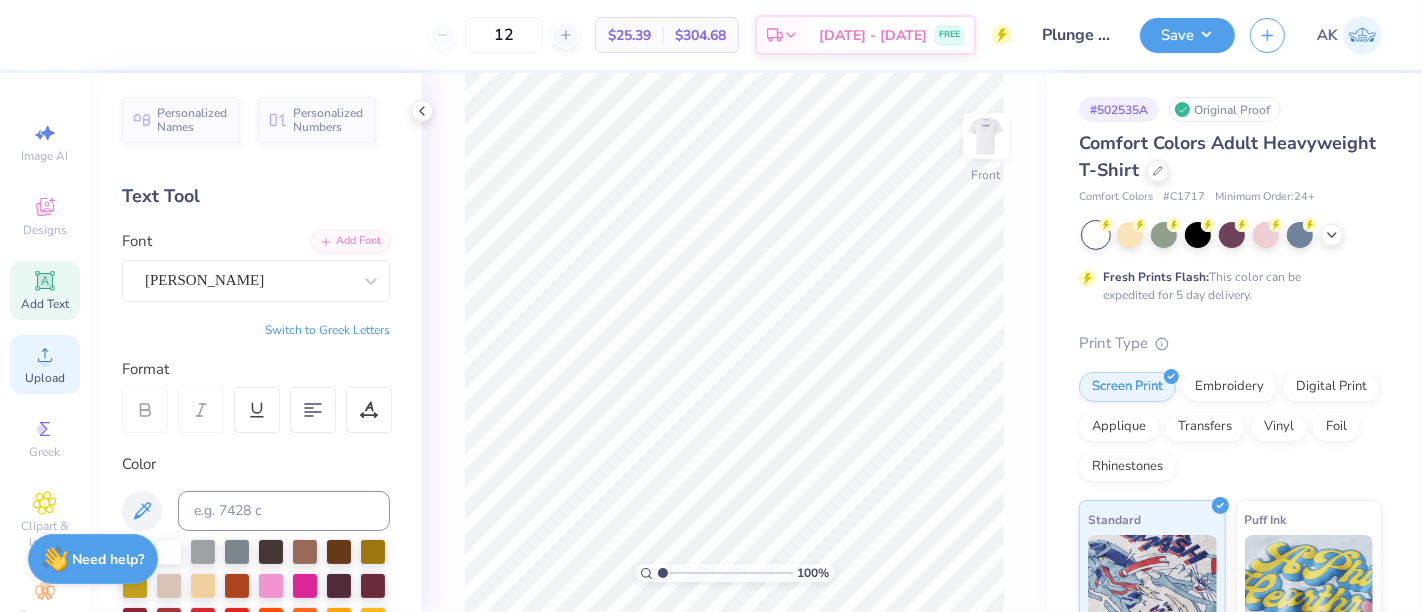 click on "Upload" at bounding box center (45, 364) 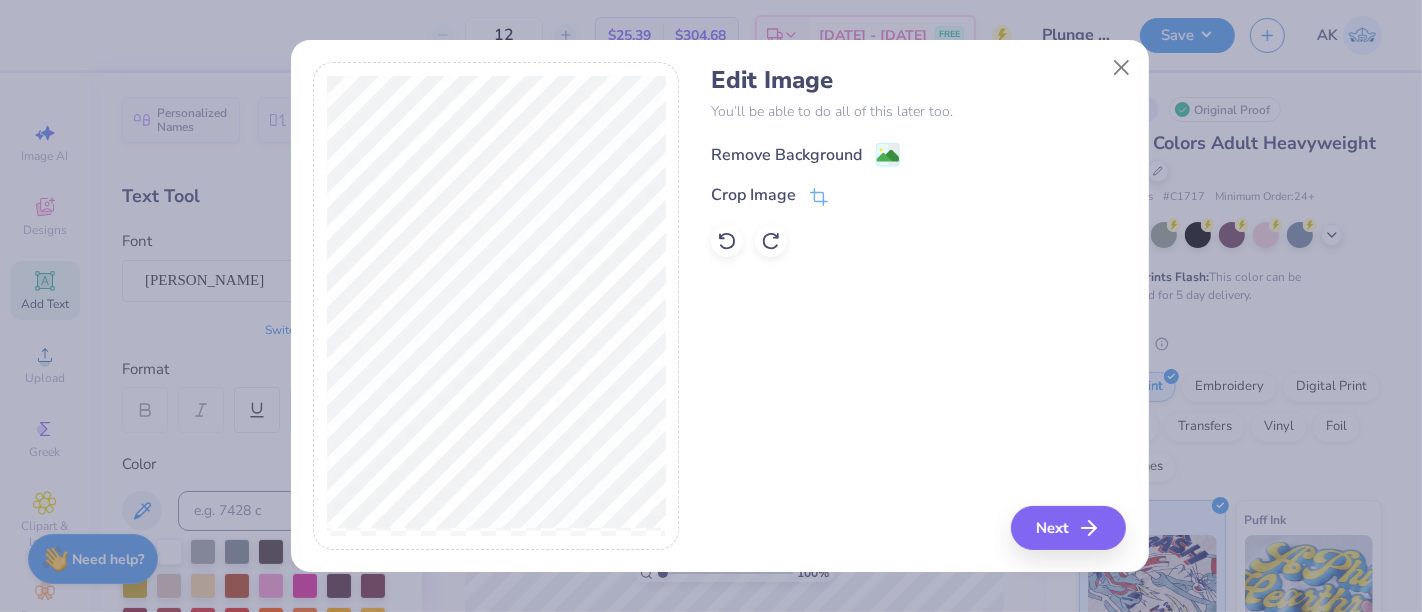 click 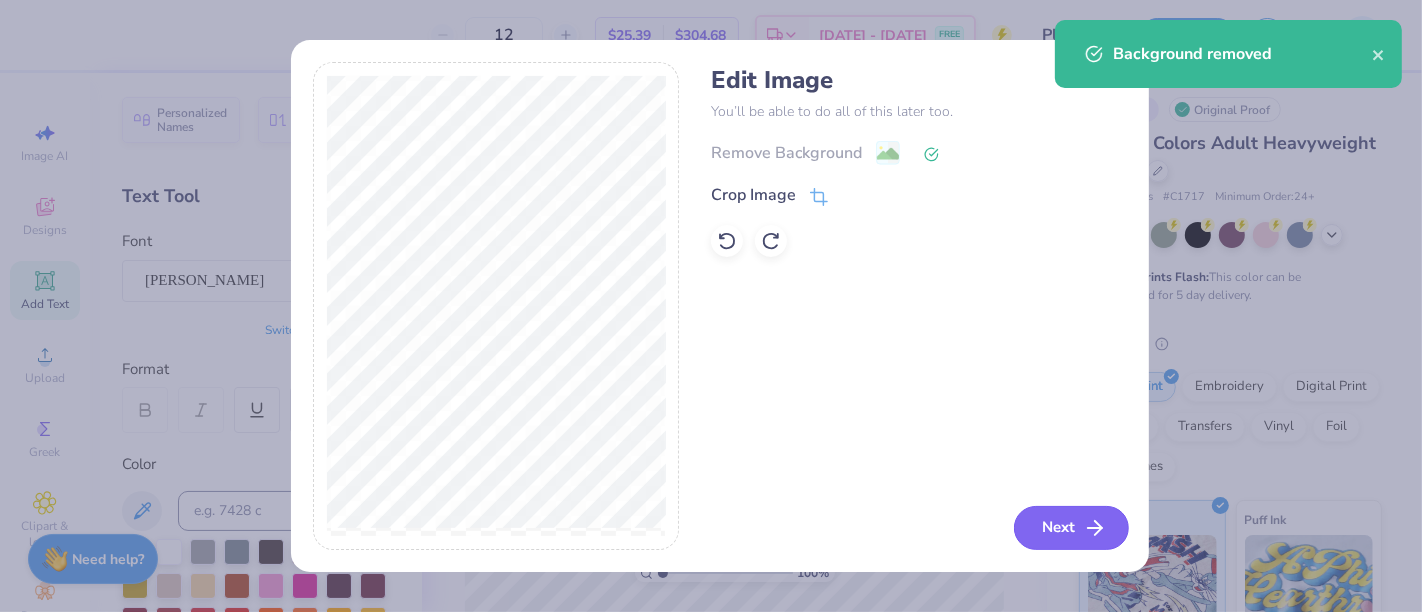 click on "Next" at bounding box center (1071, 528) 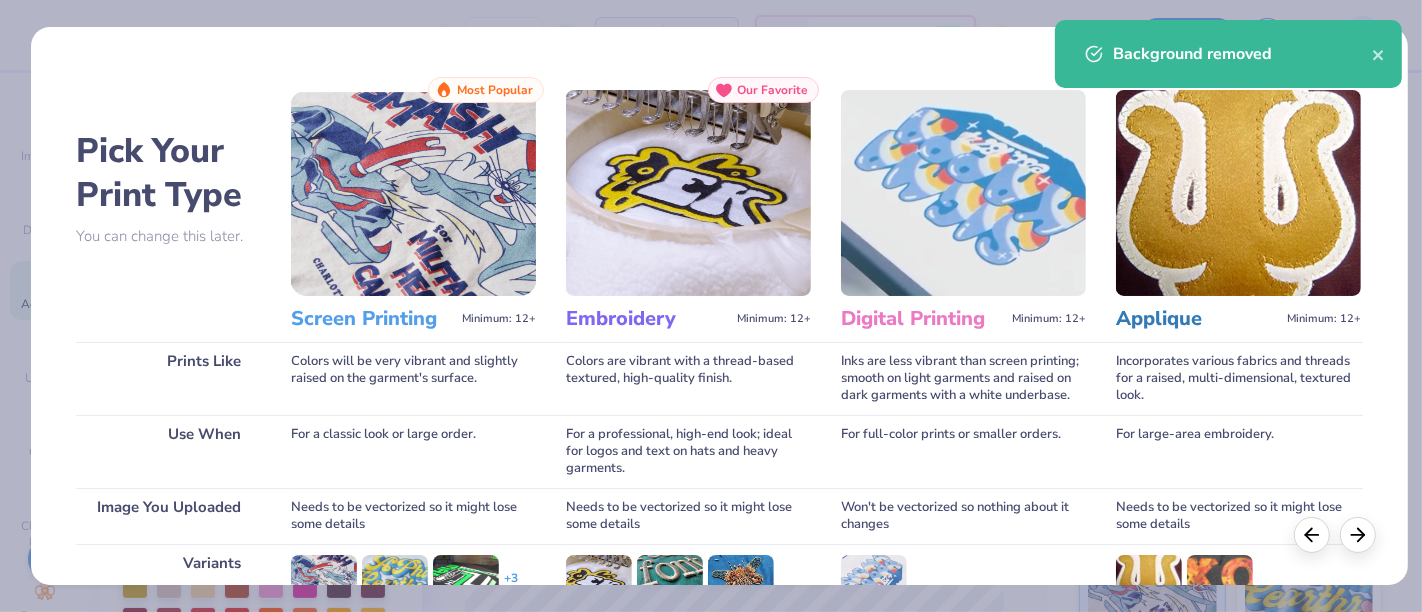 scroll, scrollTop: 283, scrollLeft: 0, axis: vertical 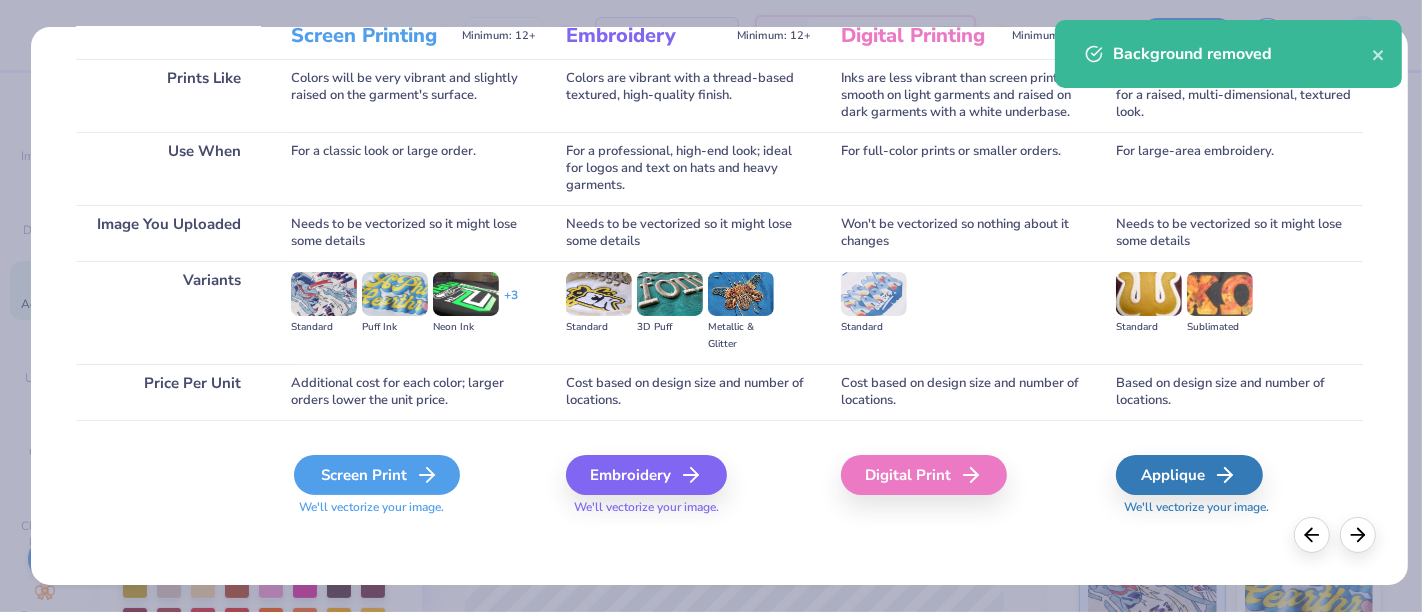 click on "Screen Print" at bounding box center [377, 475] 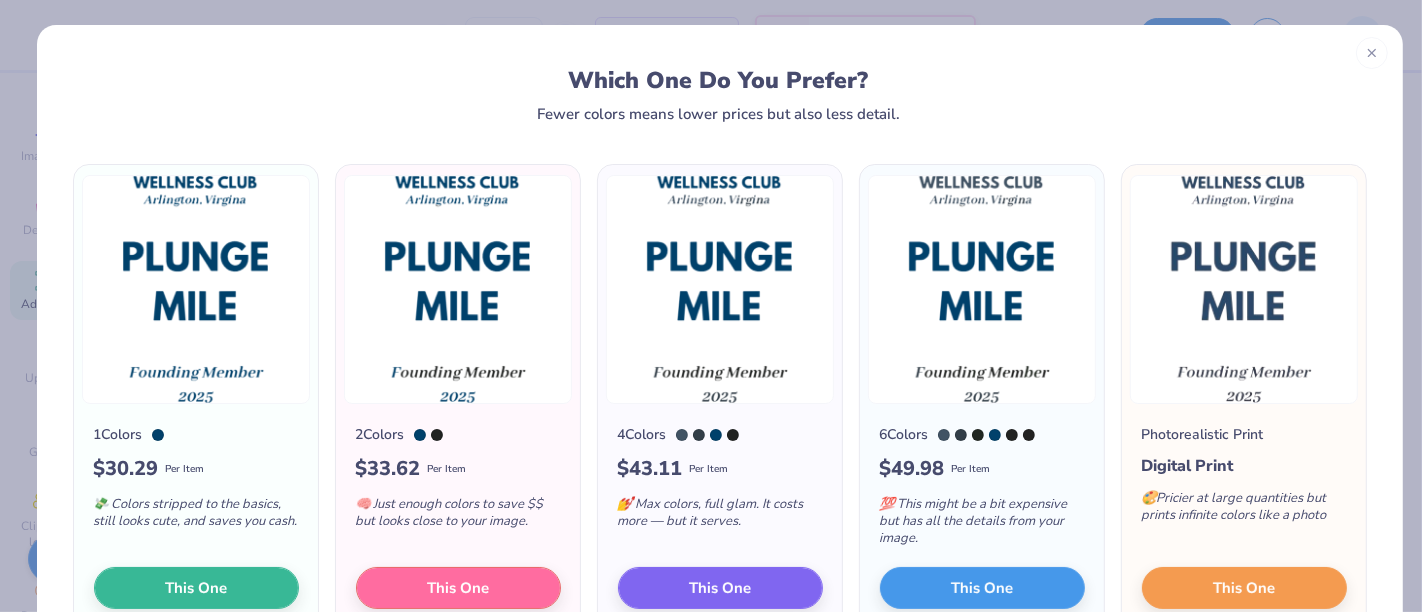 scroll, scrollTop: 113, scrollLeft: 0, axis: vertical 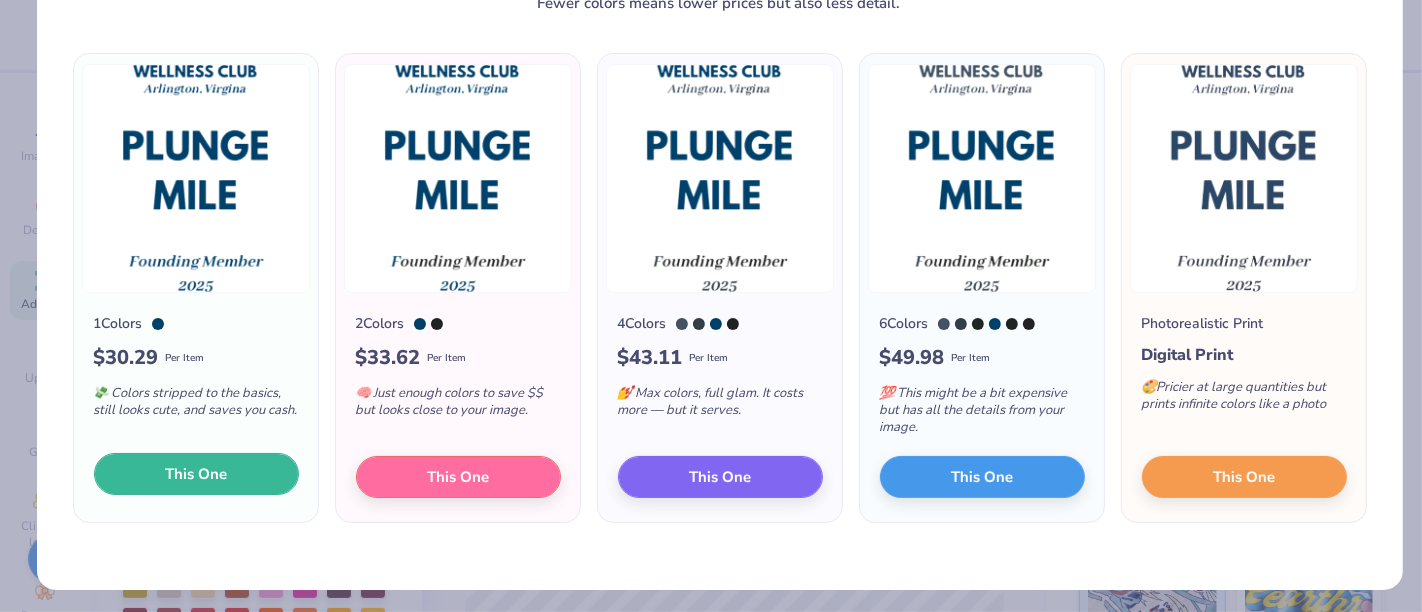 click on "This One" at bounding box center [196, 474] 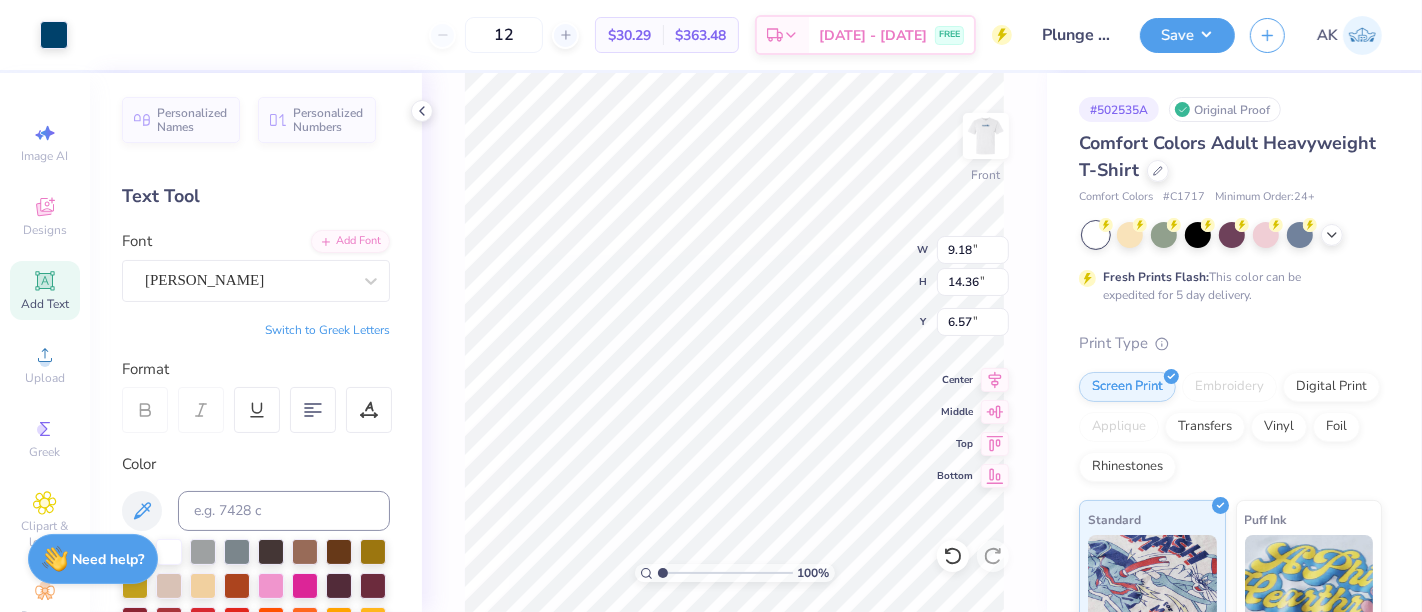 type on "4.58" 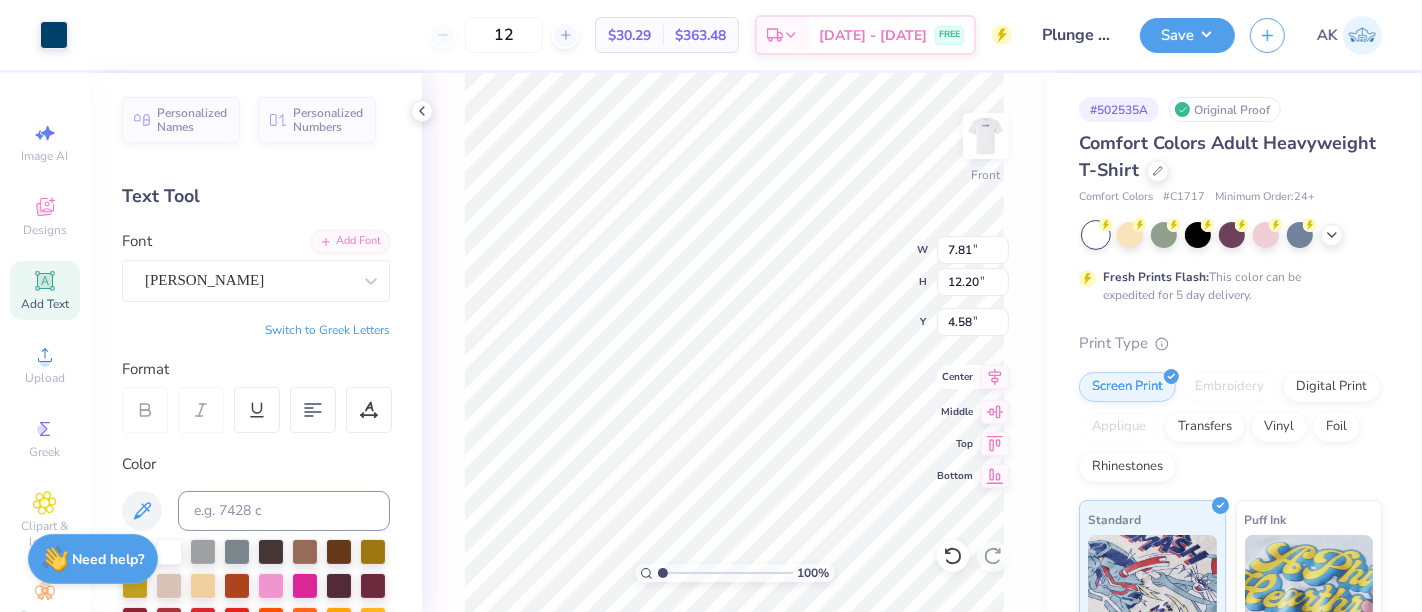 type on "7.81" 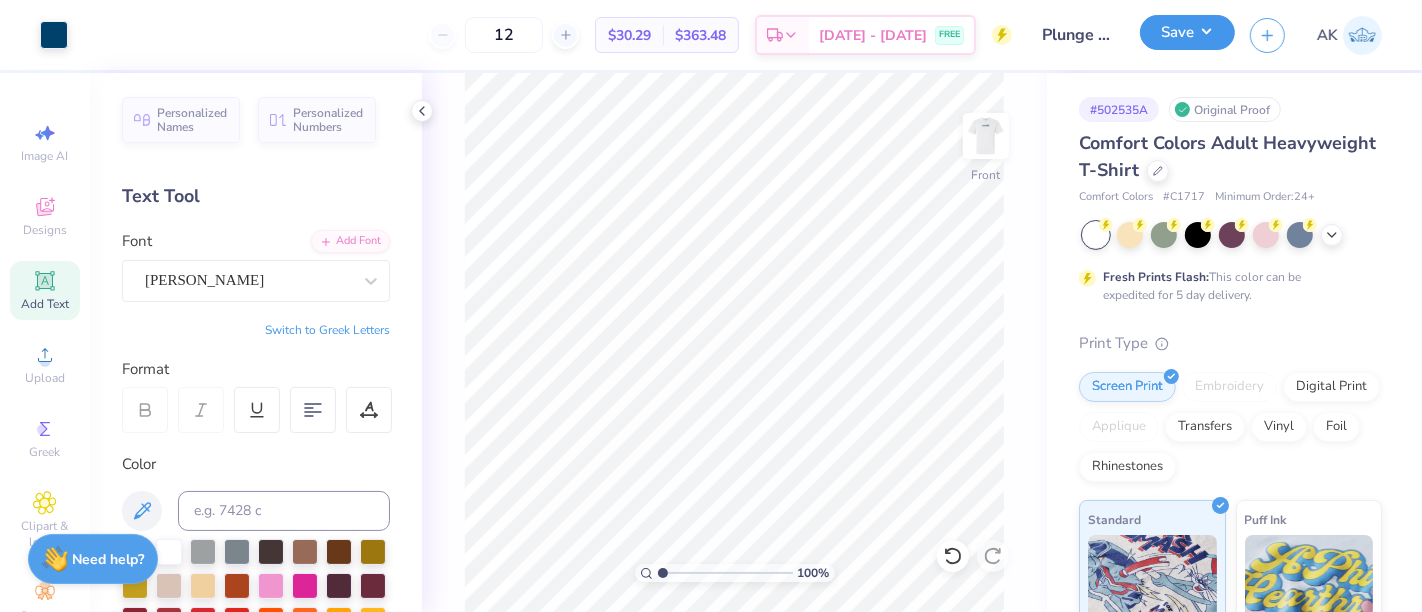 click on "Save" at bounding box center [1187, 32] 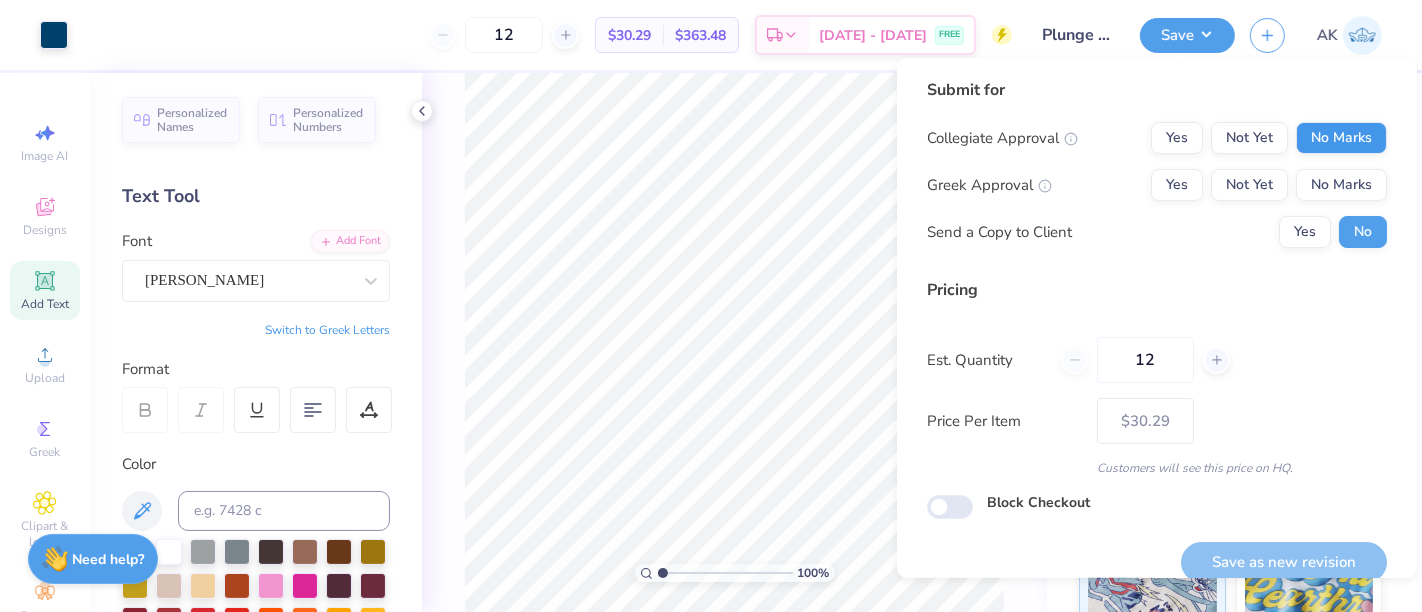 drag, startPoint x: 1308, startPoint y: 115, endPoint x: 1310, endPoint y: 129, distance: 14.142136 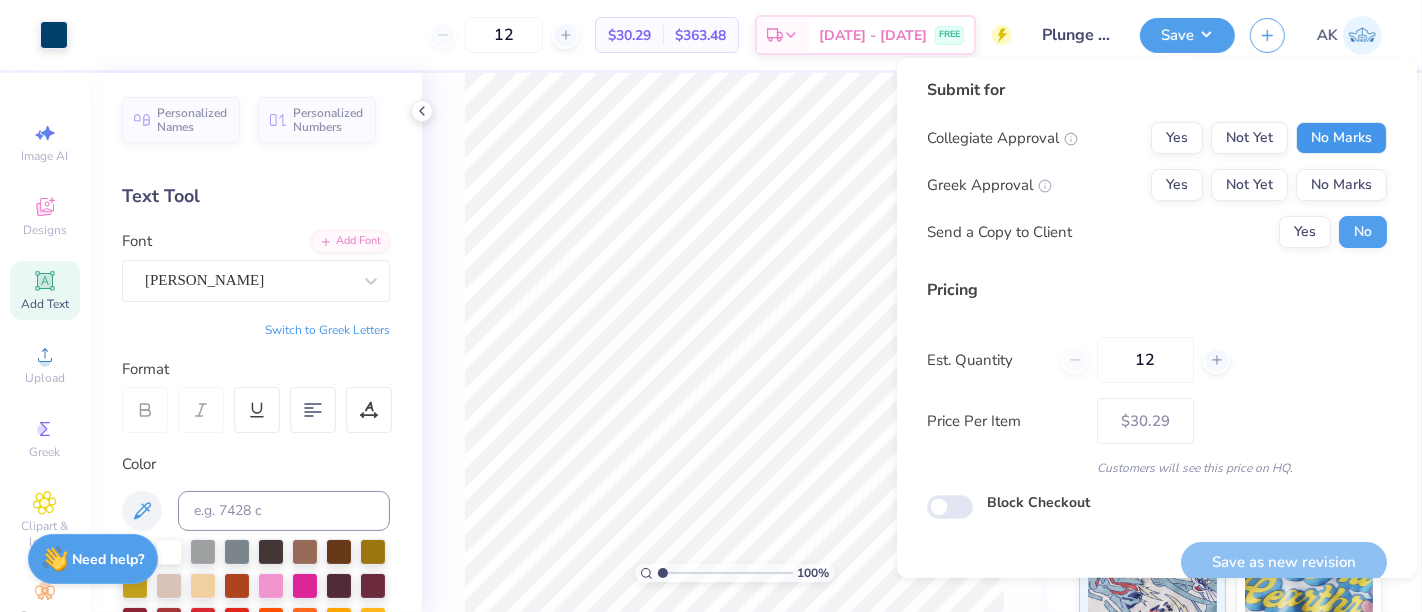 click on "No Marks" at bounding box center (1341, 138) 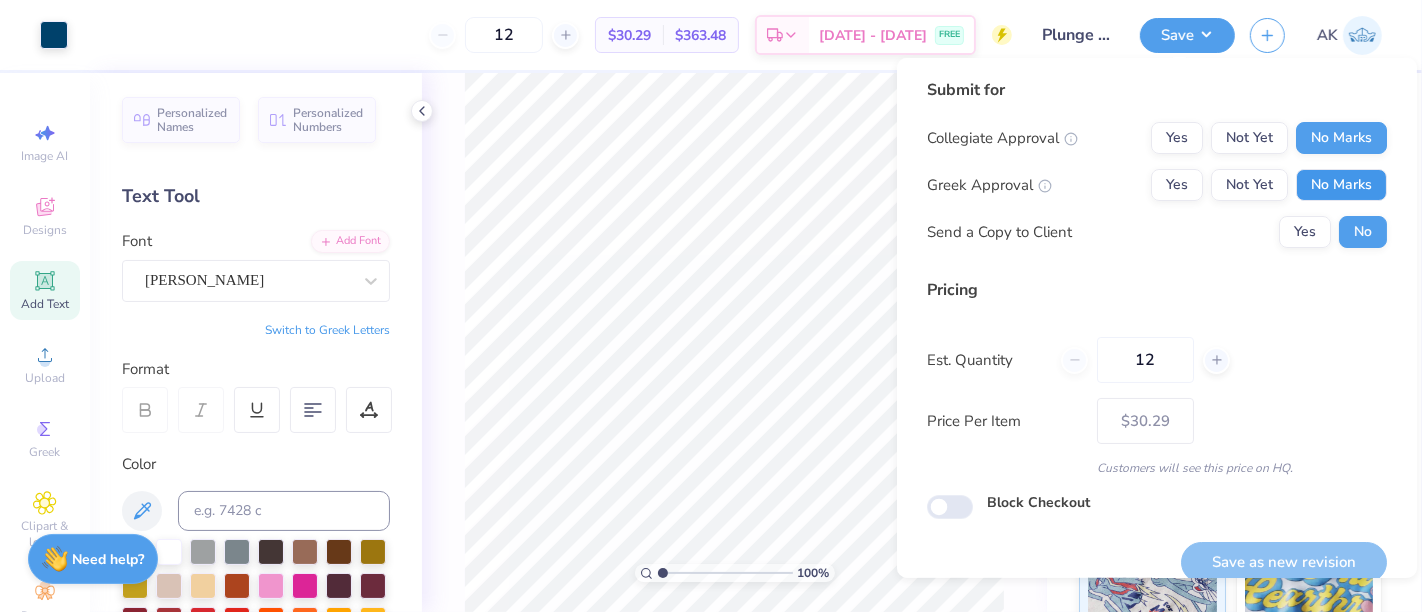 click on "No Marks" at bounding box center (1341, 185) 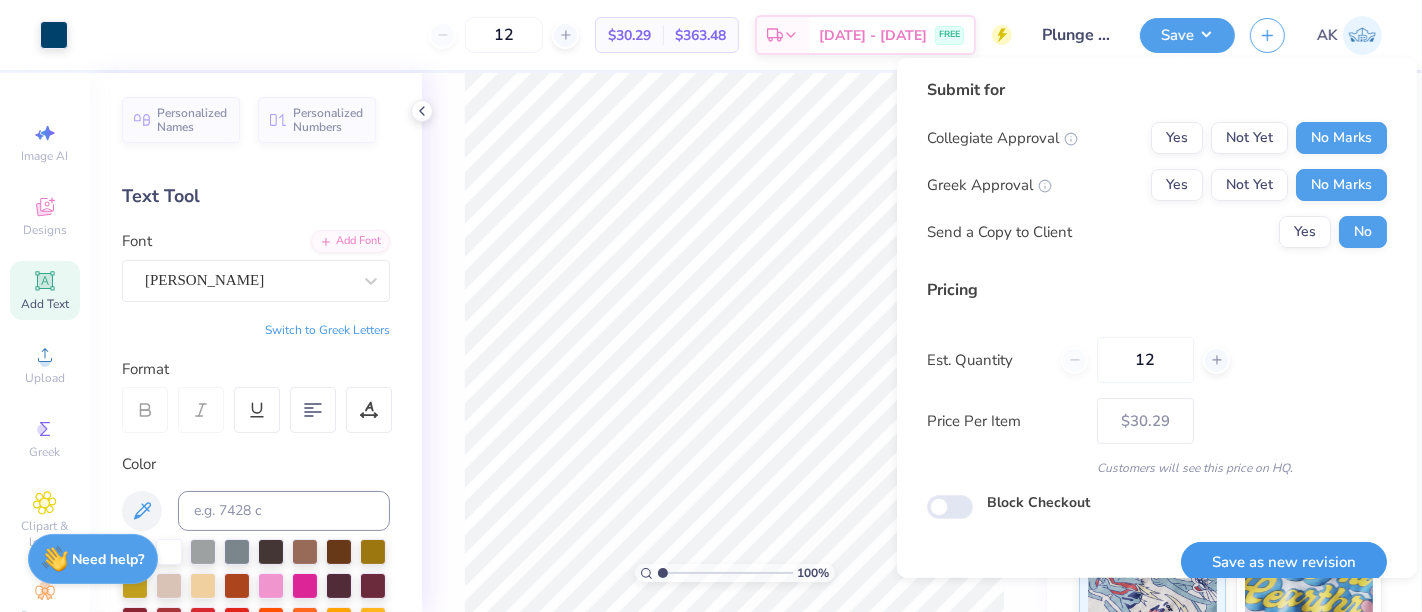 click on "Save as new revision" at bounding box center (1284, 562) 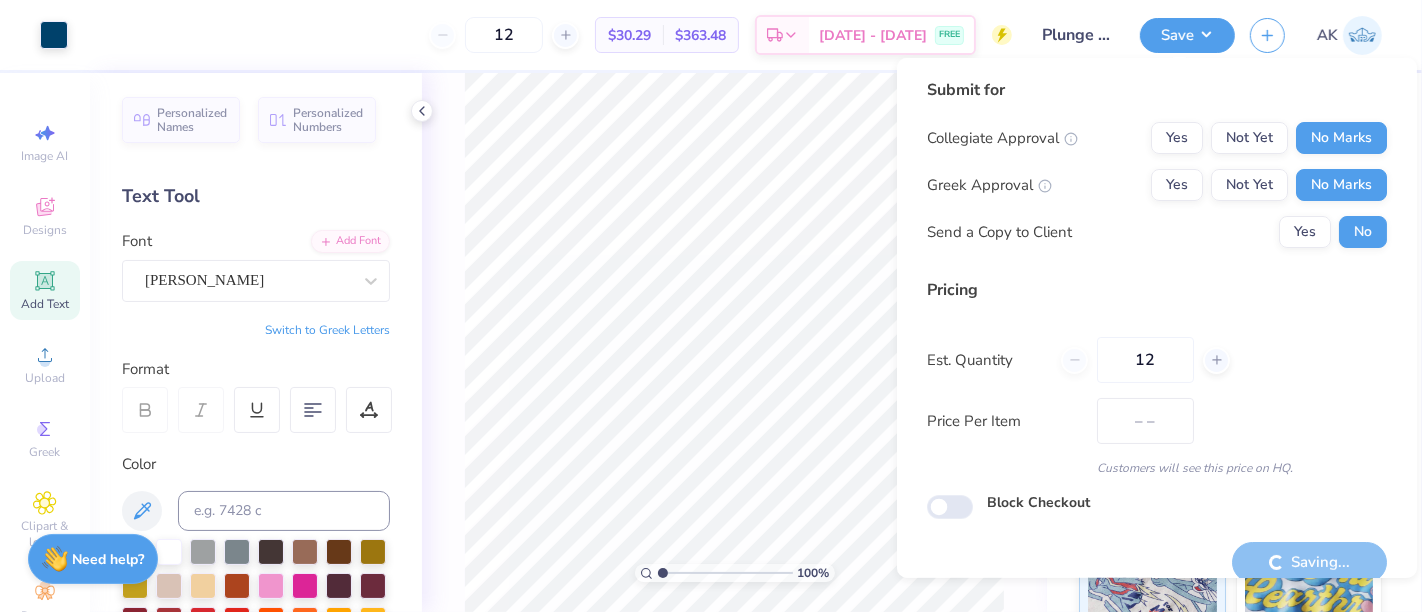 type on "$30.29" 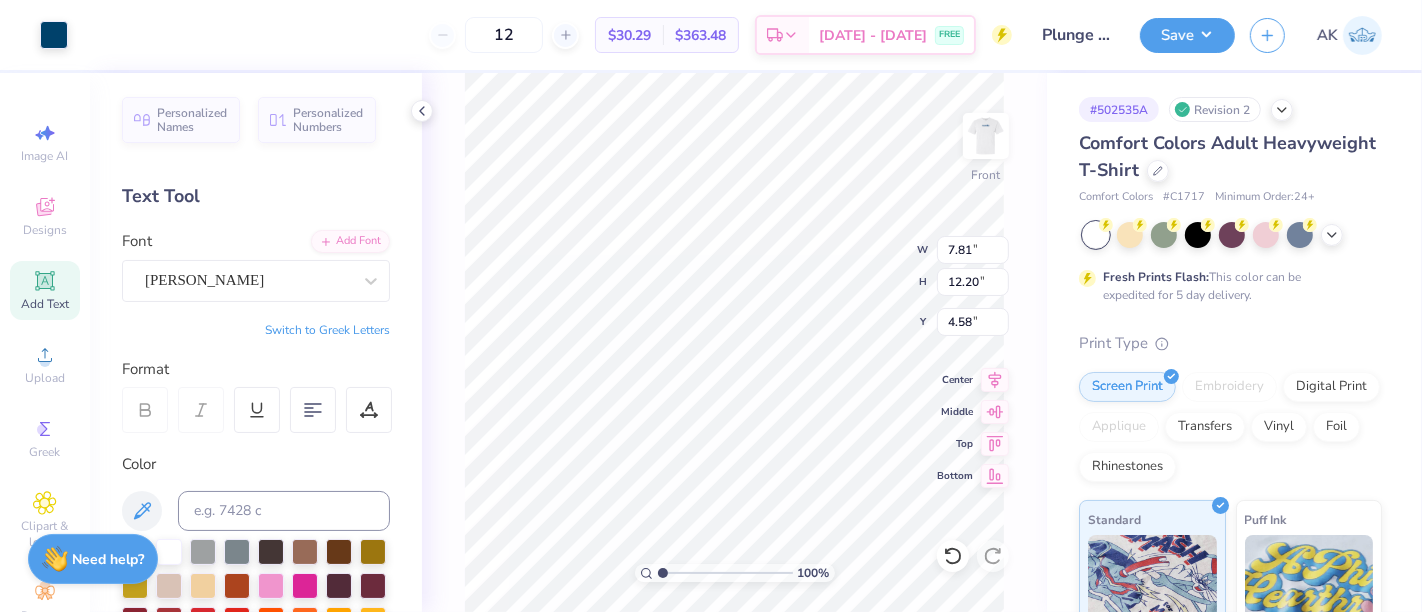 type on "4.36" 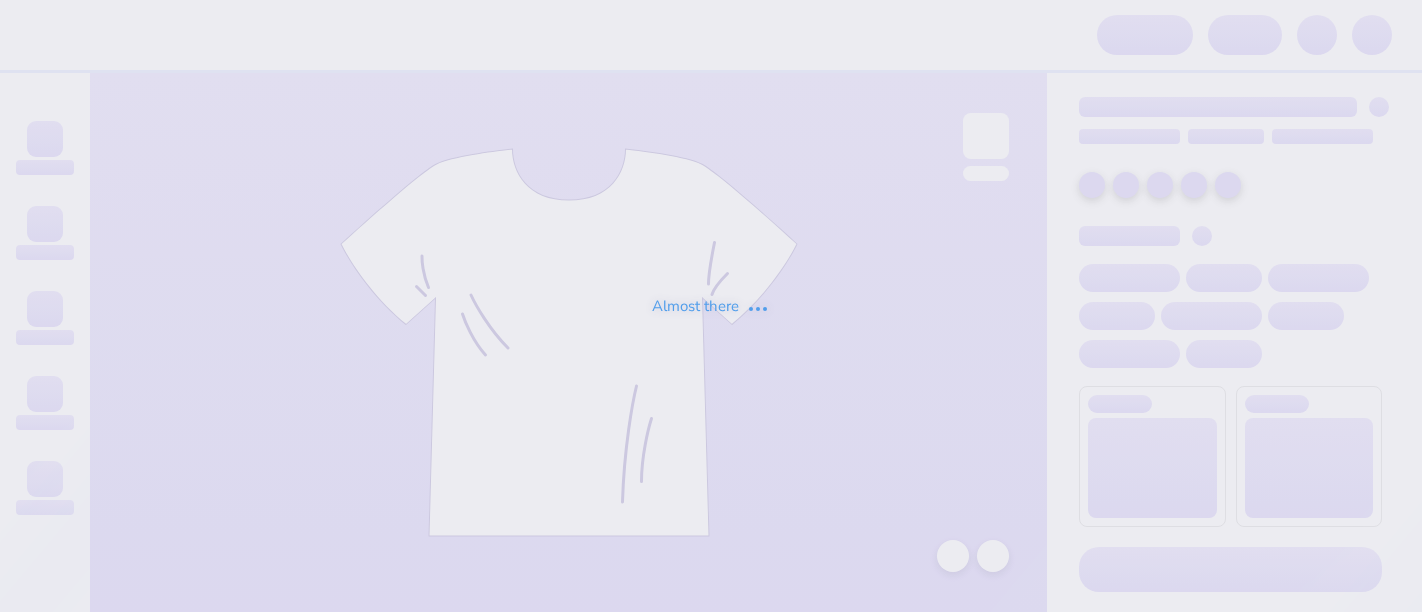 scroll, scrollTop: 0, scrollLeft: 0, axis: both 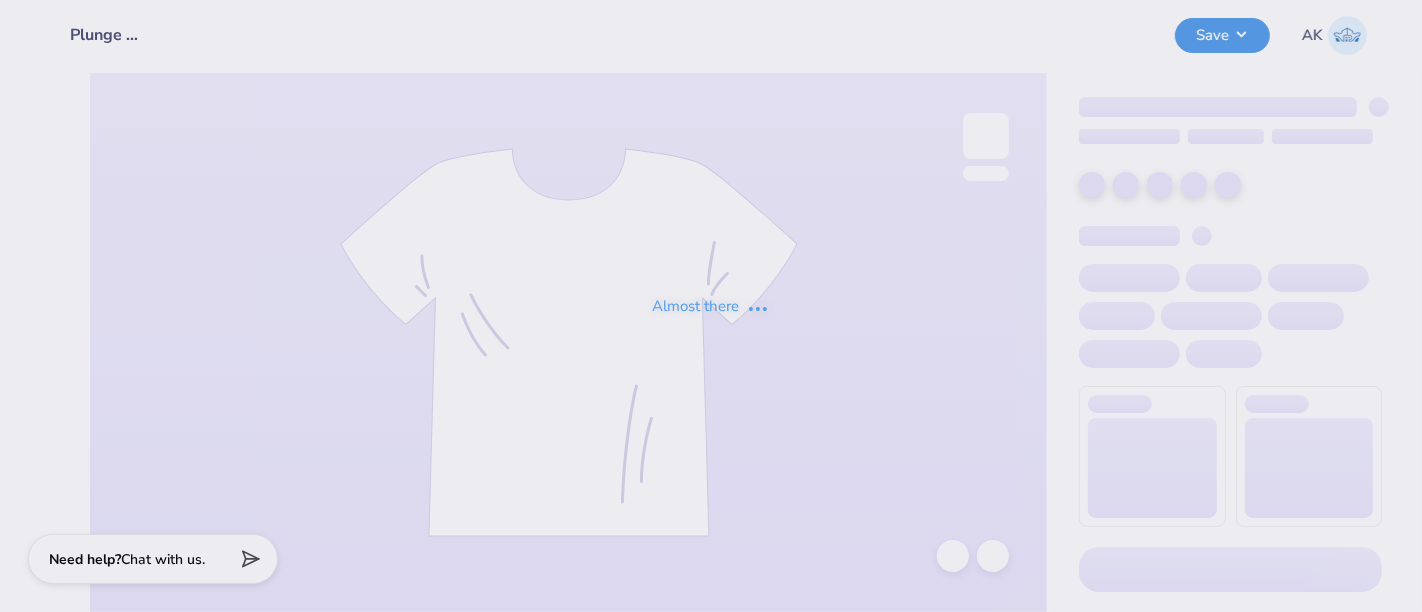 type on "Plunge Mile" 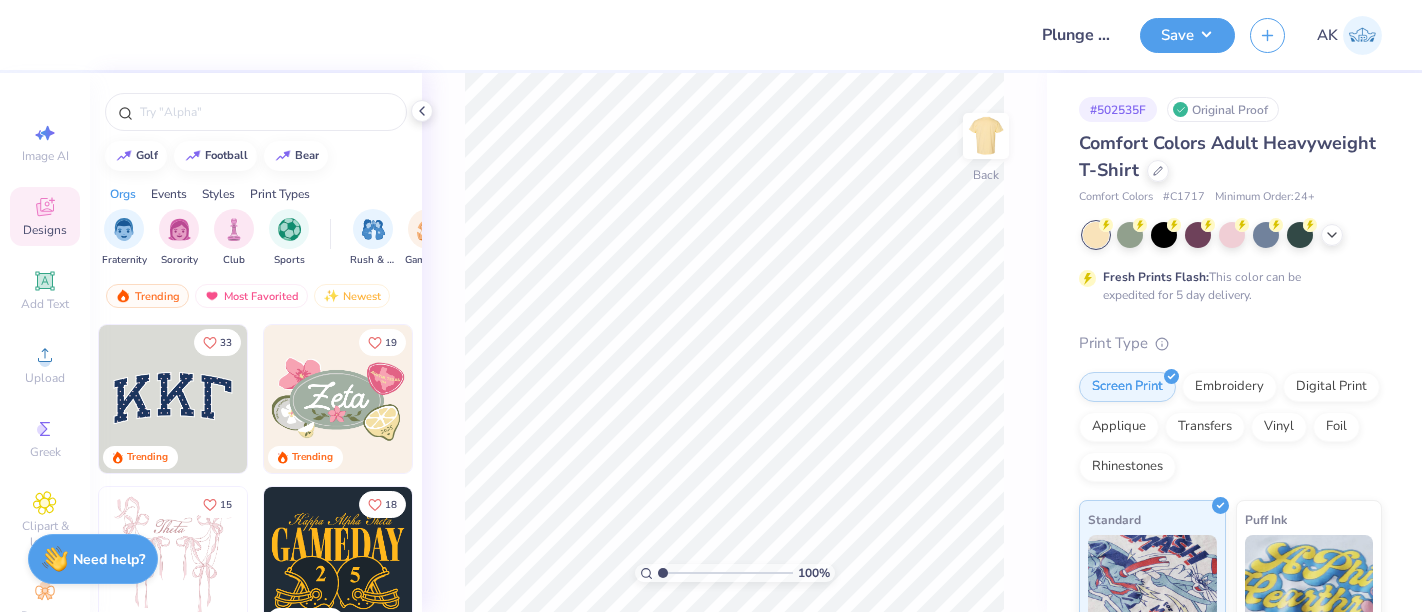 scroll, scrollTop: 0, scrollLeft: 0, axis: both 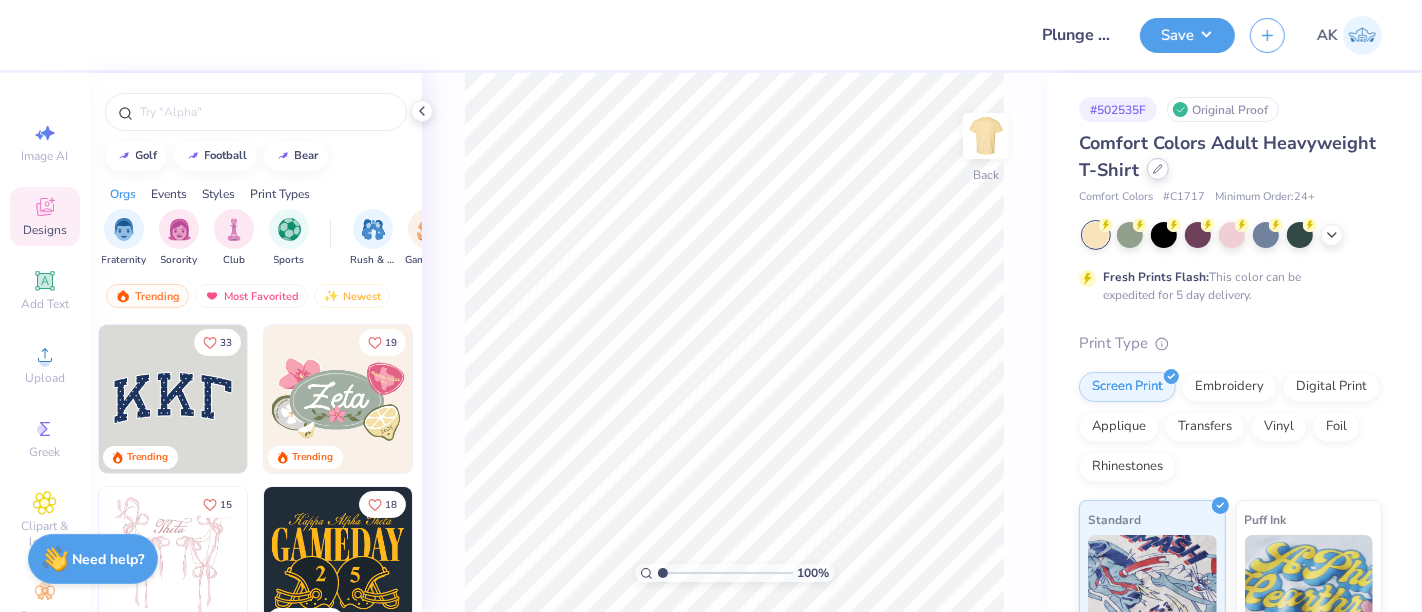 click 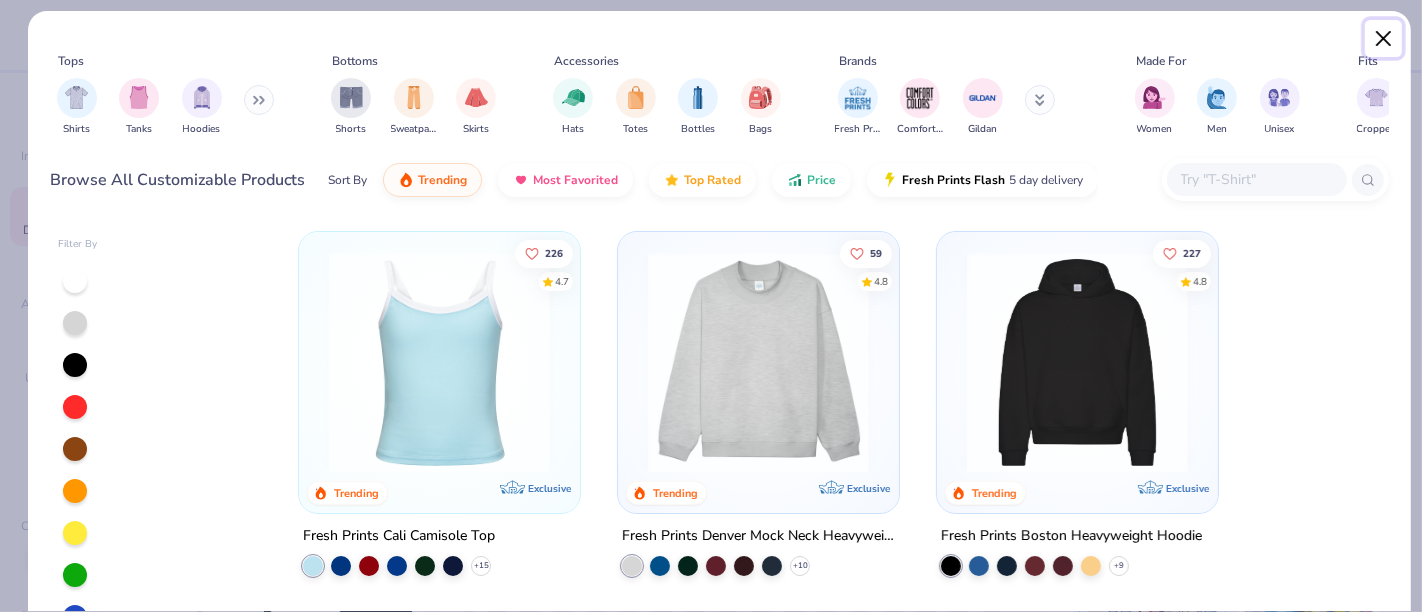 click at bounding box center (1384, 39) 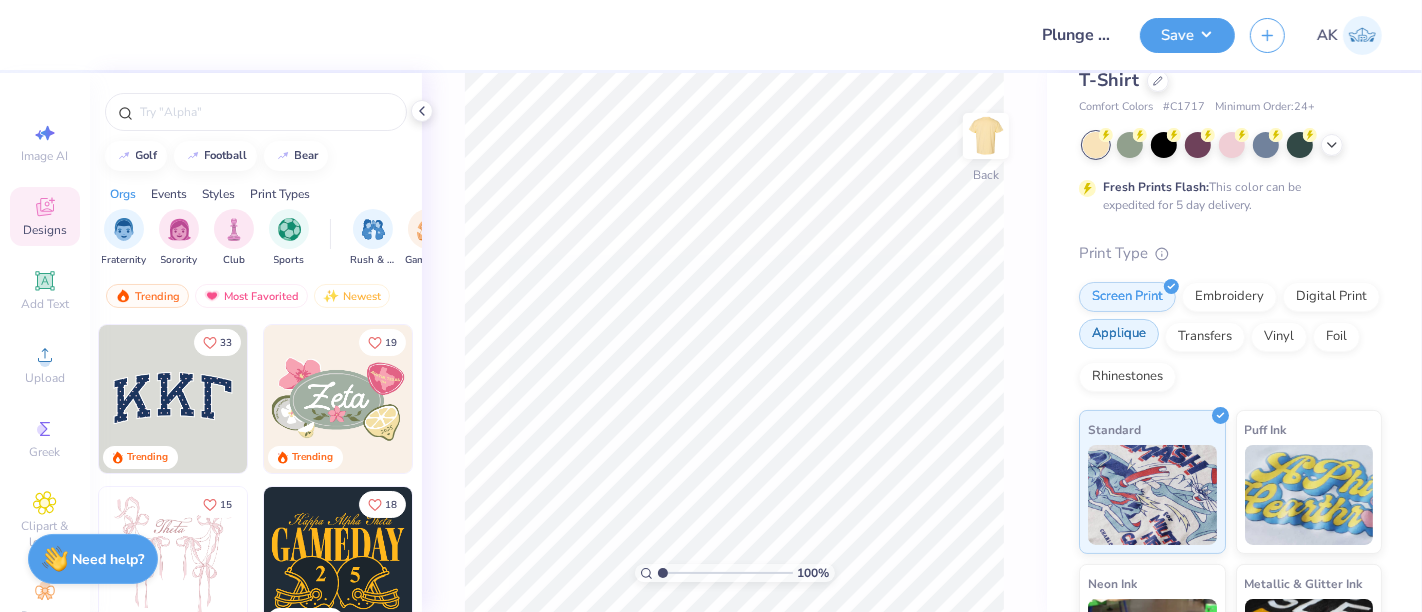 scroll, scrollTop: 111, scrollLeft: 0, axis: vertical 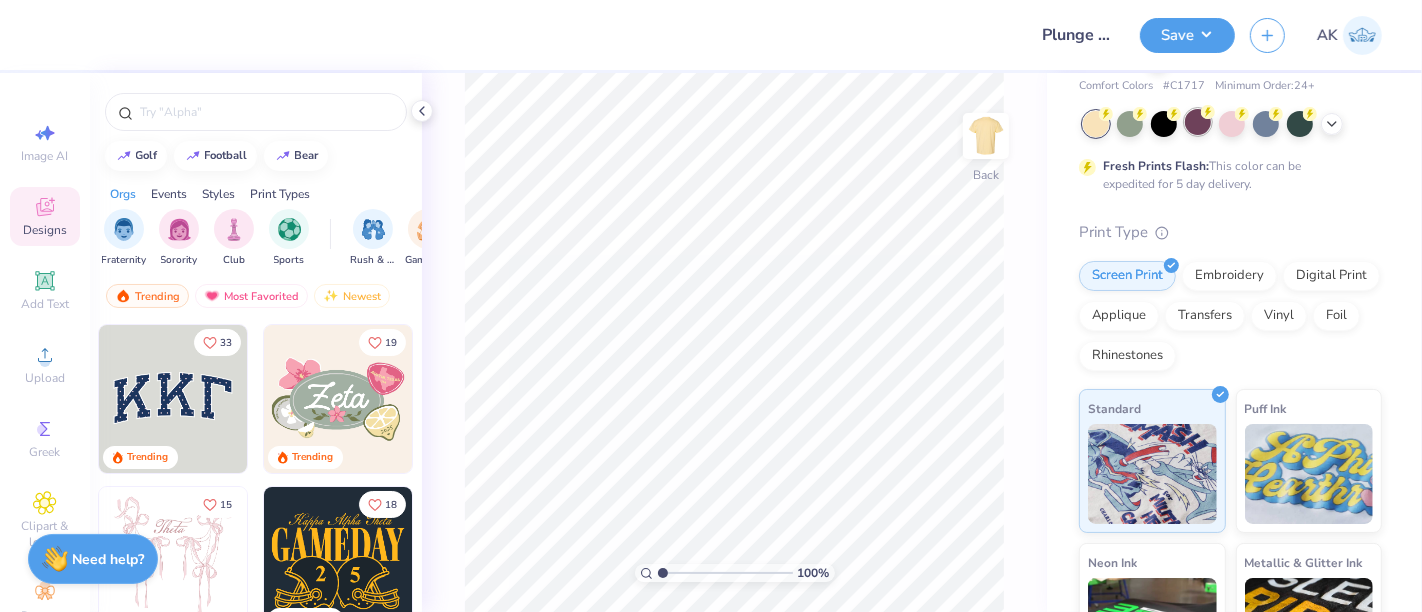 click on "Embroidery" at bounding box center [1229, 276] 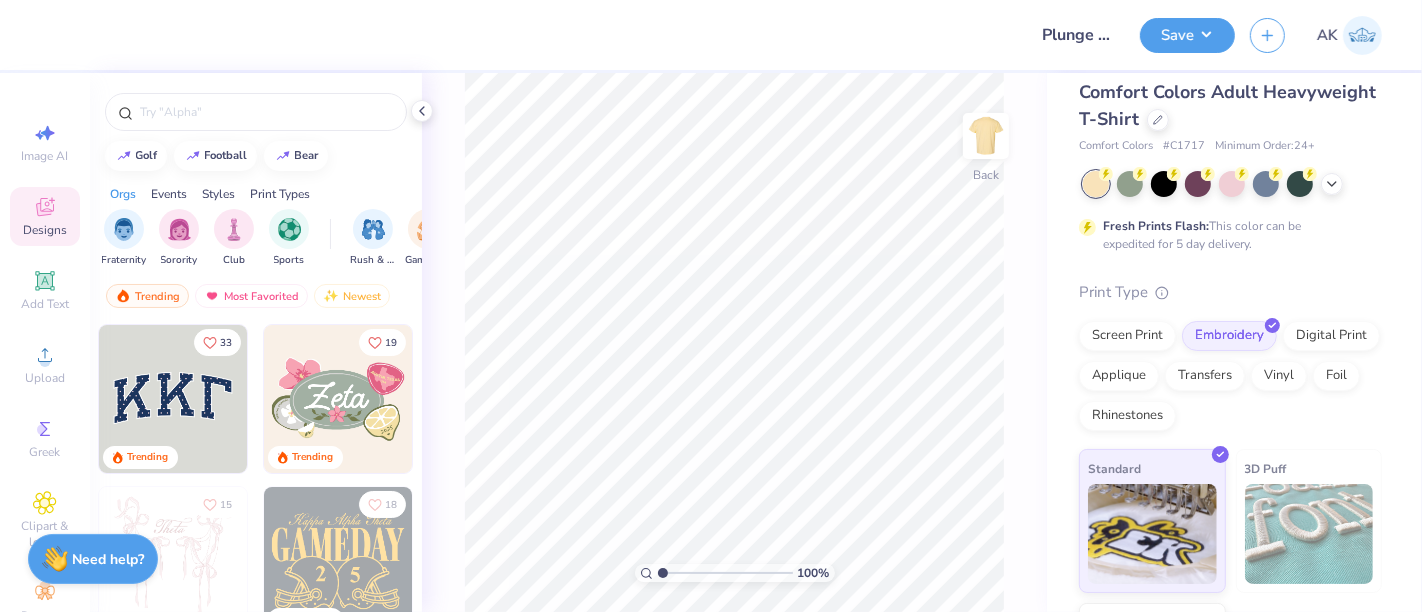 scroll, scrollTop: 0, scrollLeft: 0, axis: both 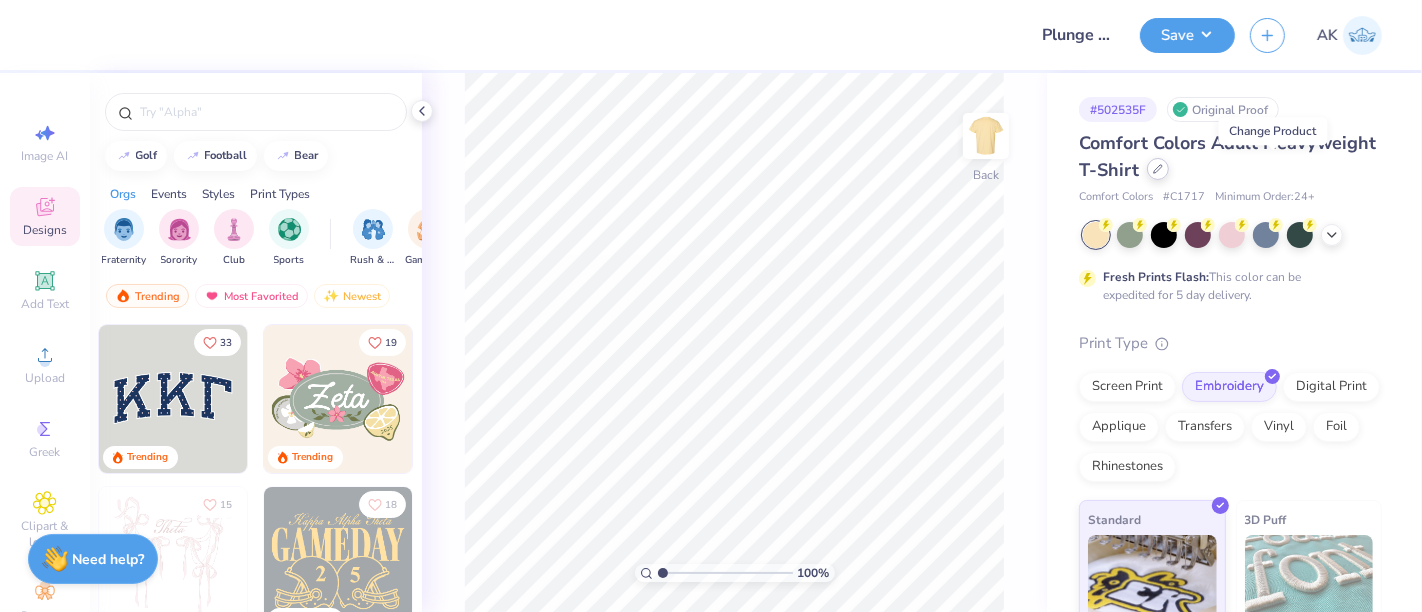 click at bounding box center (1158, 169) 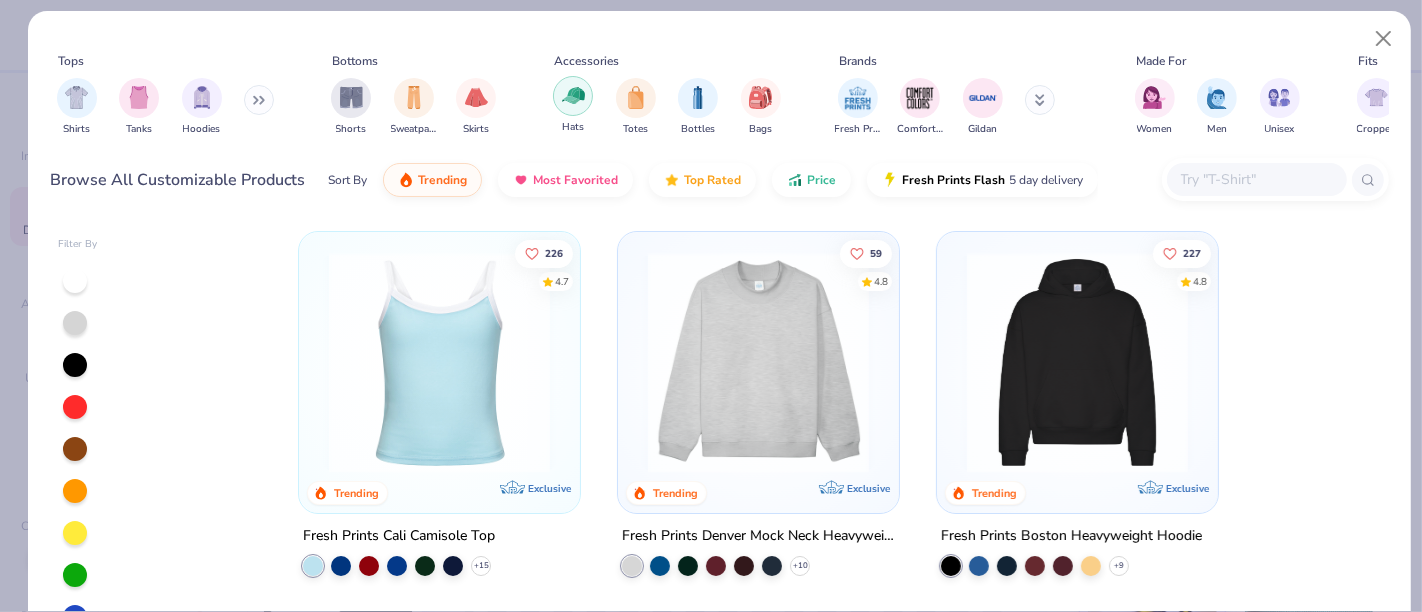 click at bounding box center (573, 96) 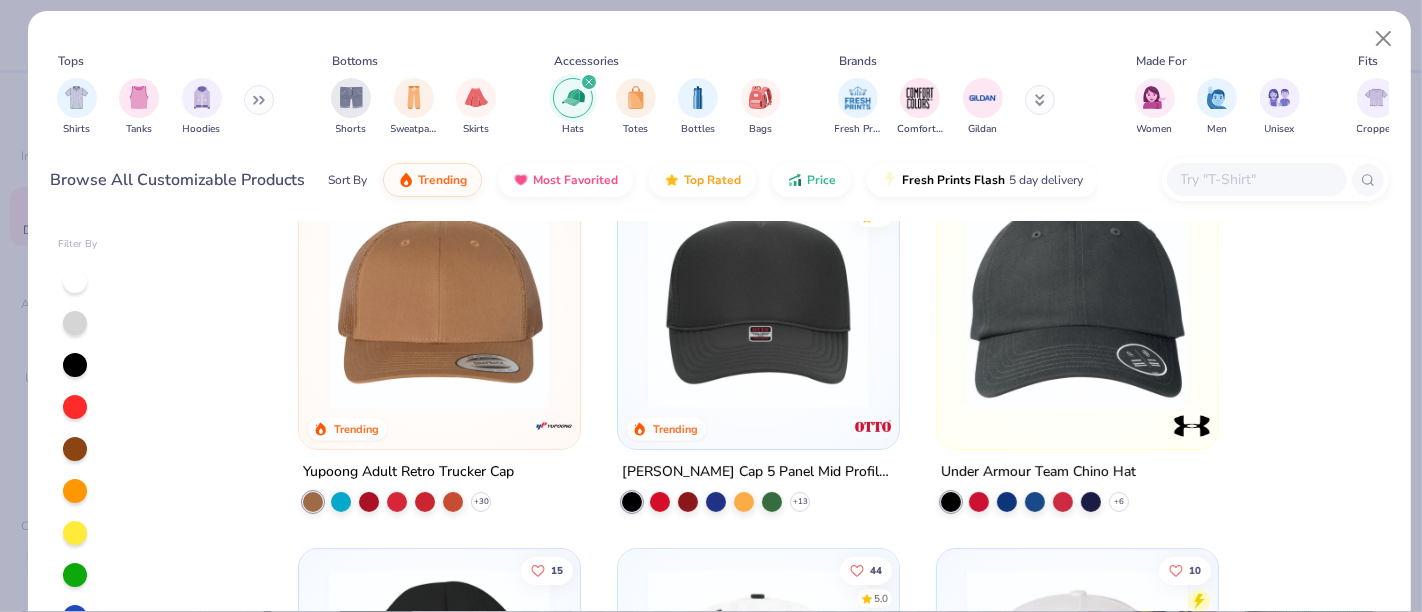 scroll, scrollTop: 666, scrollLeft: 0, axis: vertical 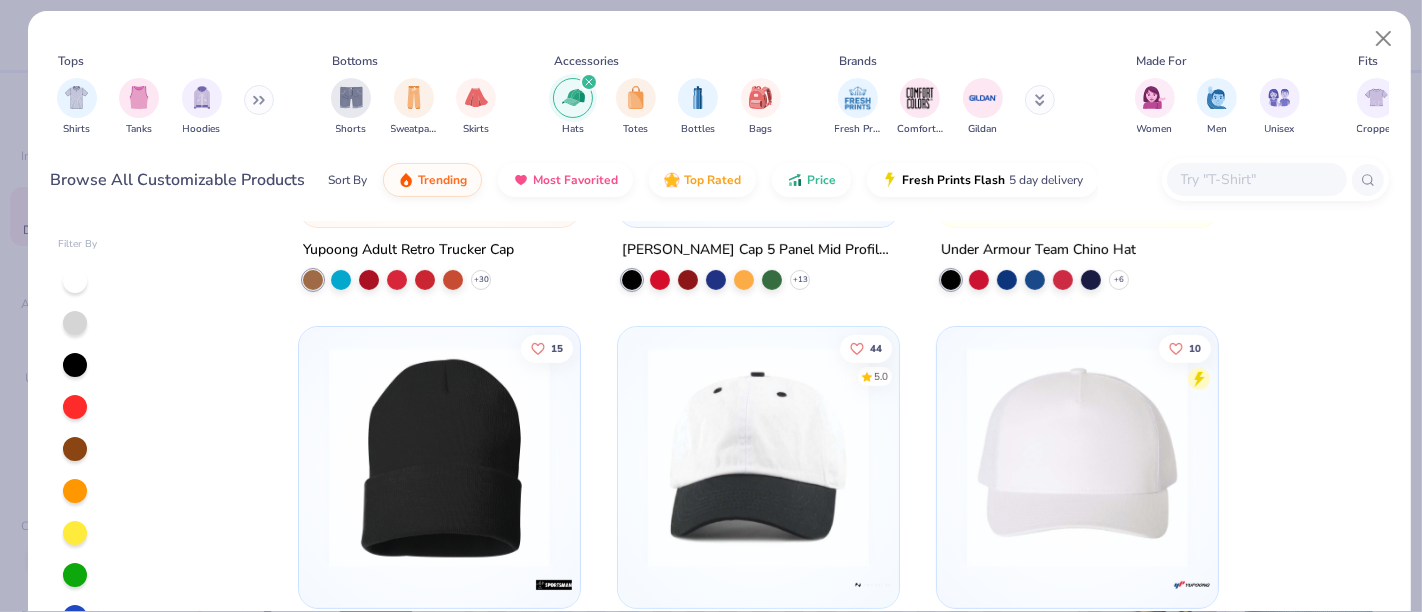 click at bounding box center (758, 456) 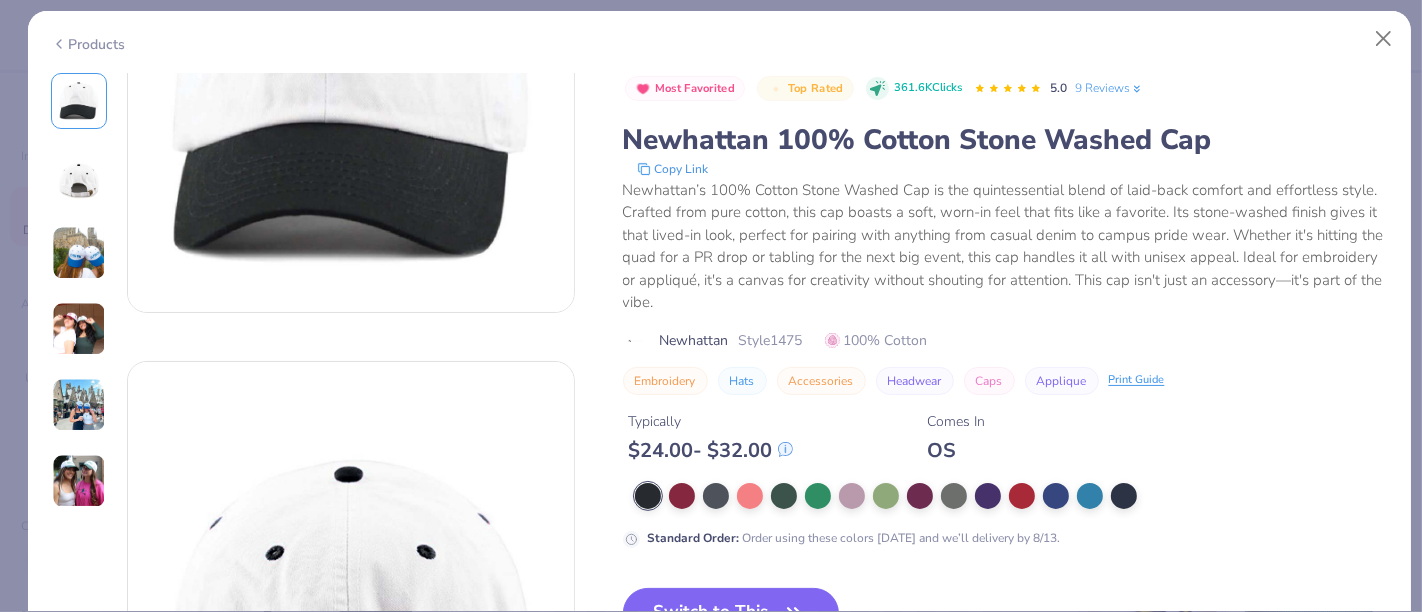 scroll, scrollTop: 222, scrollLeft: 0, axis: vertical 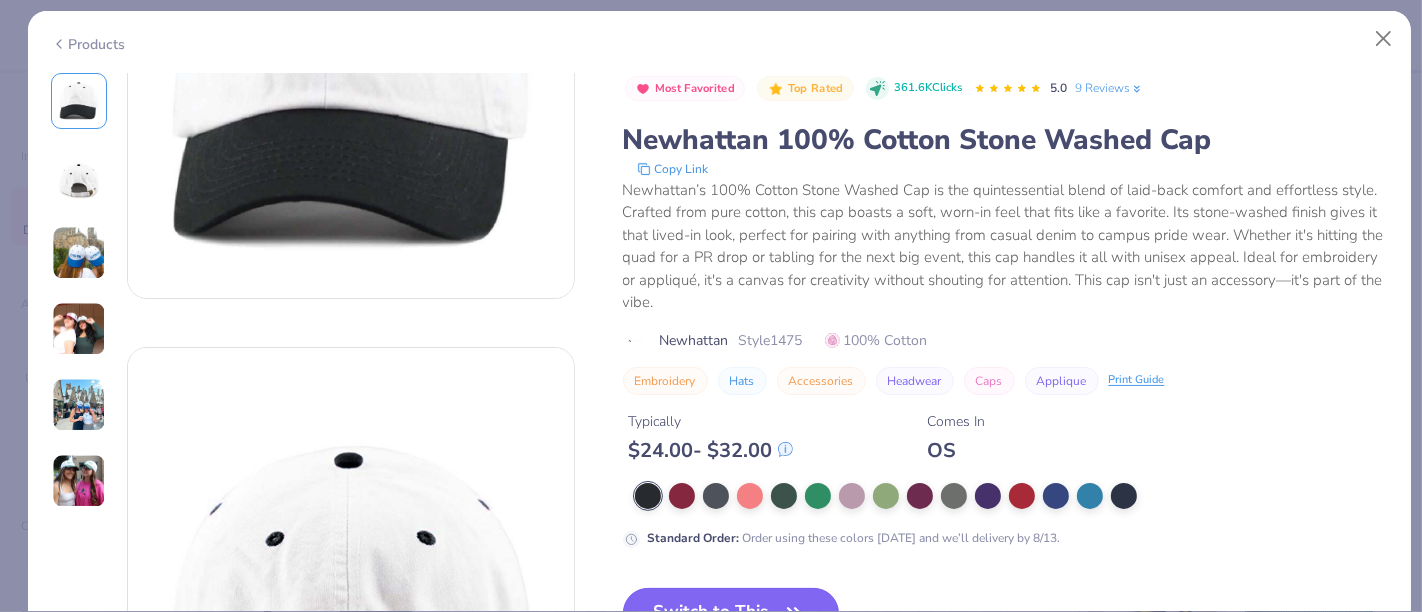 click on "Switch to This" at bounding box center (731, 613) 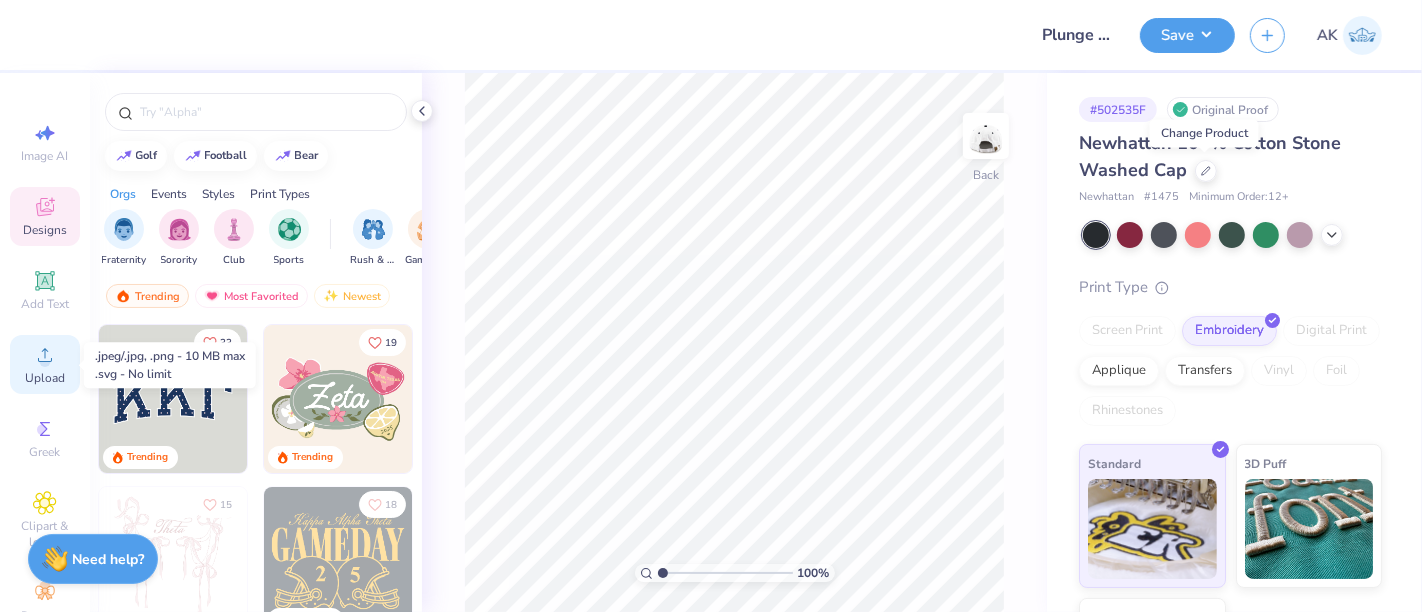 click on "Upload" at bounding box center [45, 364] 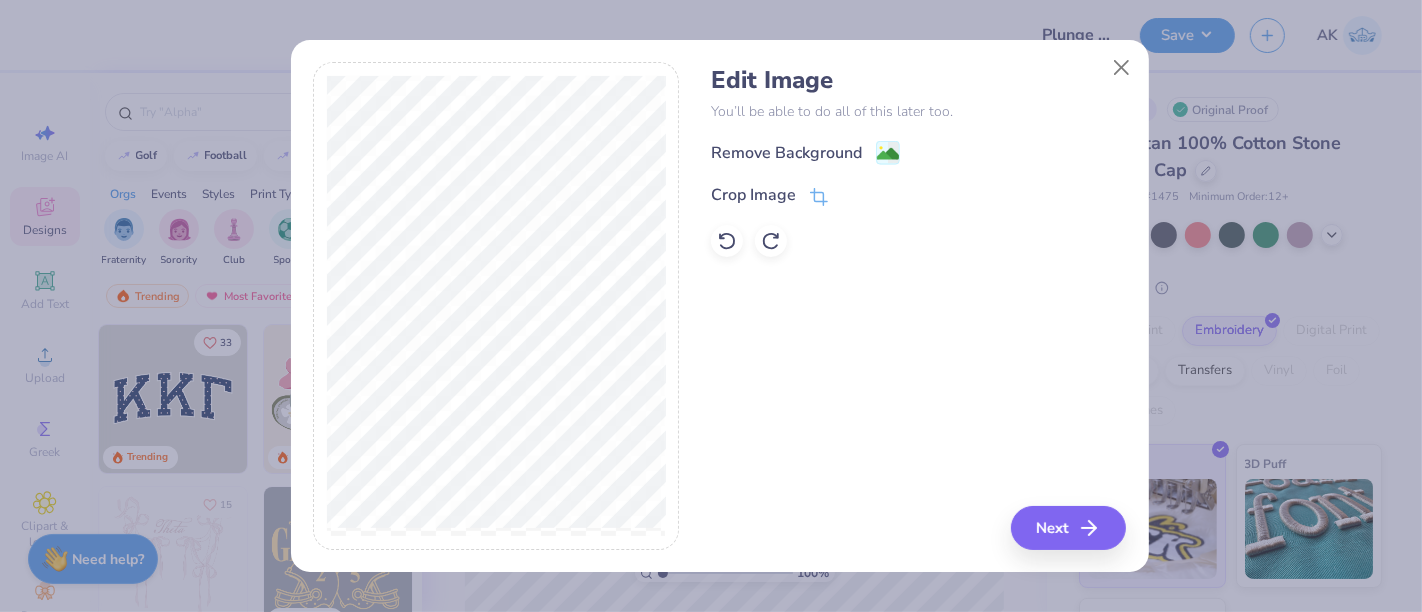 click 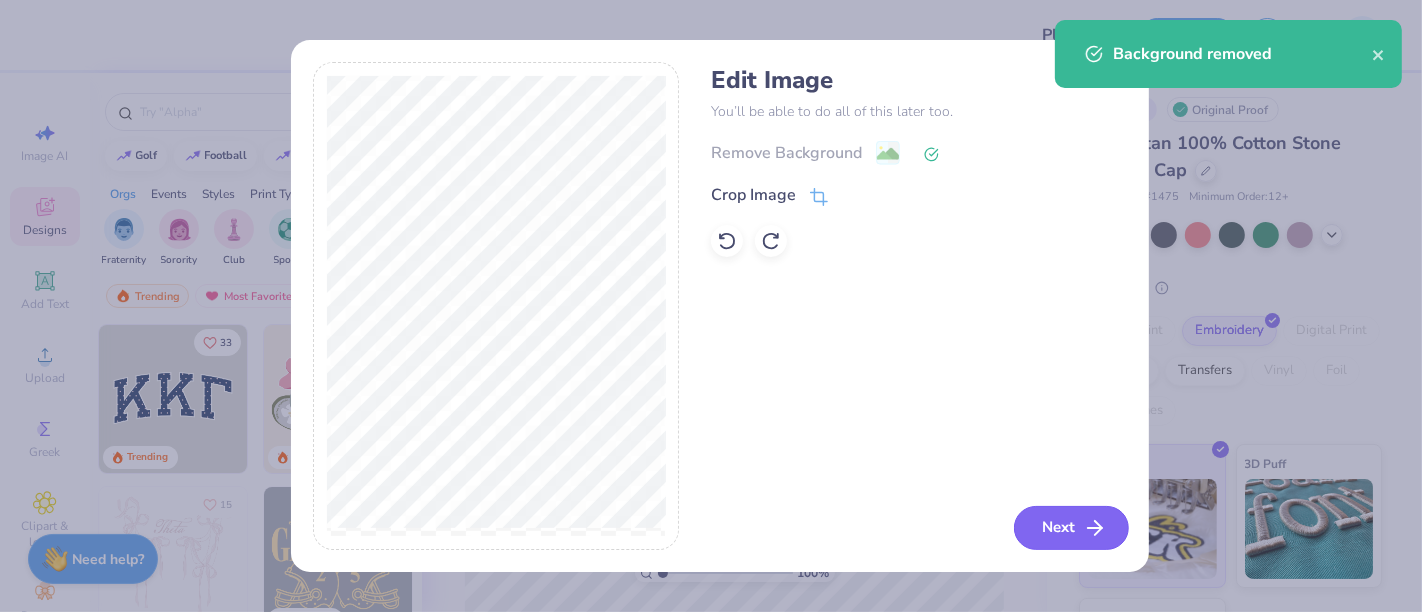 click 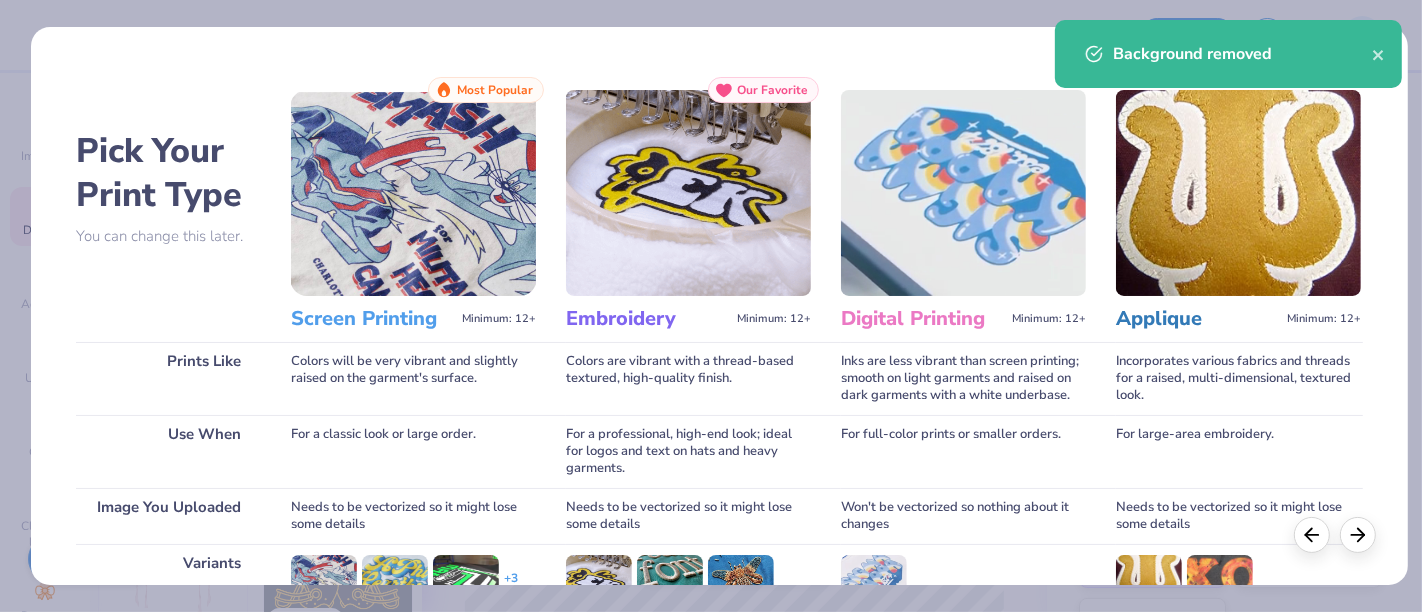 scroll, scrollTop: 283, scrollLeft: 0, axis: vertical 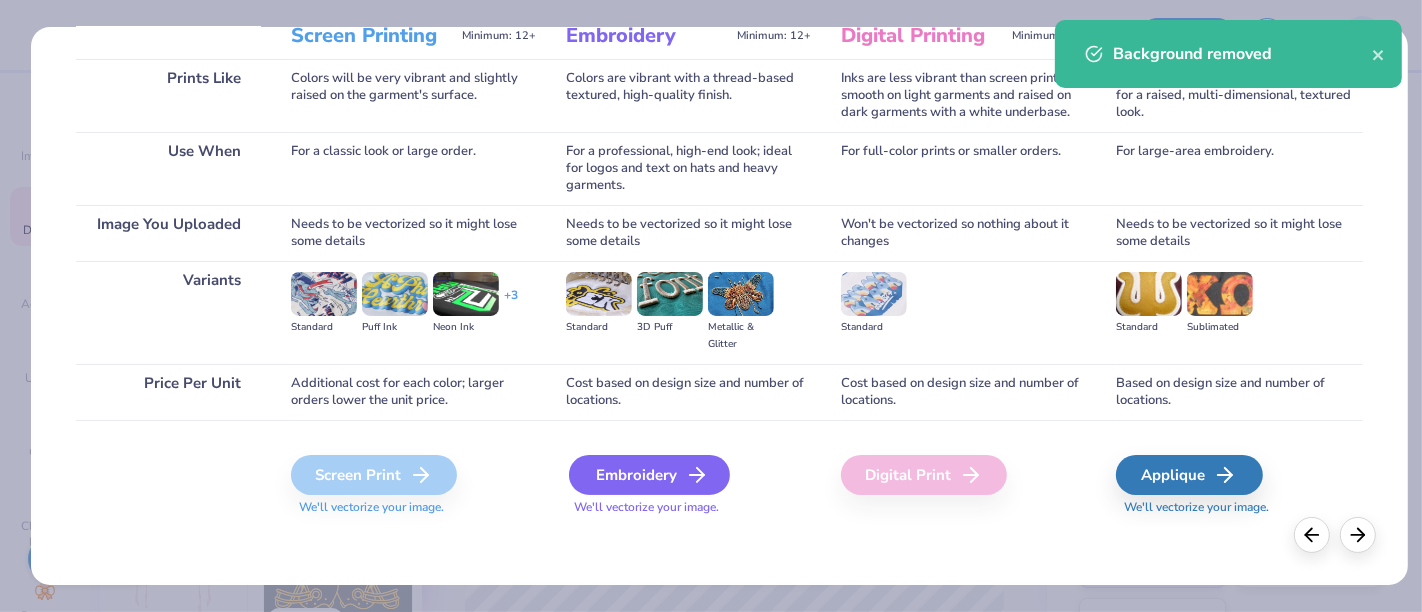 click on "Embroidery" at bounding box center [649, 475] 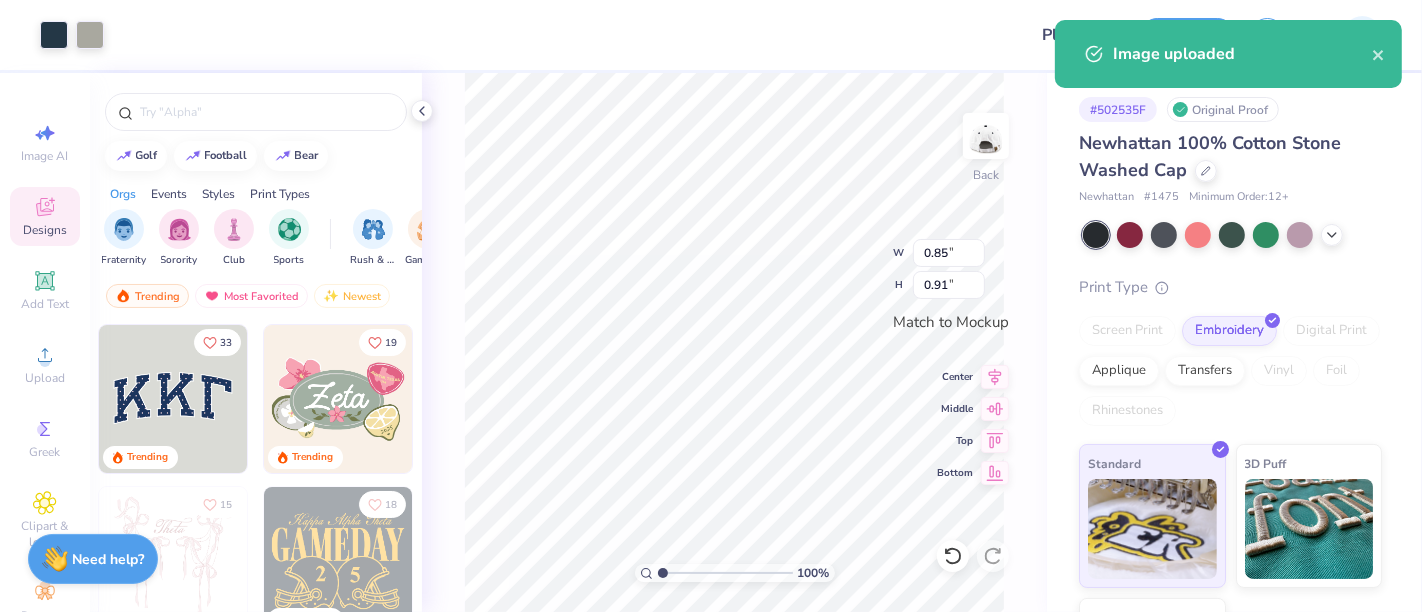 type on "0.85" 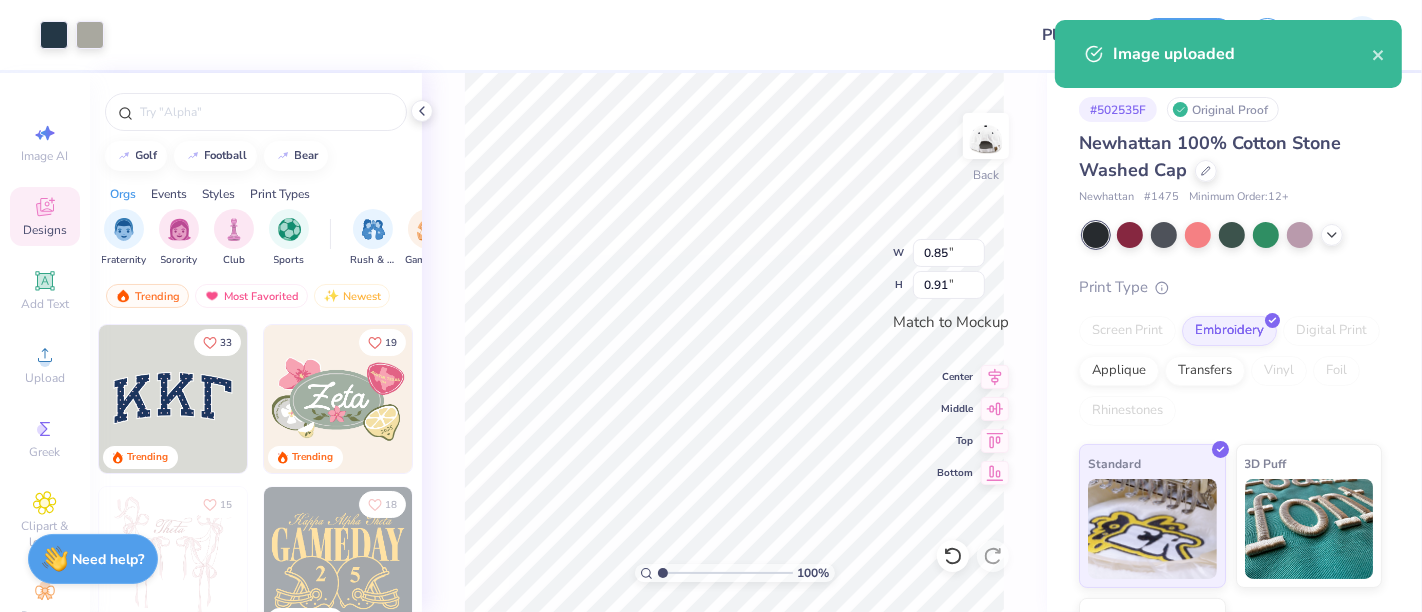 type on "0.91" 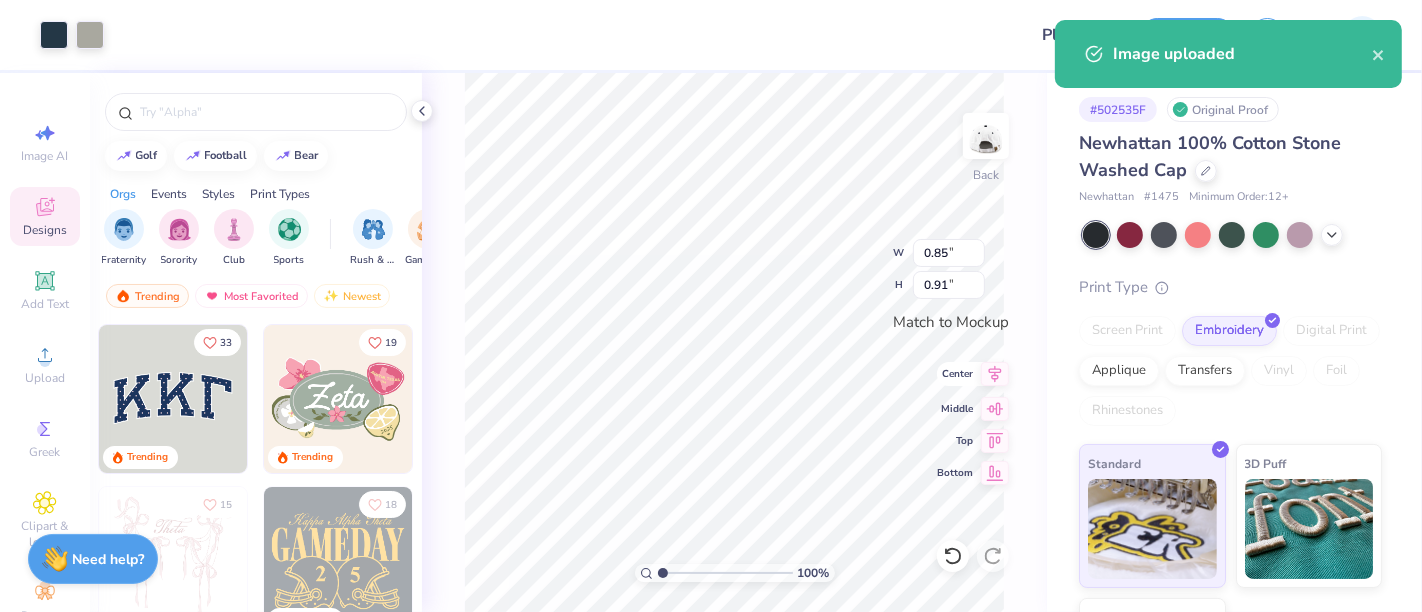 click 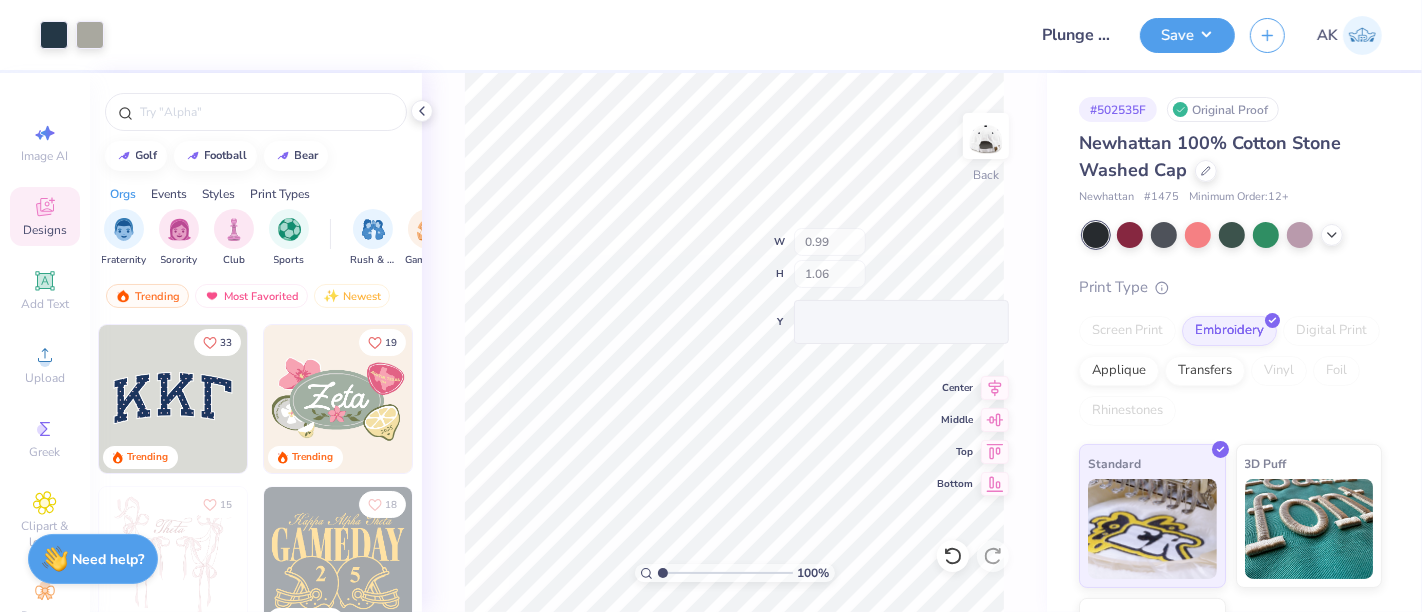 type on "0.99" 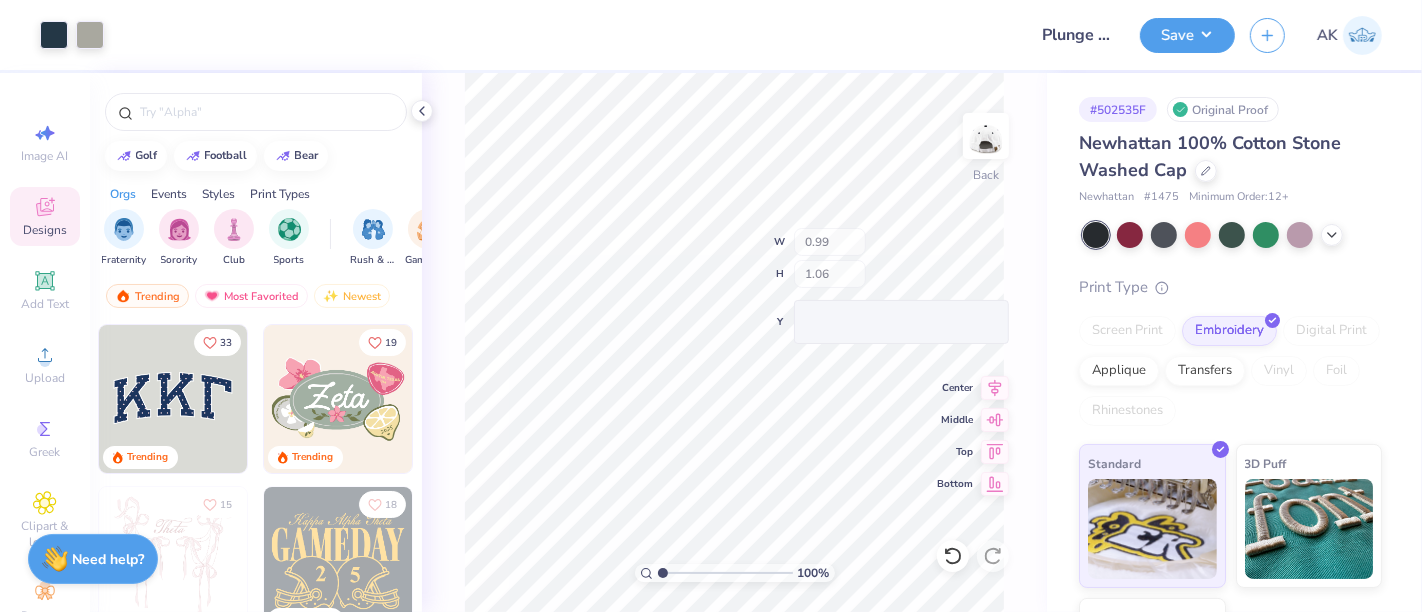 type on "1.06" 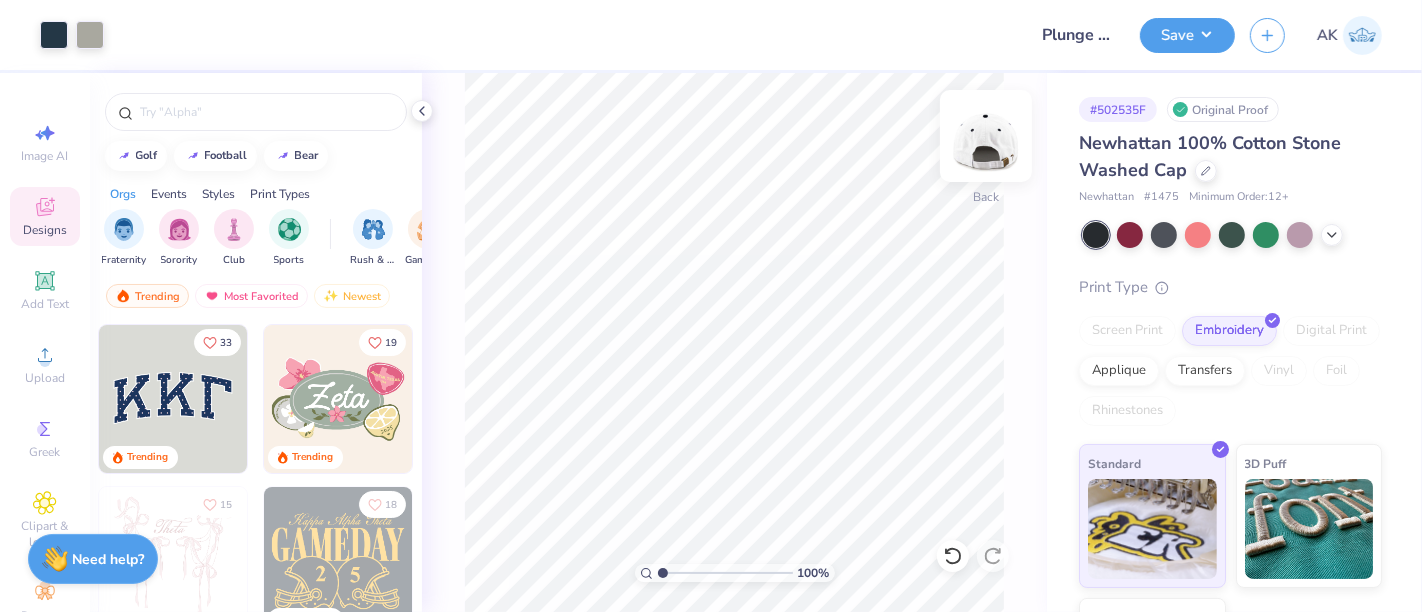 click at bounding box center [986, 136] 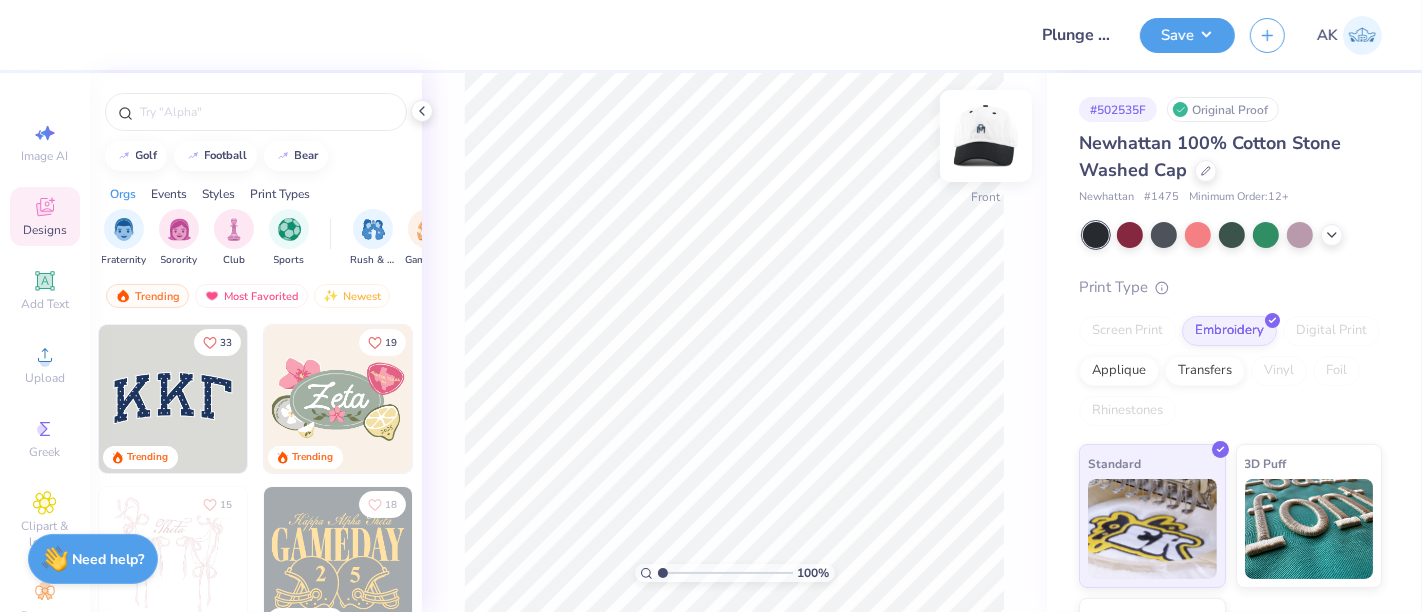 click at bounding box center [986, 136] 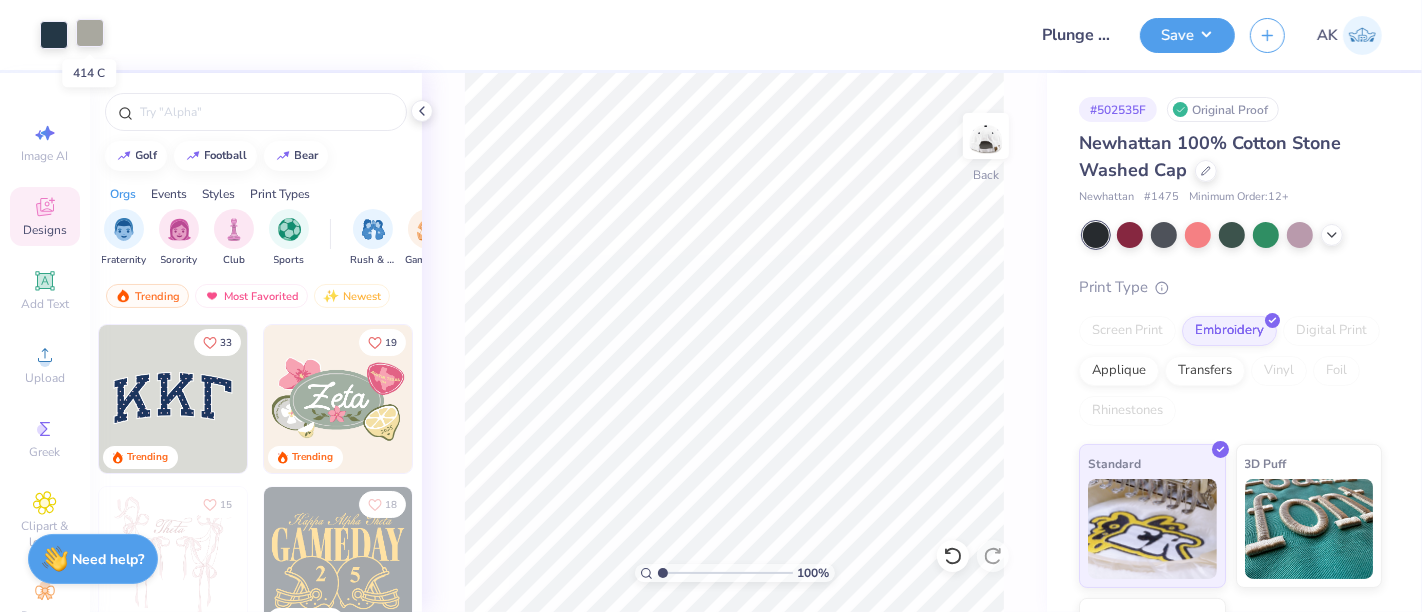 click at bounding box center [90, 33] 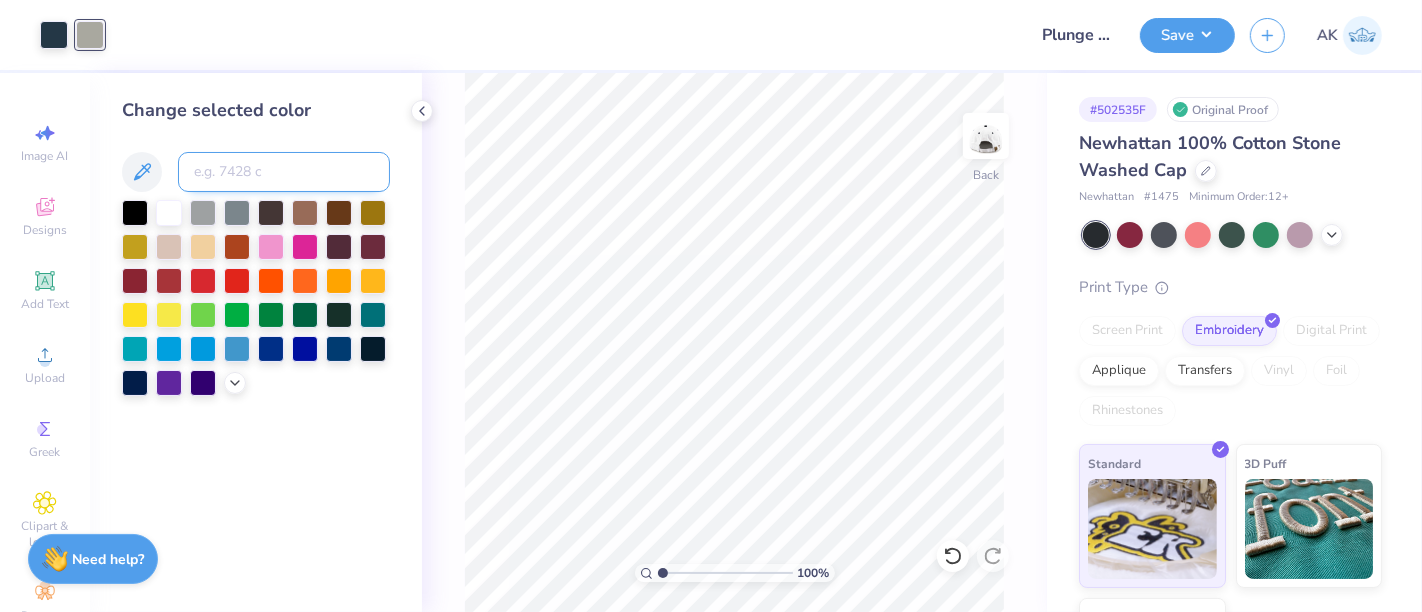 click at bounding box center [284, 172] 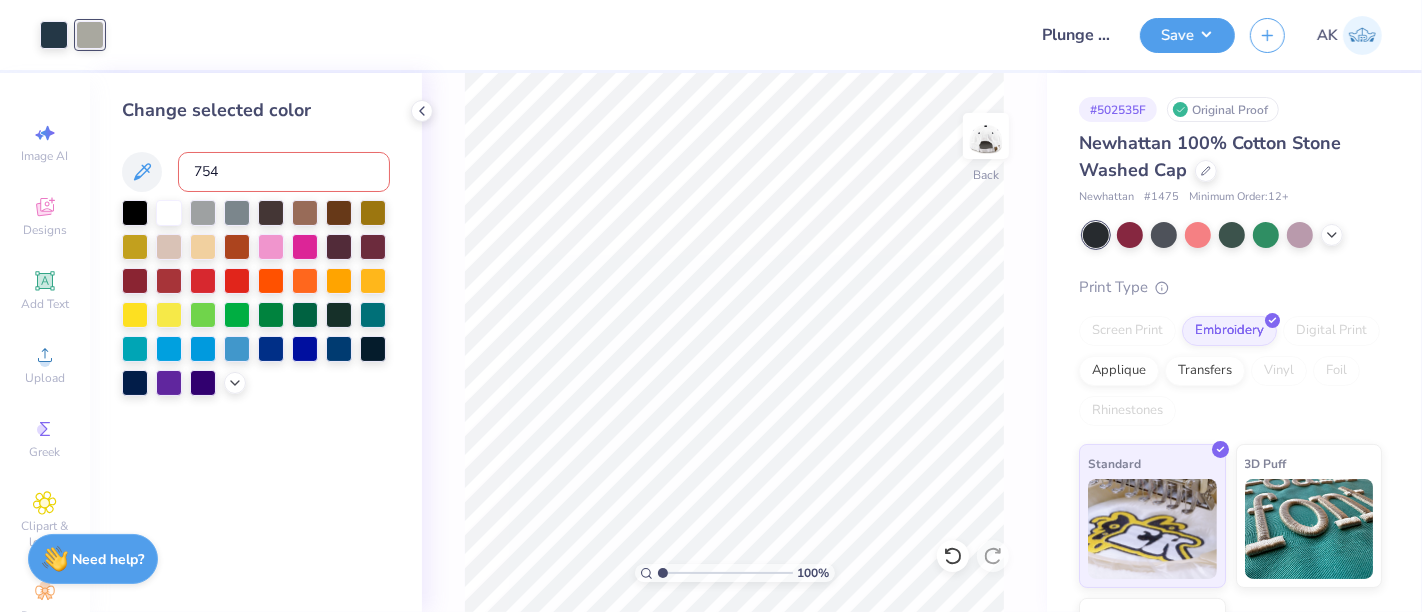 type on "7546" 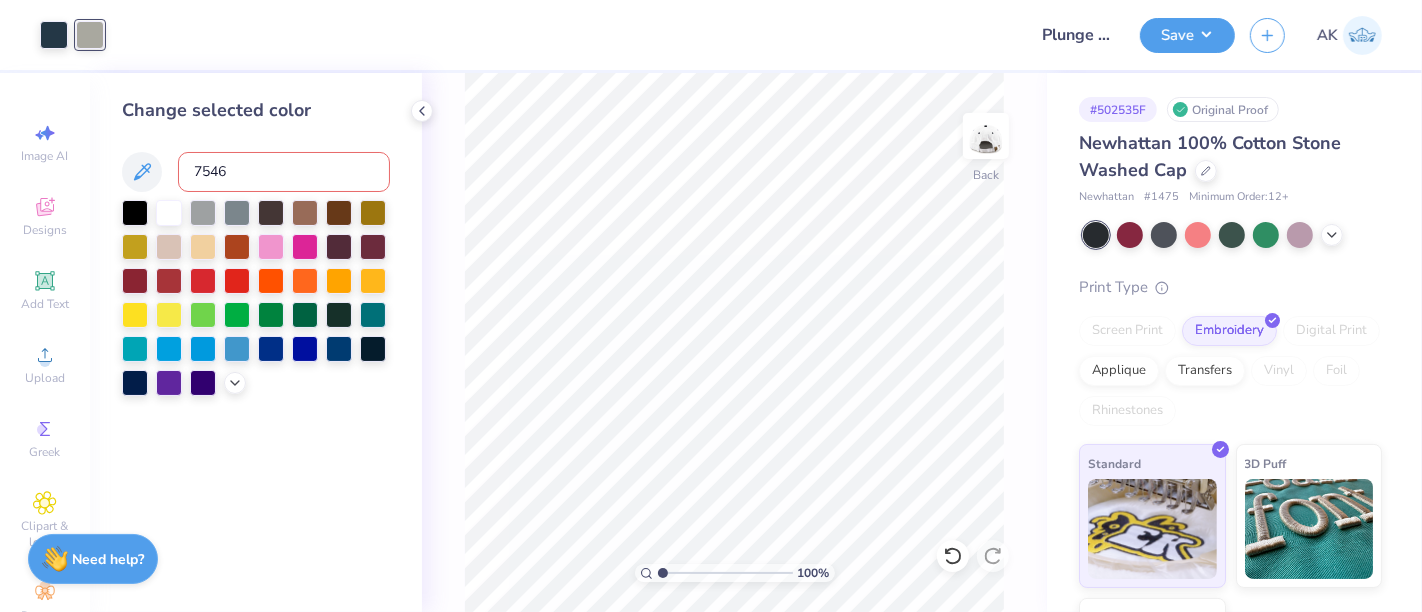 type 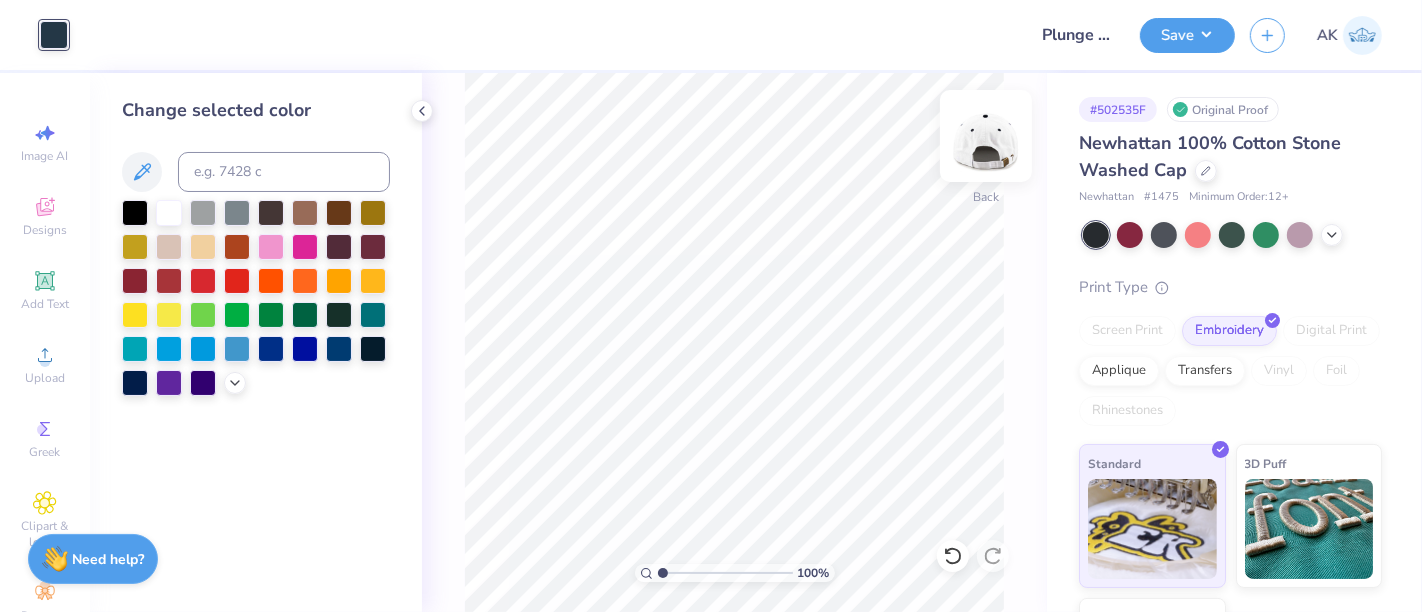 click at bounding box center (986, 136) 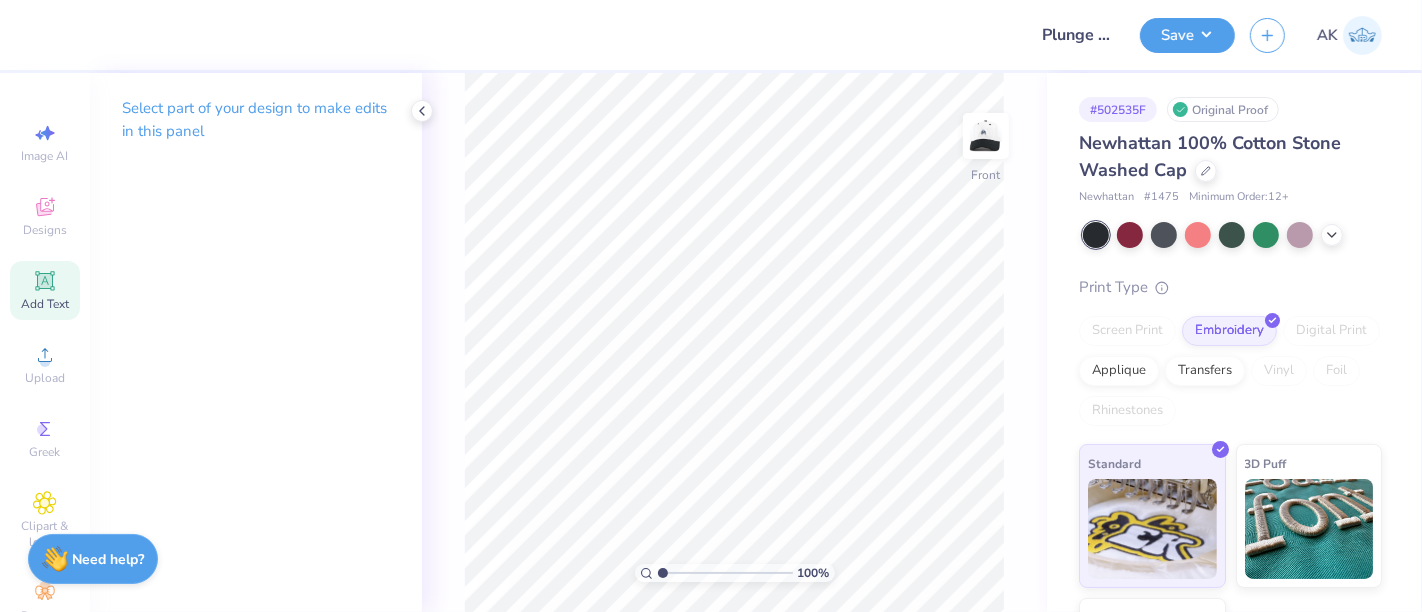 click 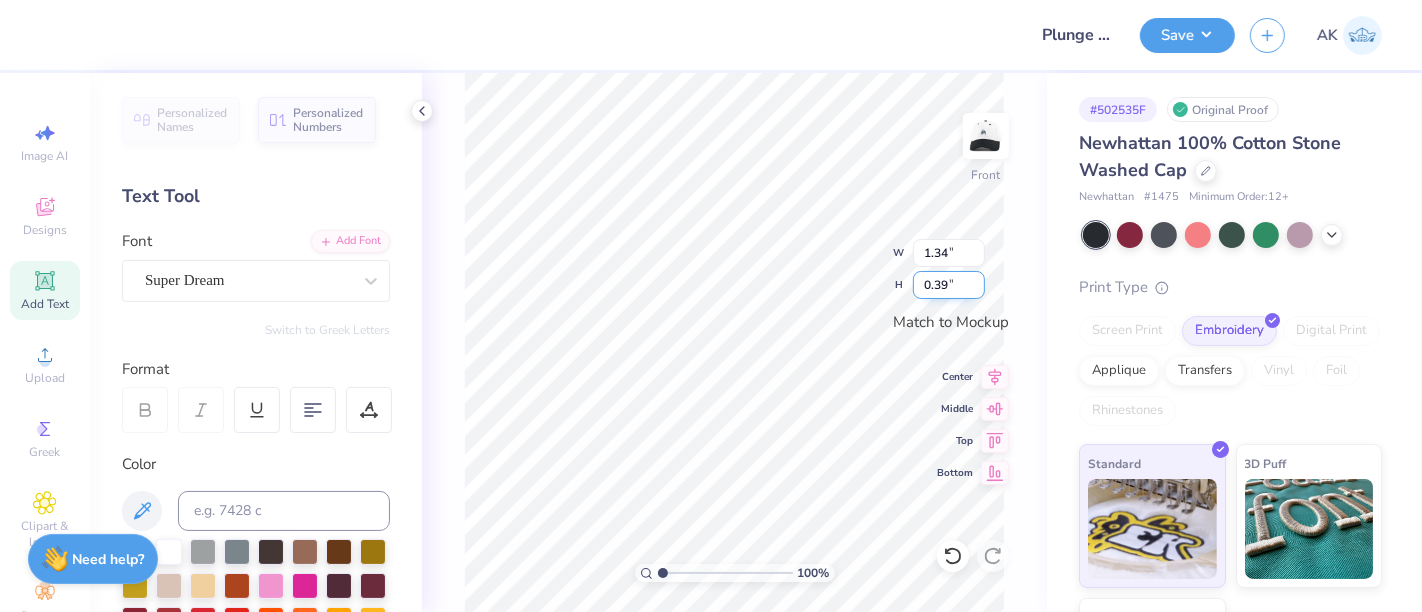 scroll, scrollTop: 18, scrollLeft: 2, axis: both 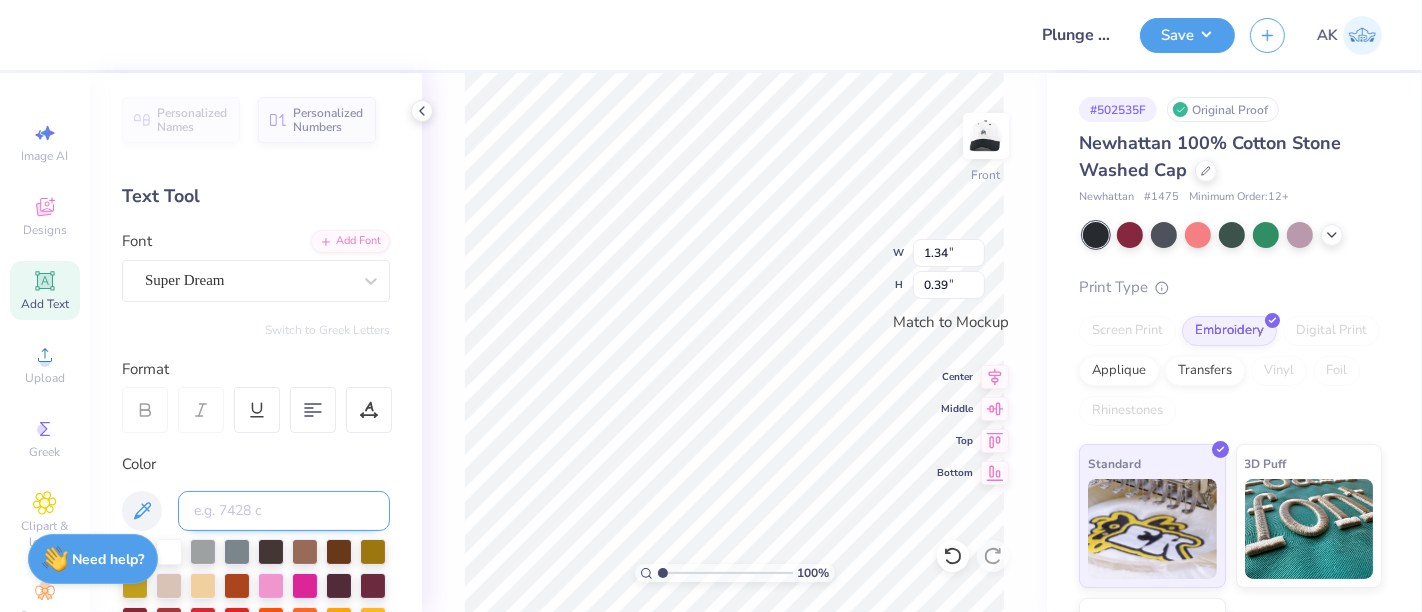 click at bounding box center [284, 511] 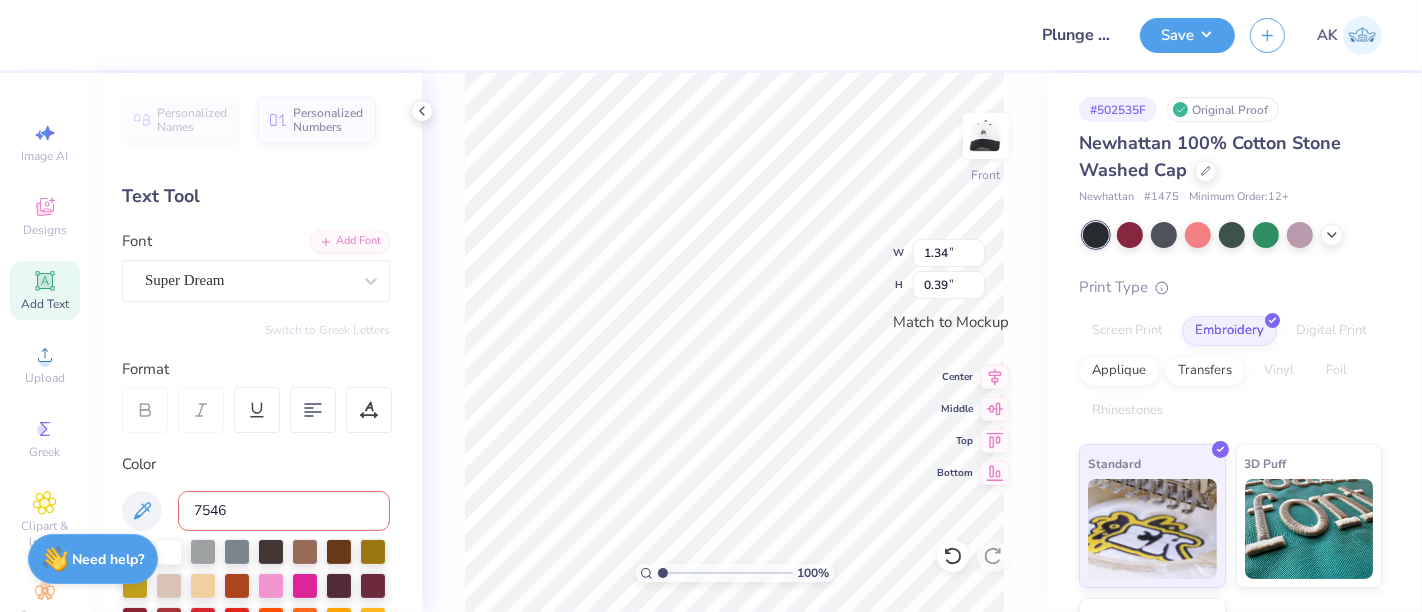type on "7546c" 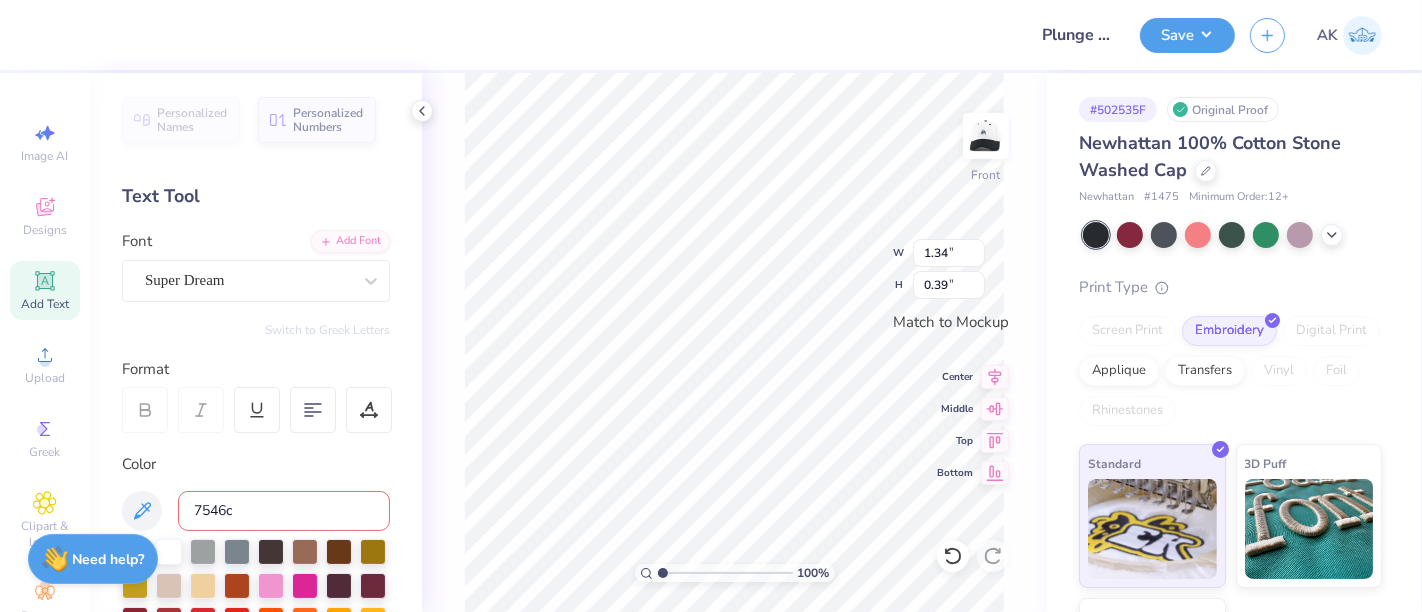 type 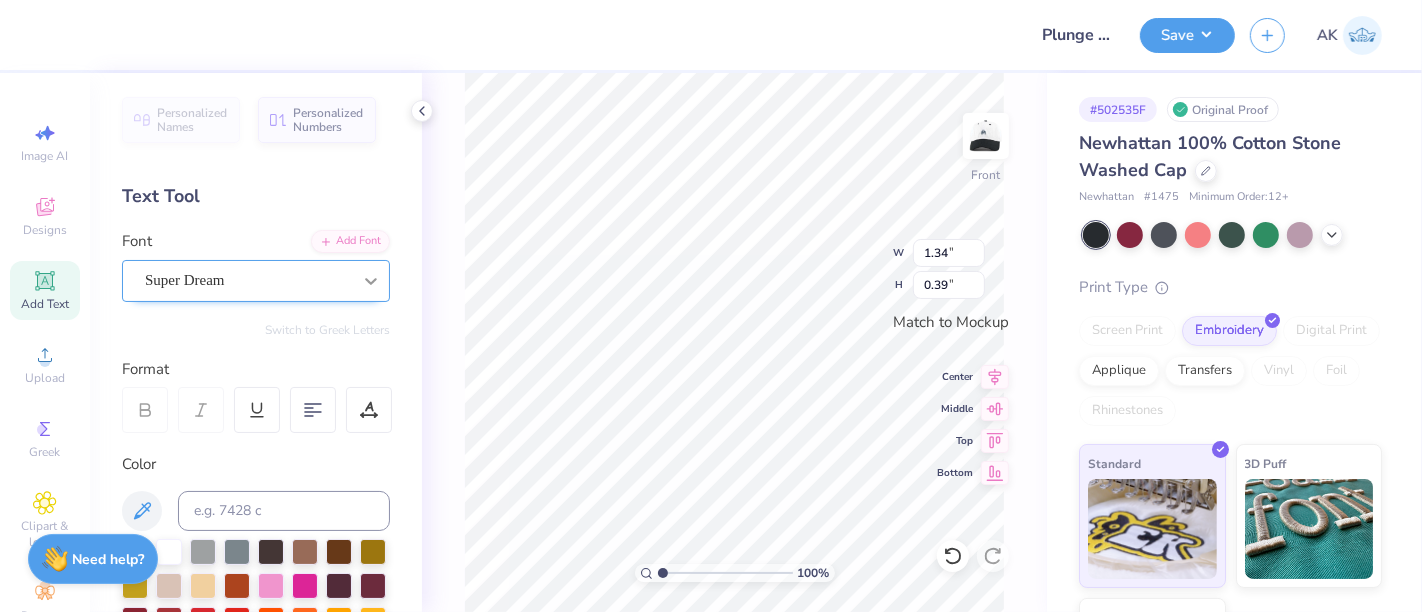 click at bounding box center (371, 281) 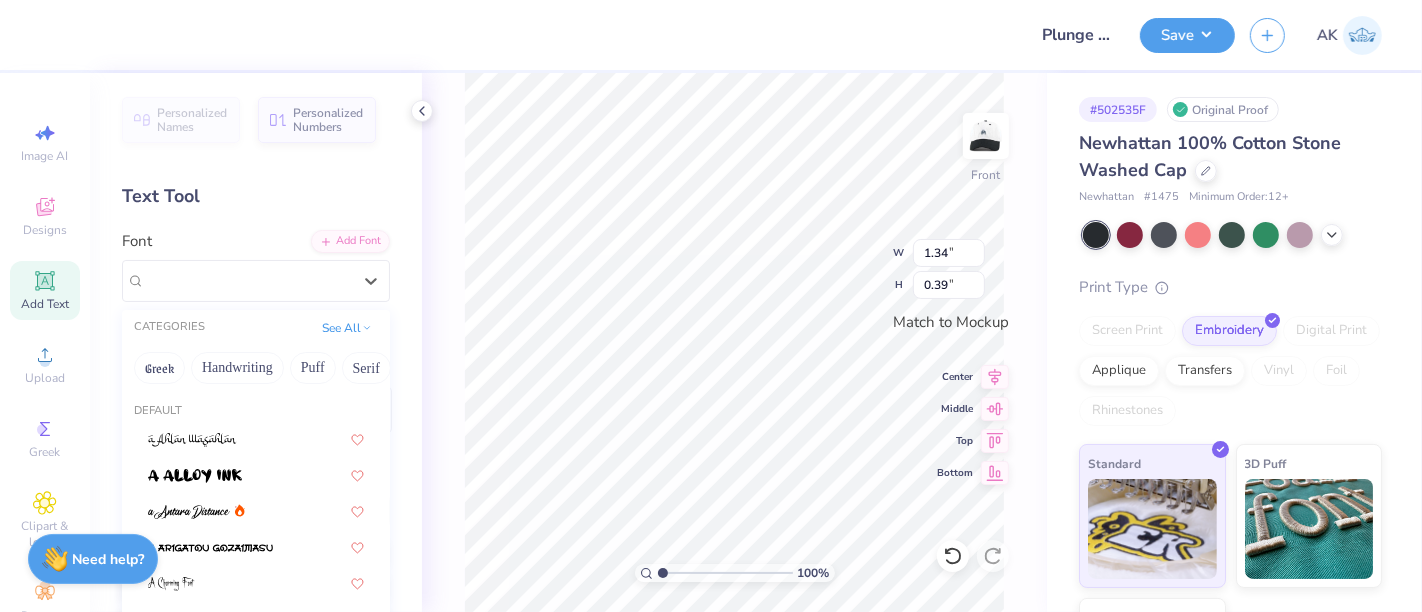 drag, startPoint x: 337, startPoint y: 318, endPoint x: 305, endPoint y: 427, distance: 113.600174 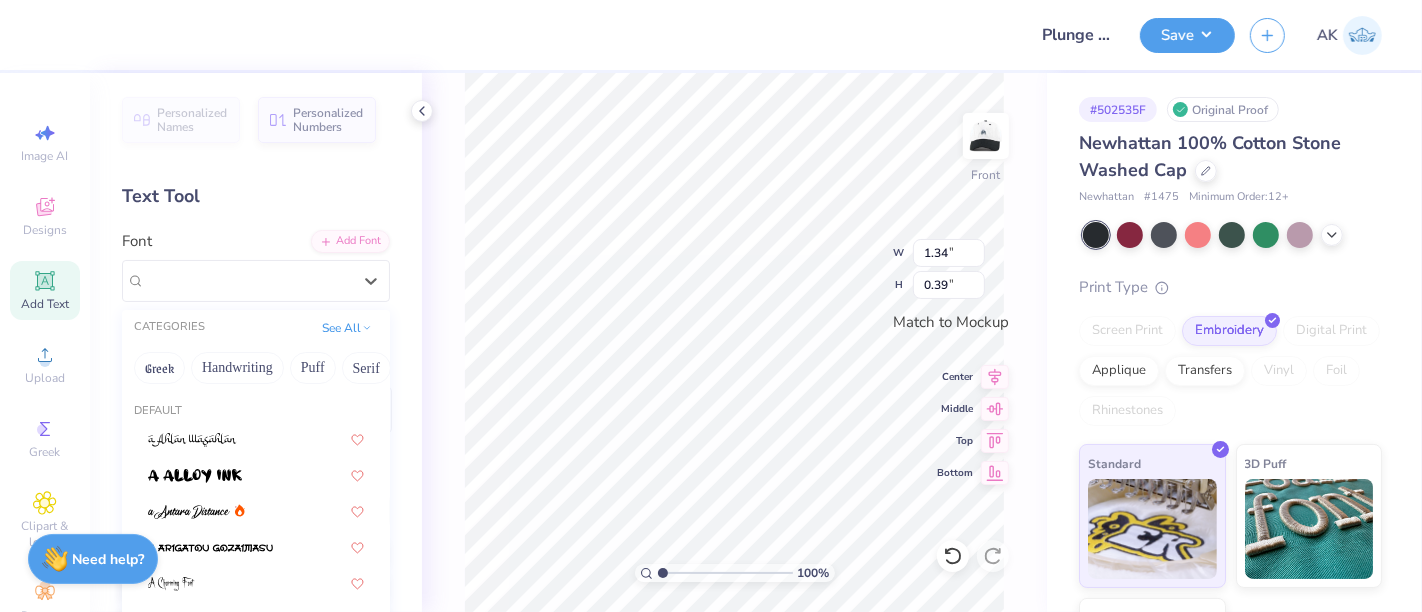 click on "See All" at bounding box center (347, 328) 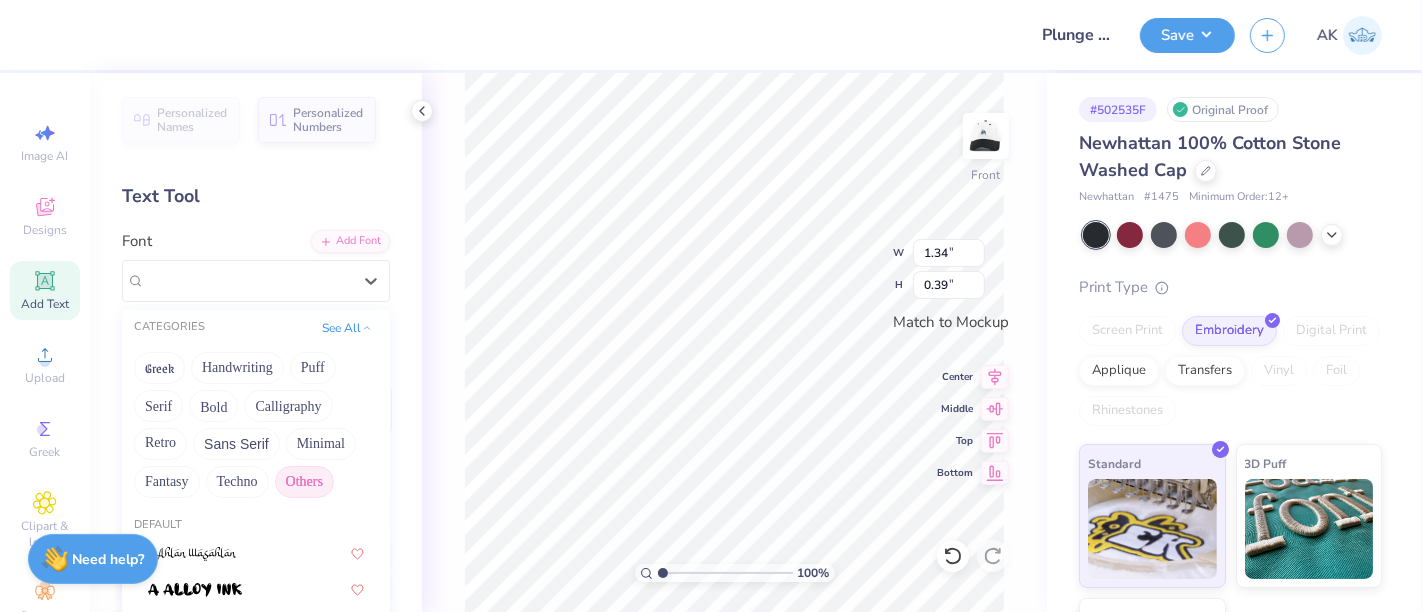 click on "Others" at bounding box center [304, 482] 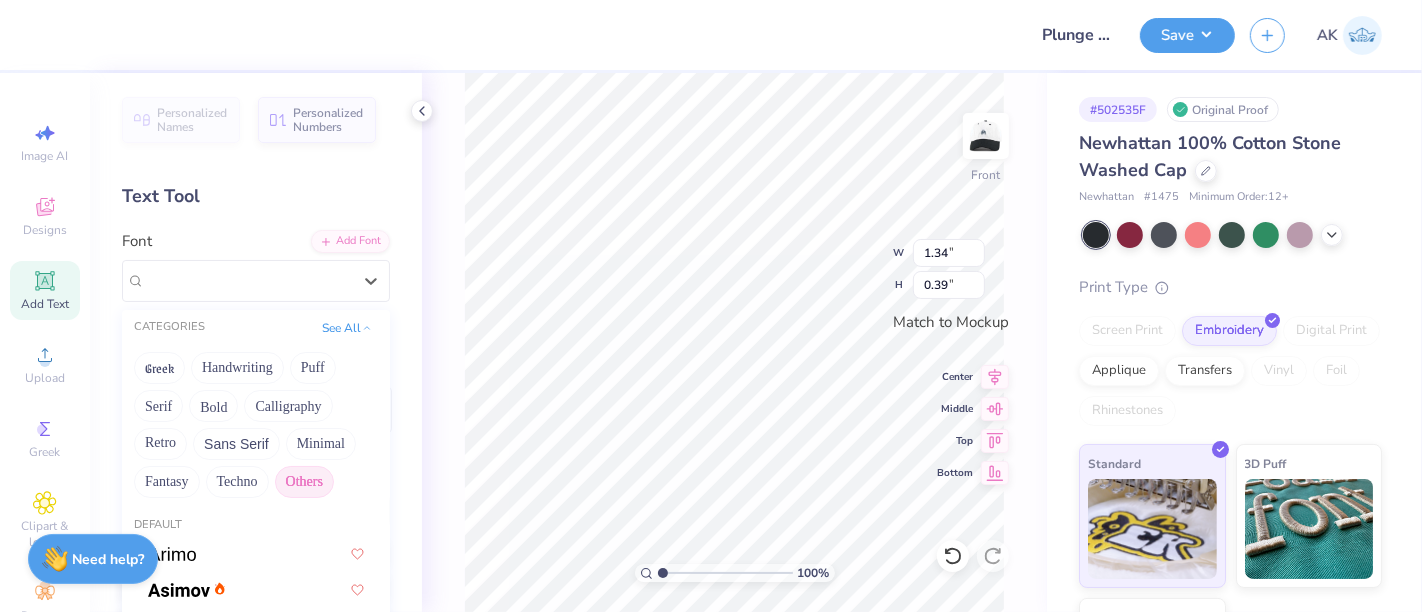 click on "Others" at bounding box center (304, 482) 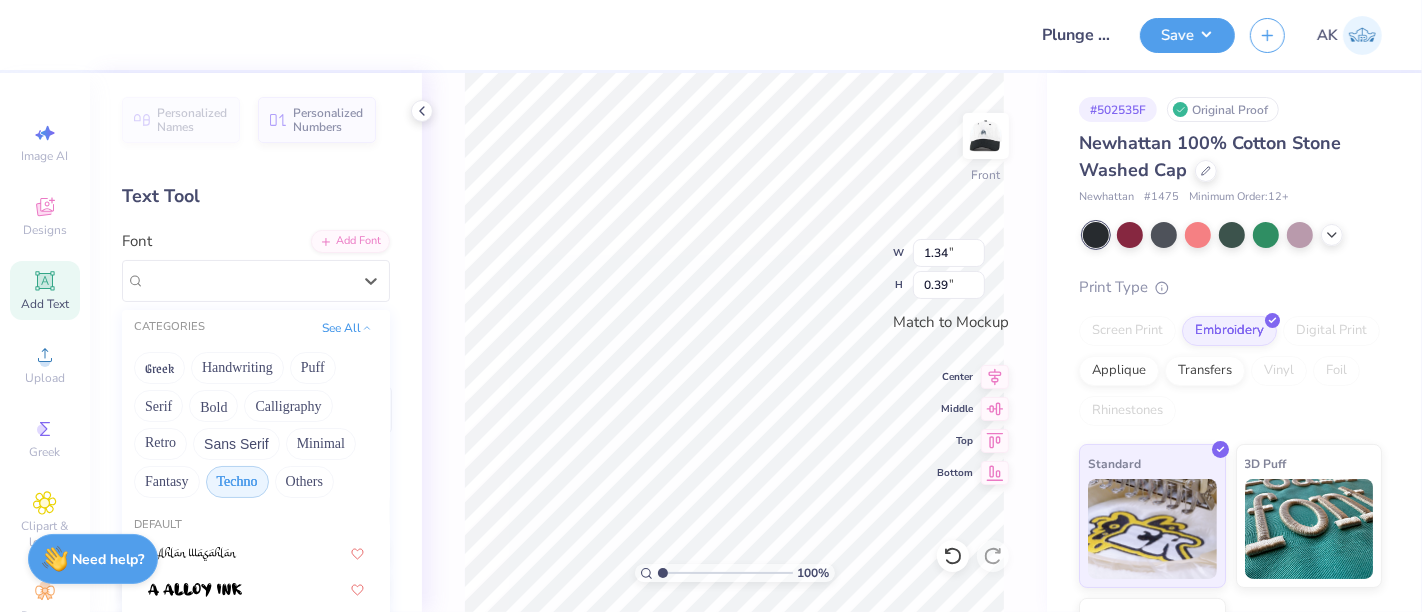 scroll, scrollTop: 111, scrollLeft: 0, axis: vertical 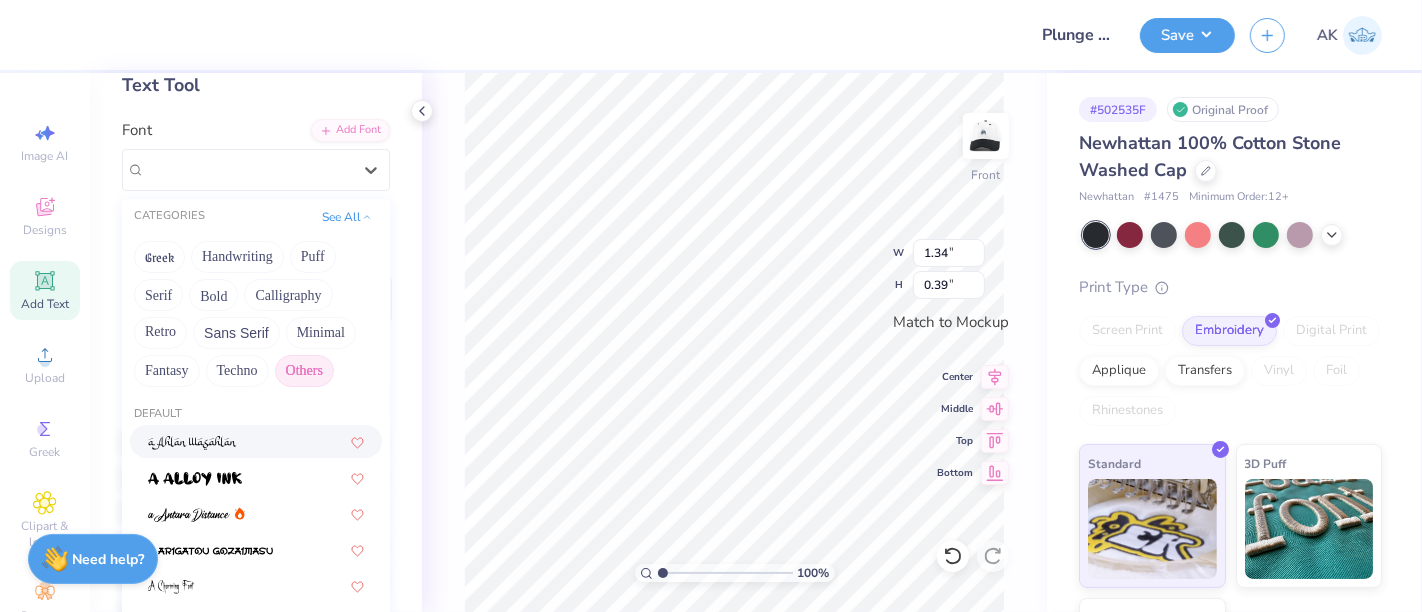 click on "Others" at bounding box center [304, 371] 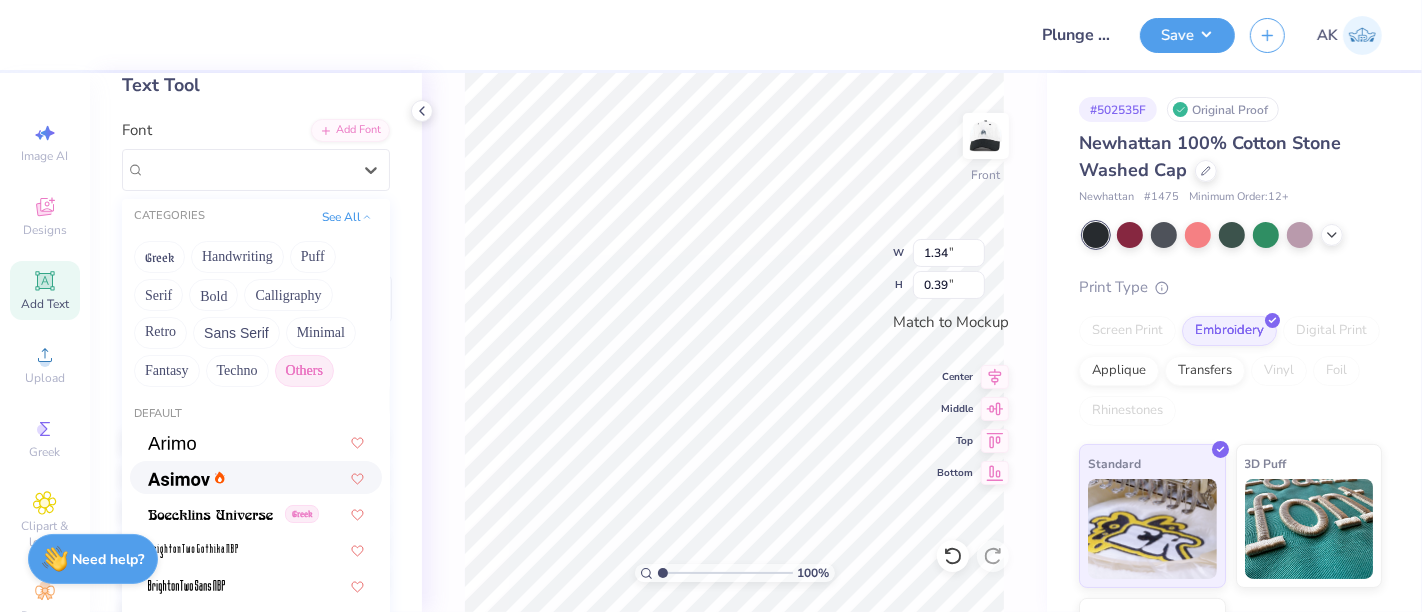 click at bounding box center (256, 477) 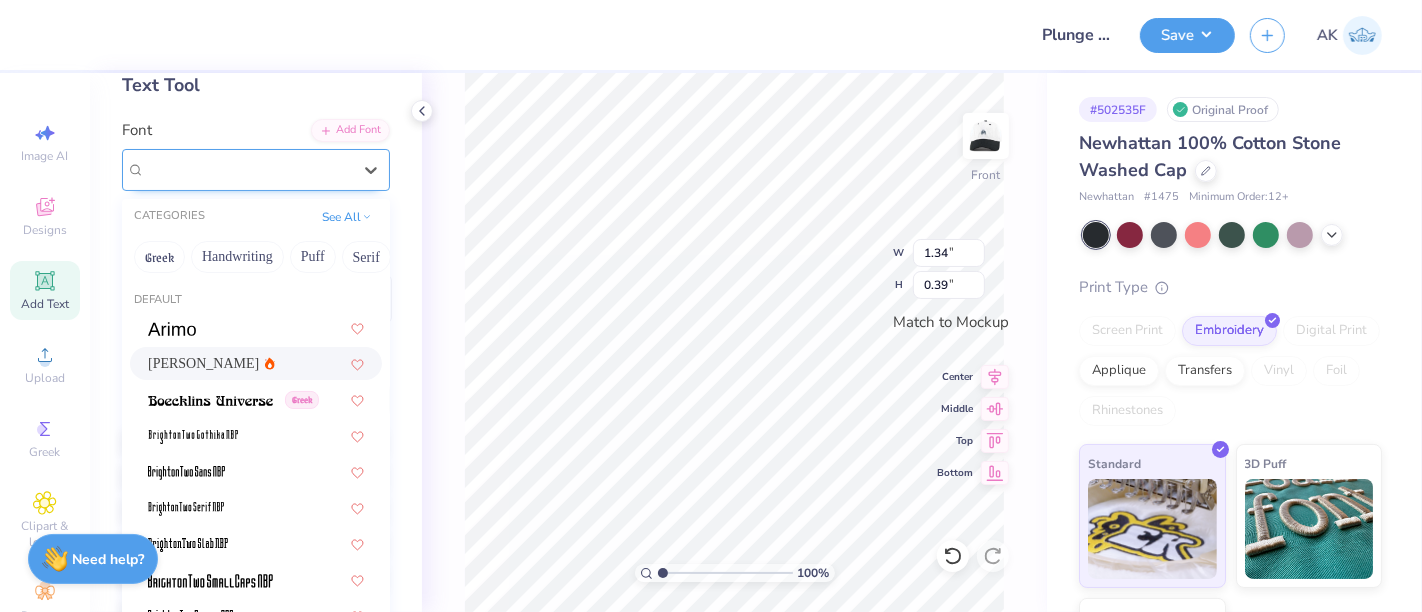 click on "[PERSON_NAME]" at bounding box center [248, 169] 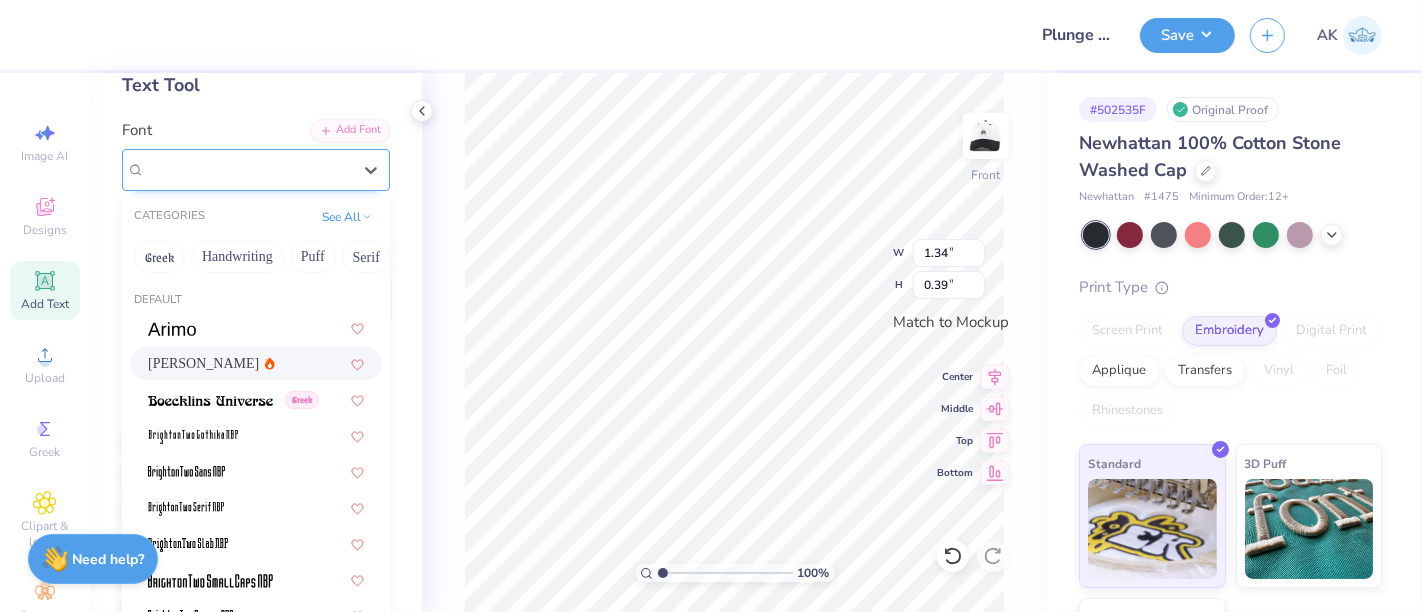 click on "[PERSON_NAME]" at bounding box center (248, 169) 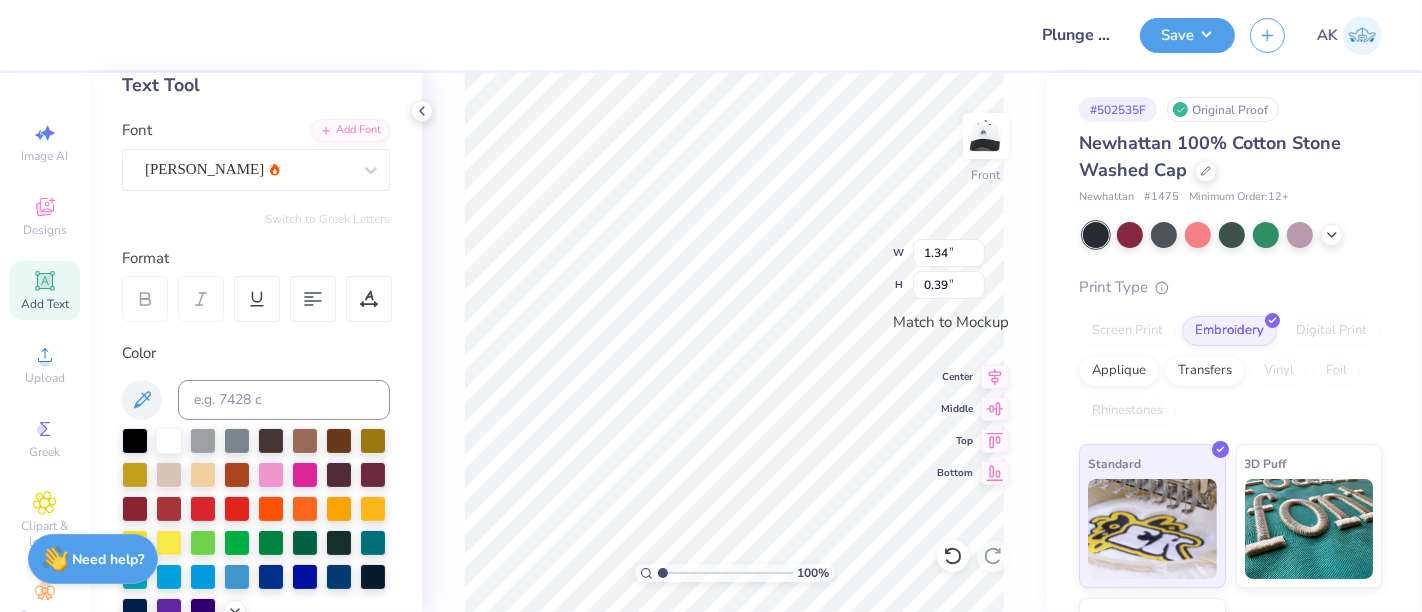 scroll, scrollTop: 18, scrollLeft: 7, axis: both 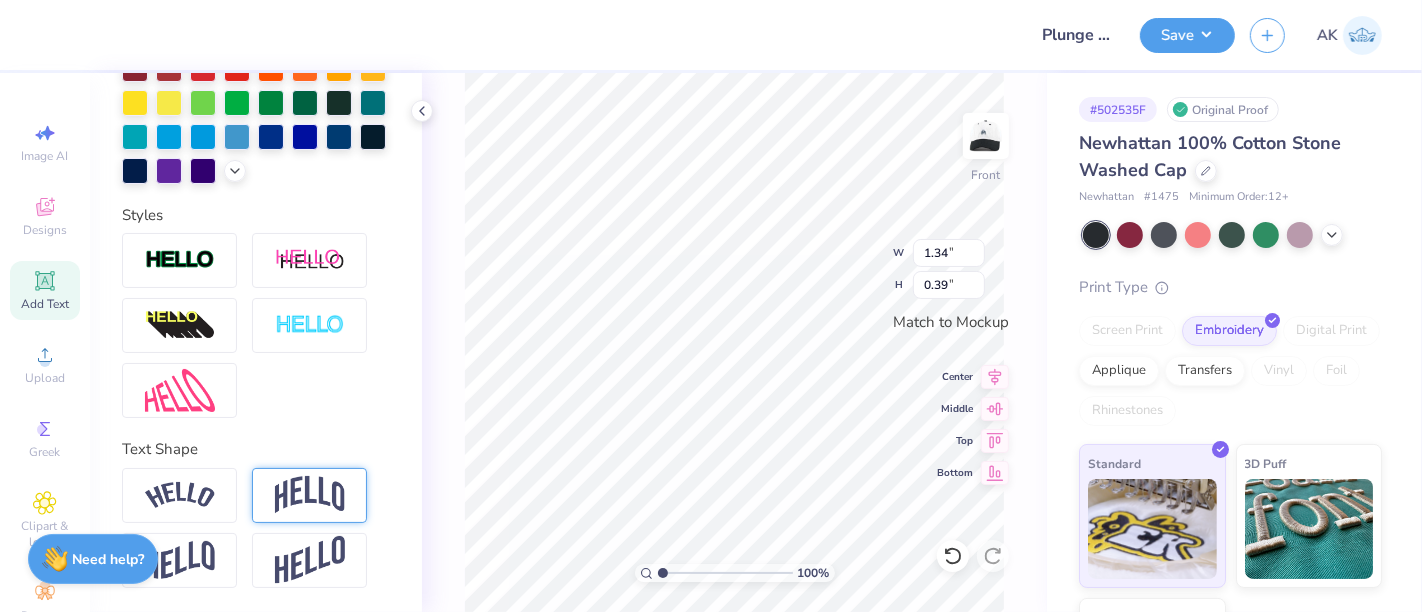type on "PLUNGE MILE" 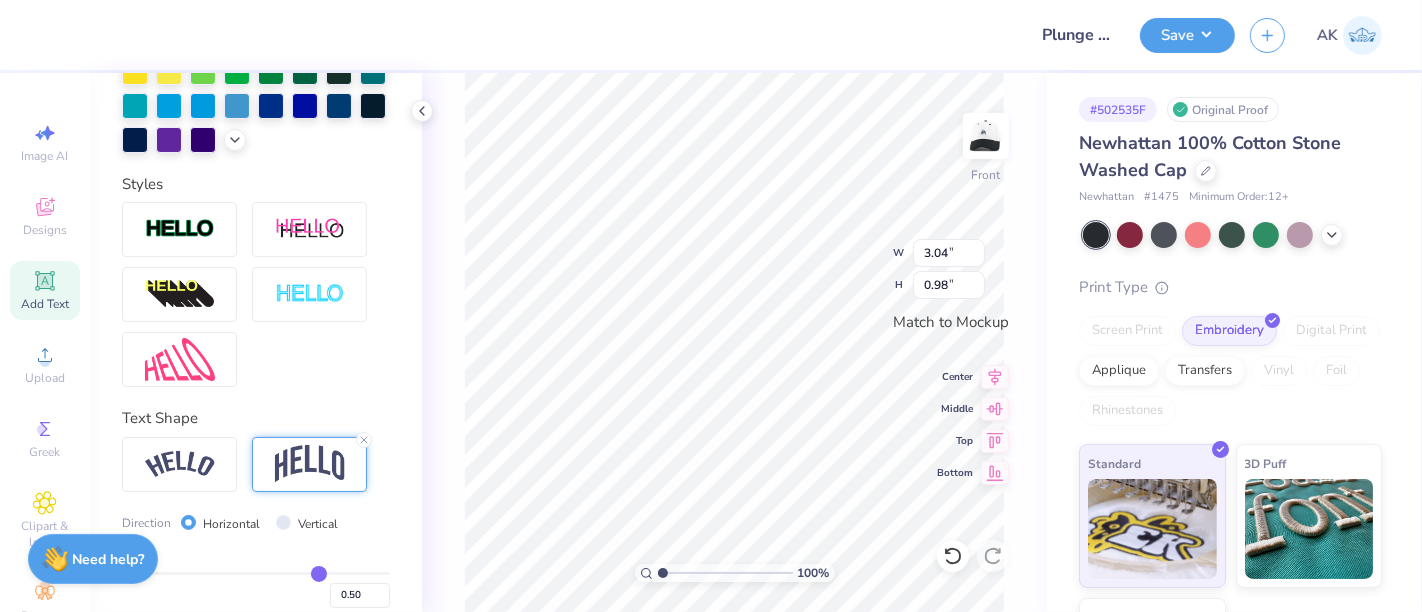 type on "3.04" 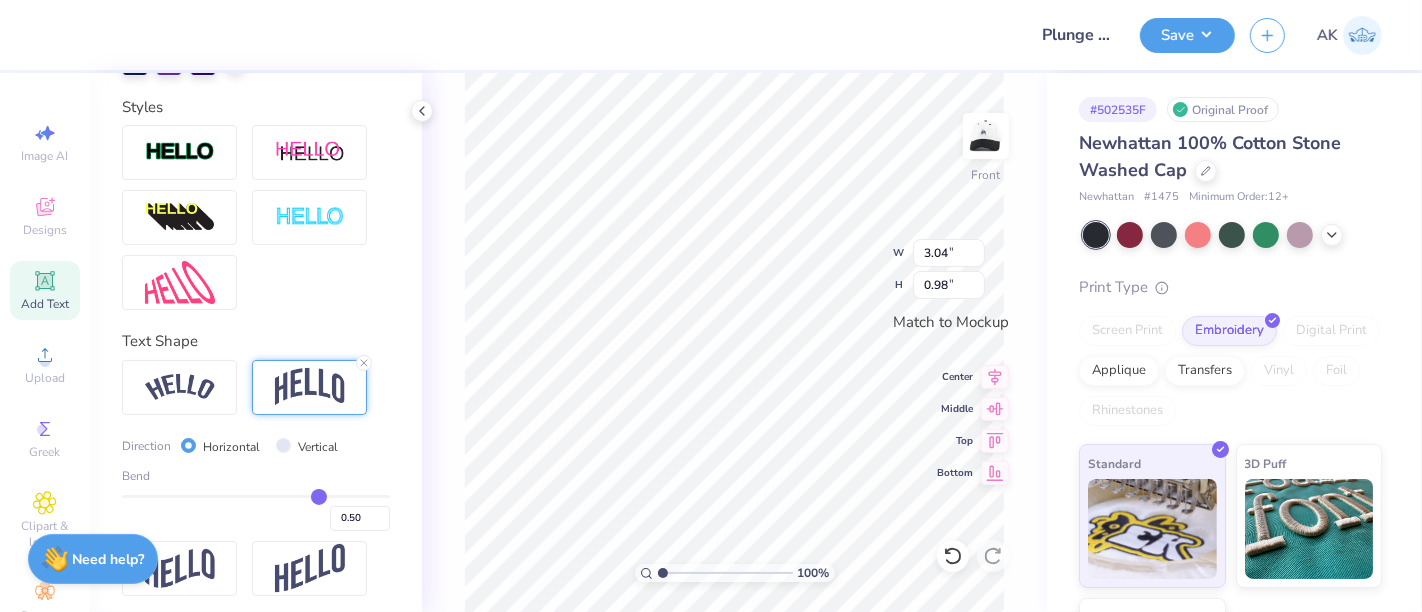 scroll, scrollTop: 694, scrollLeft: 0, axis: vertical 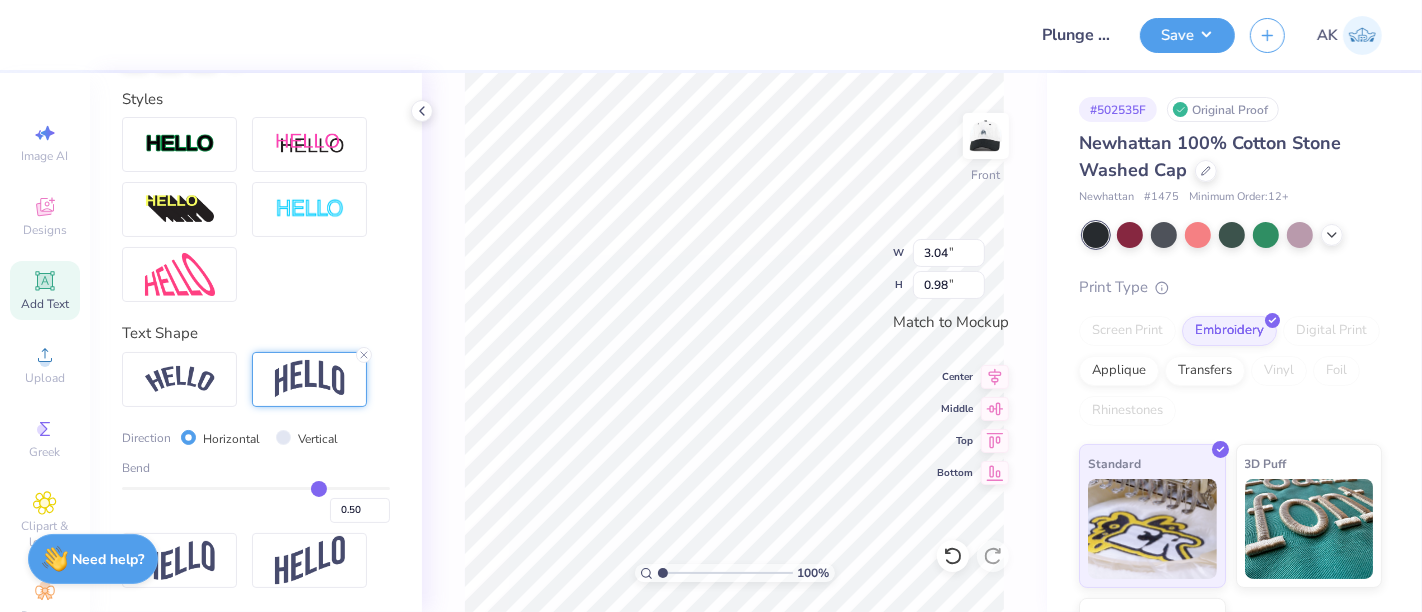 type on "0.47" 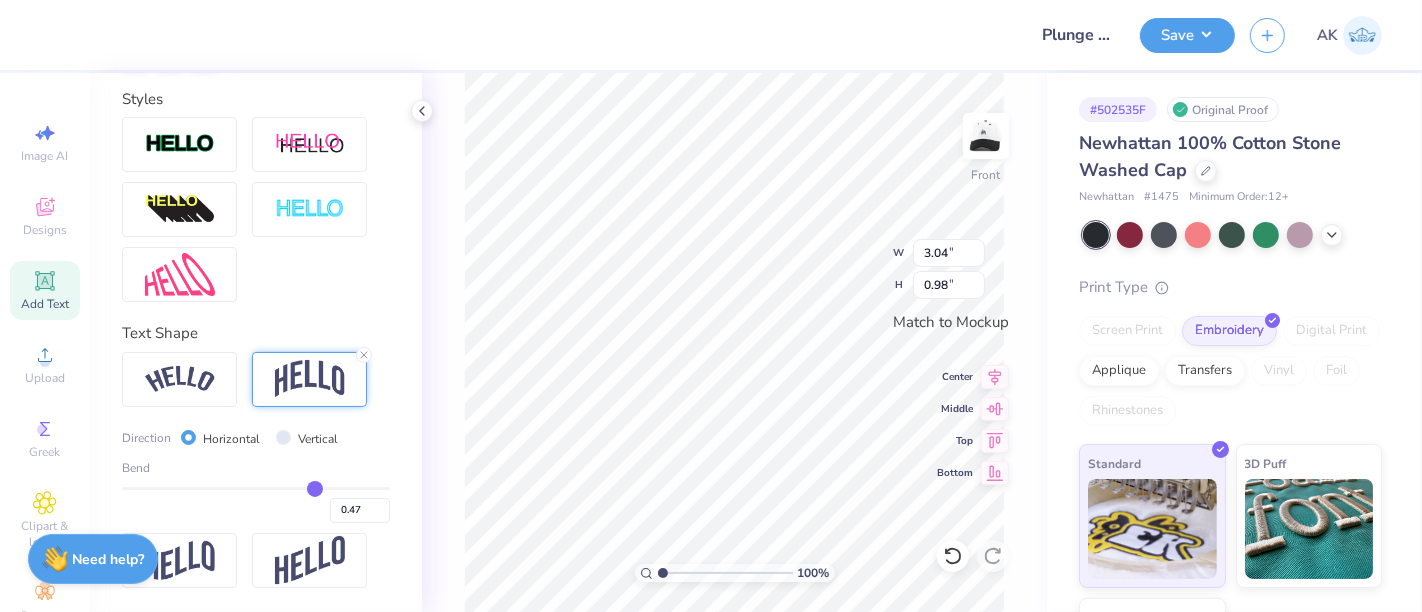type on "0.45" 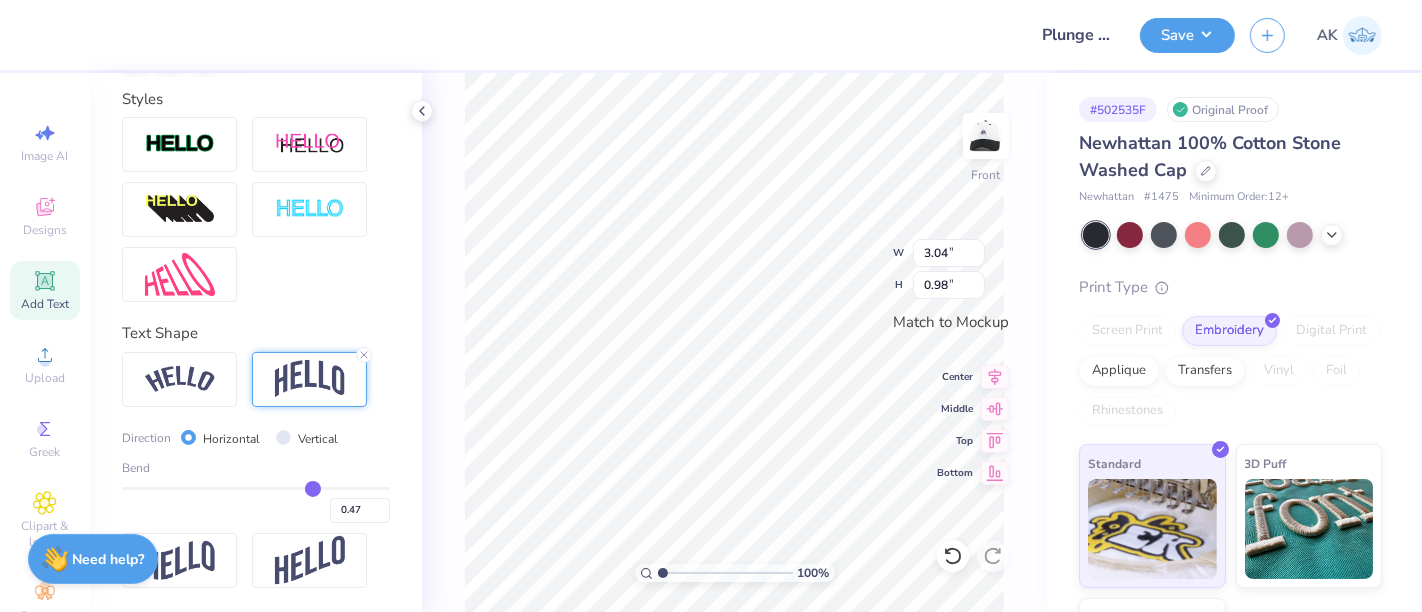 type on "0.45" 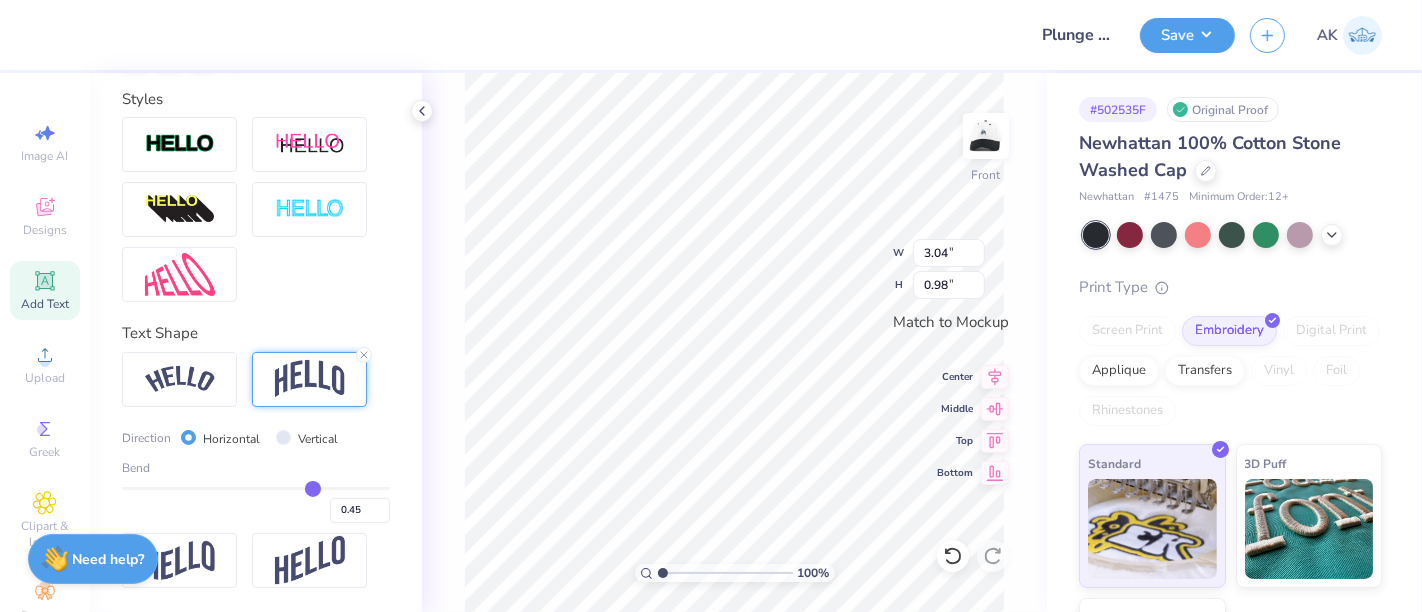 type on "0.42" 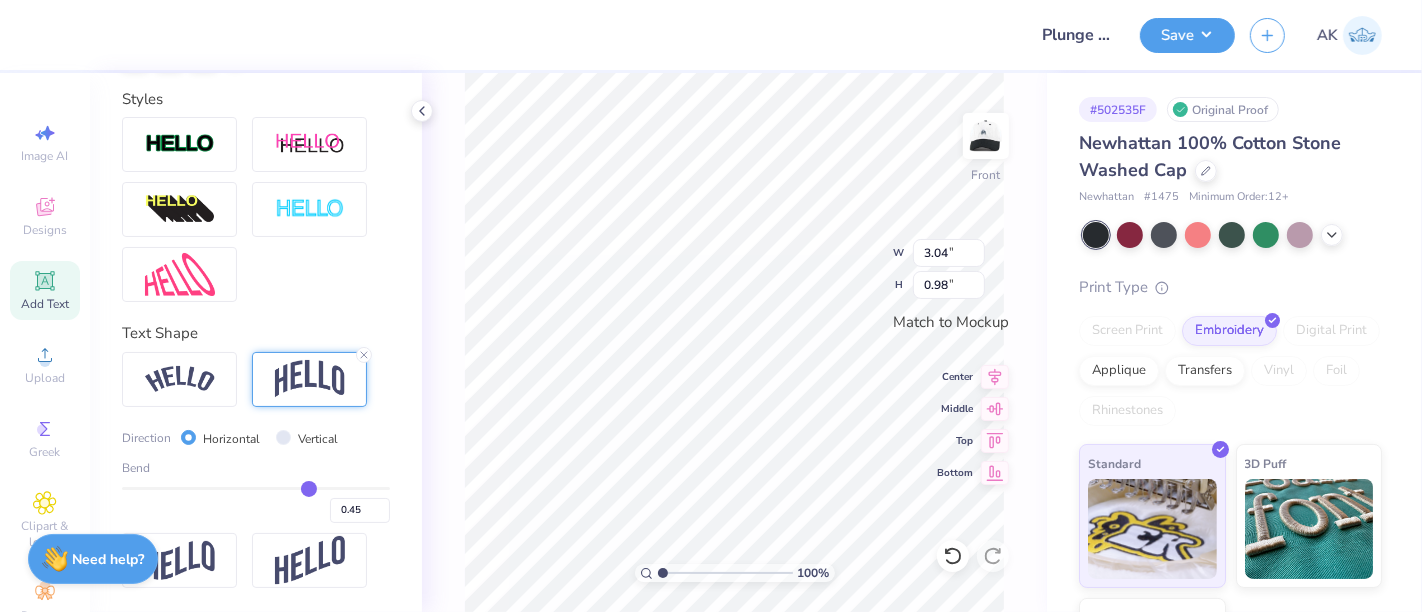type on "0.42" 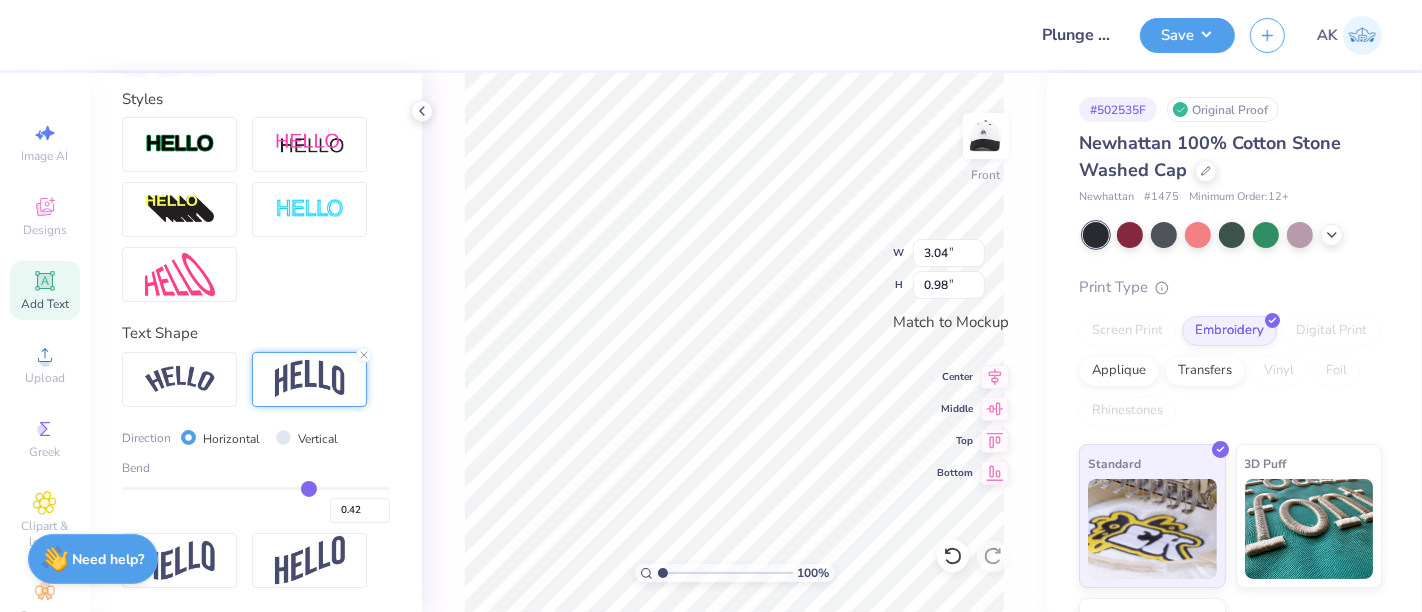 type on "0.4" 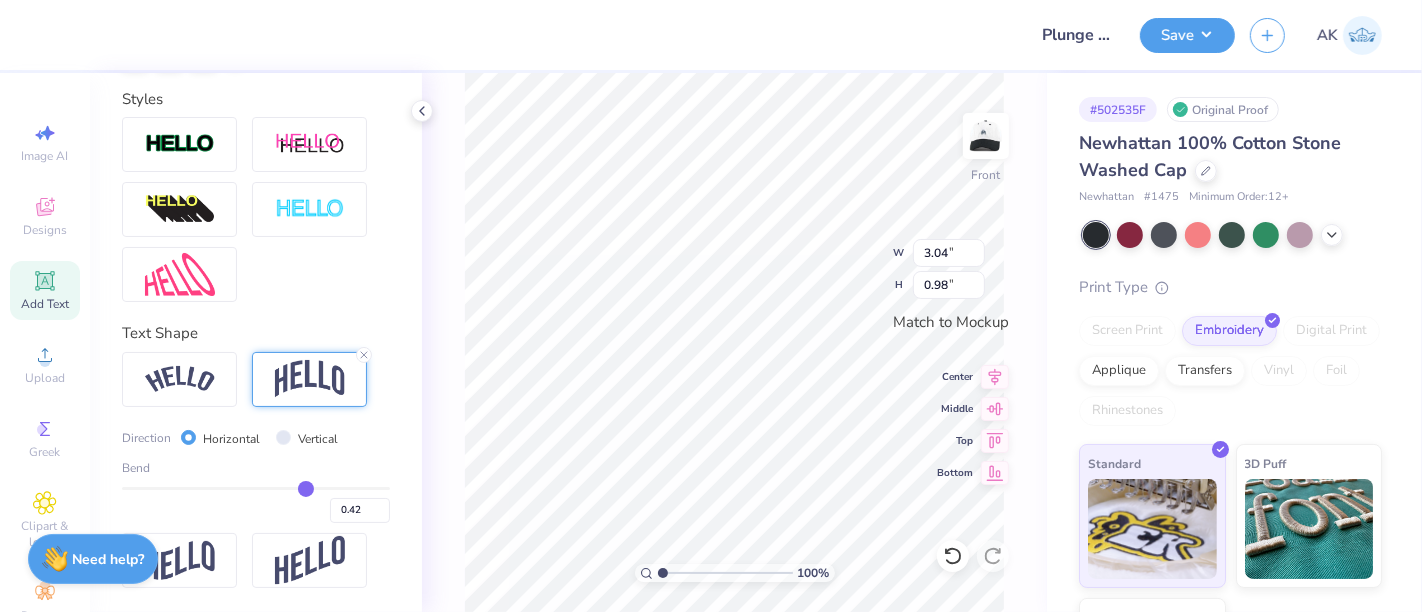 type on "0.40" 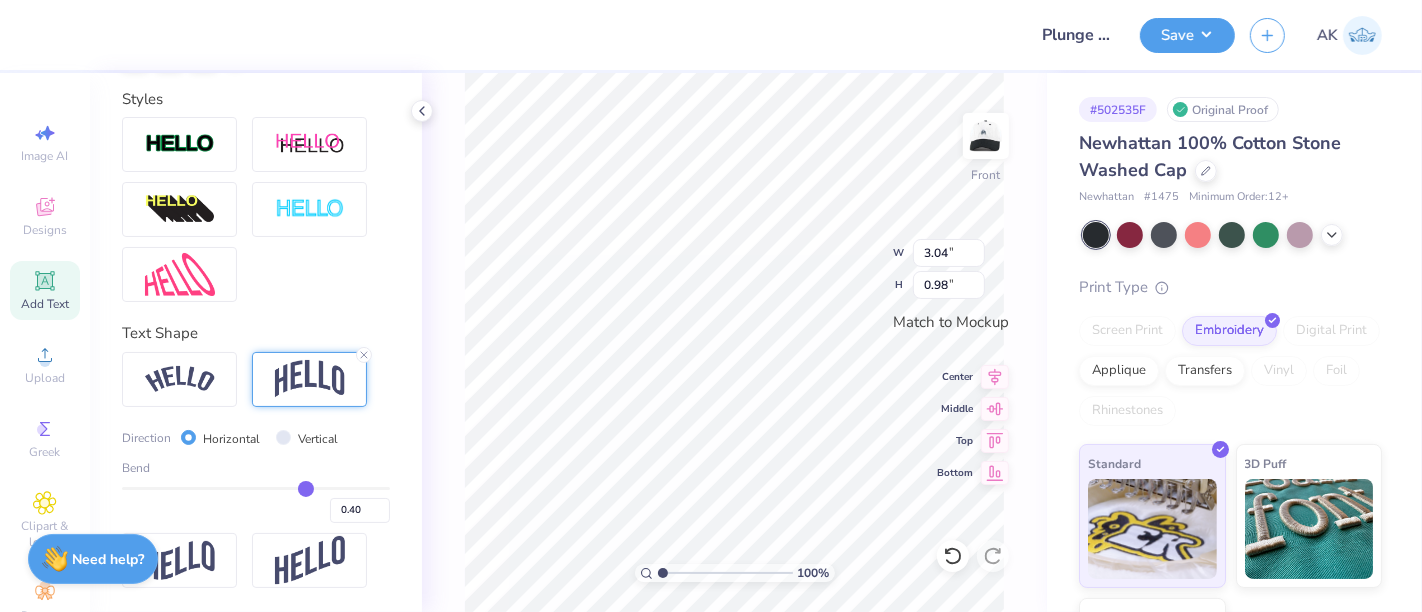 type on "0.38" 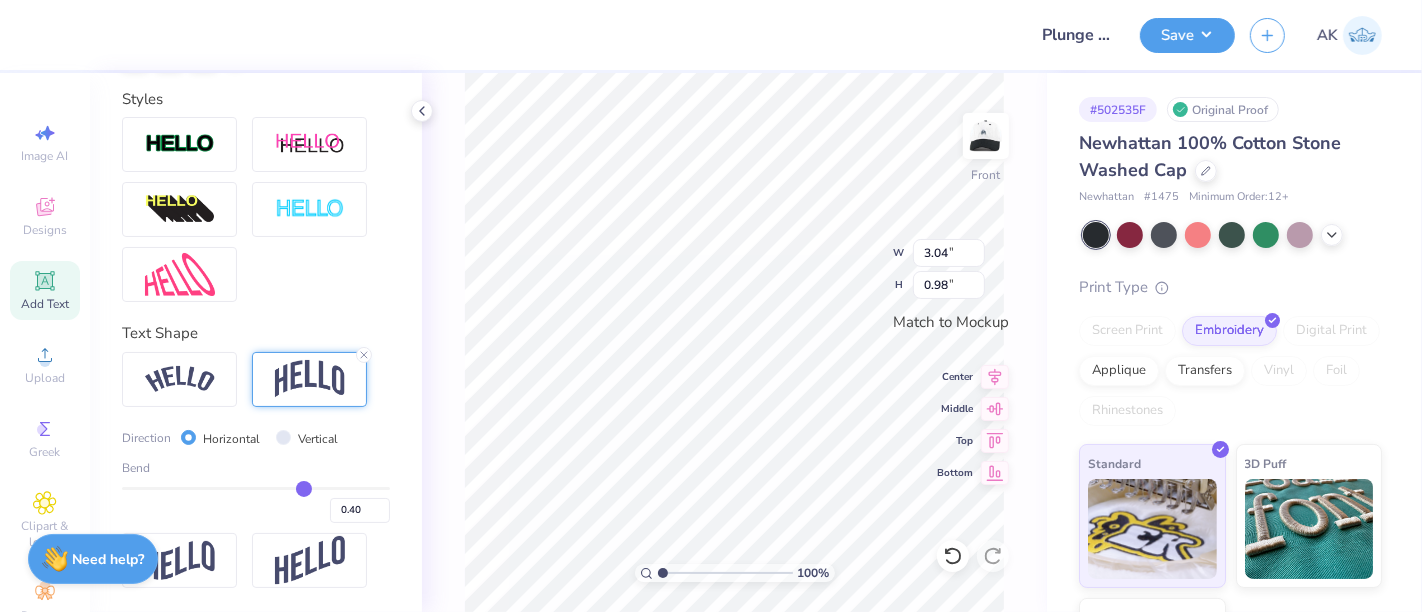 type on "0.38" 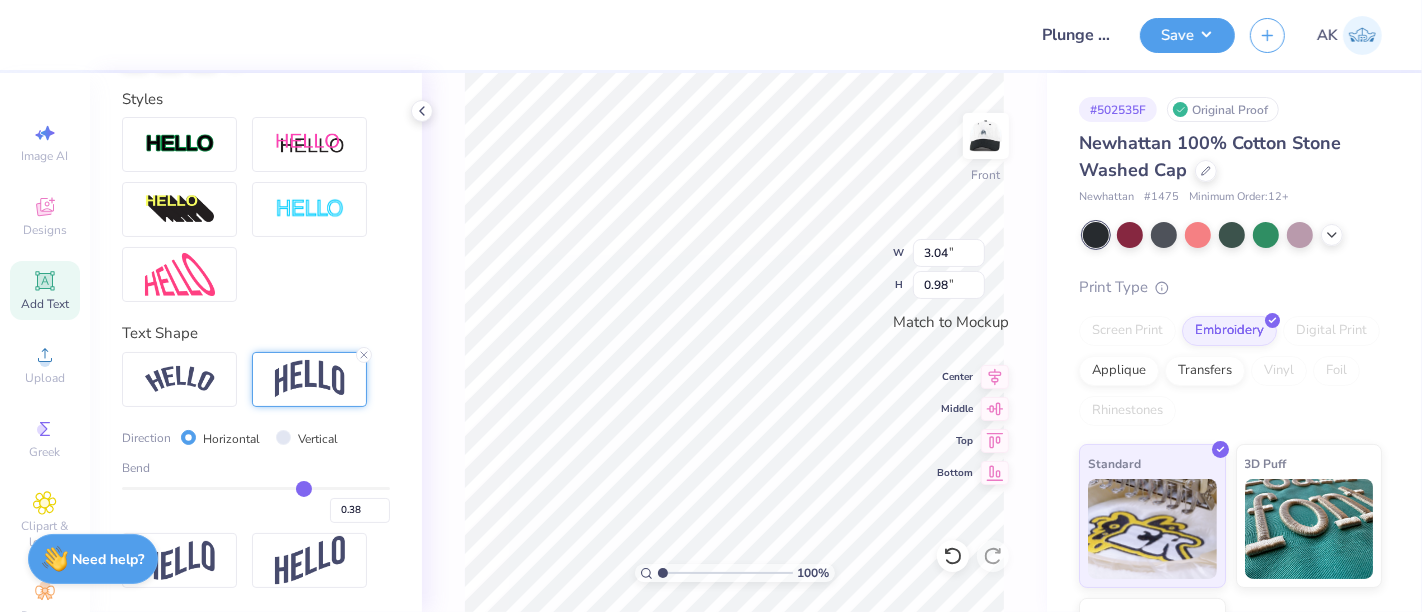 type on "0.37" 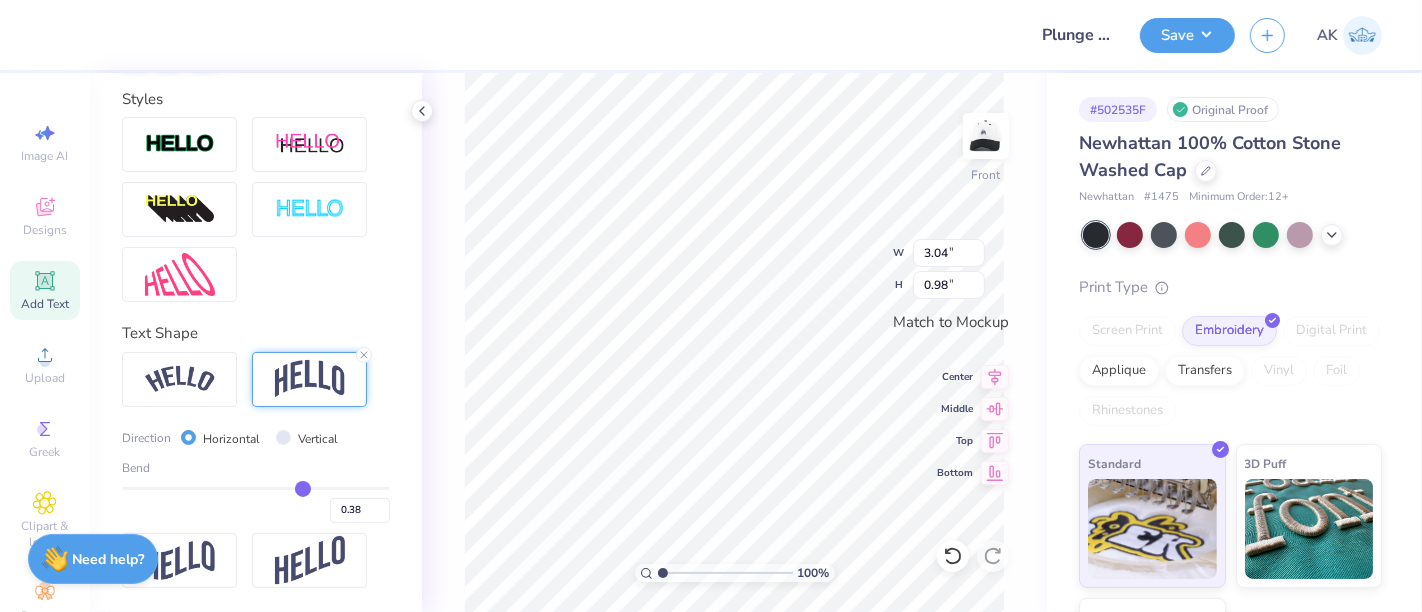 type on "0.37" 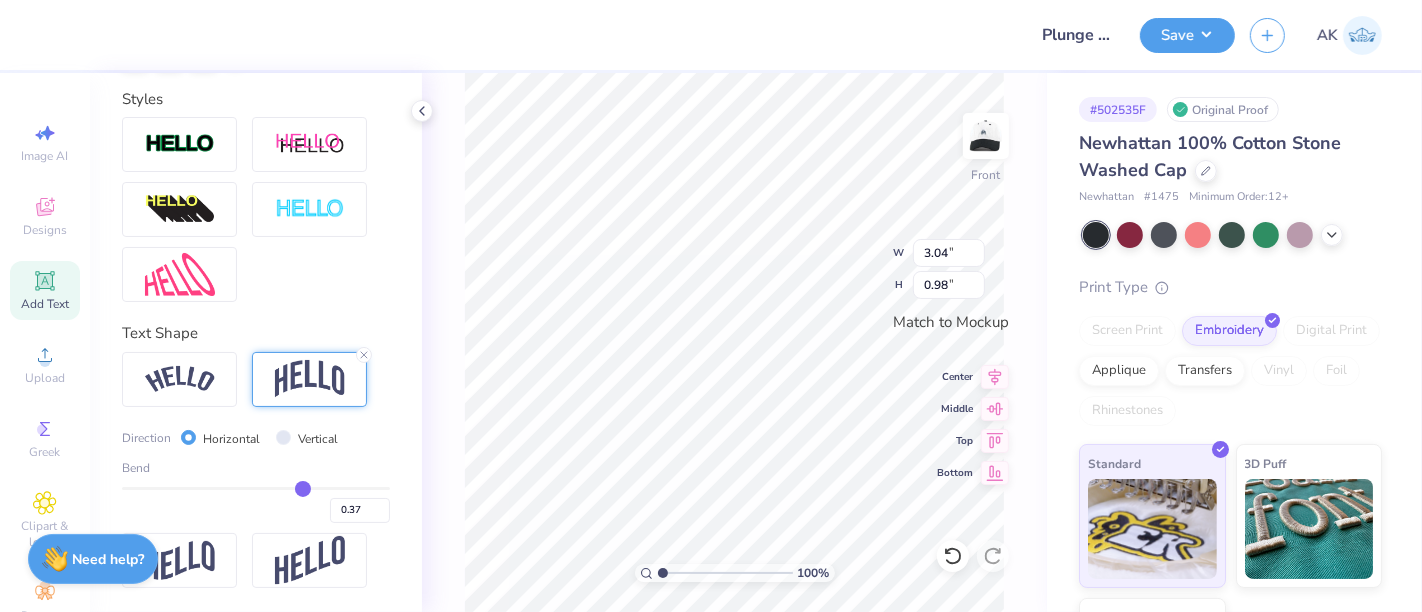 type on "0.36" 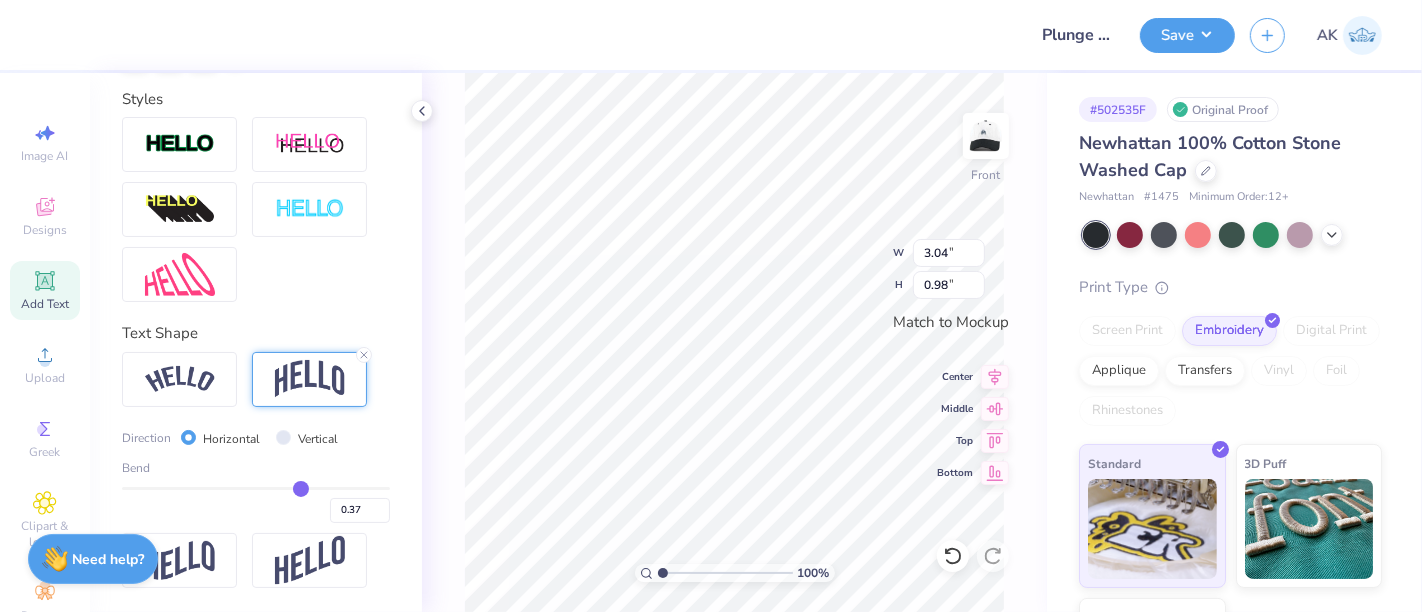 type on "0.36" 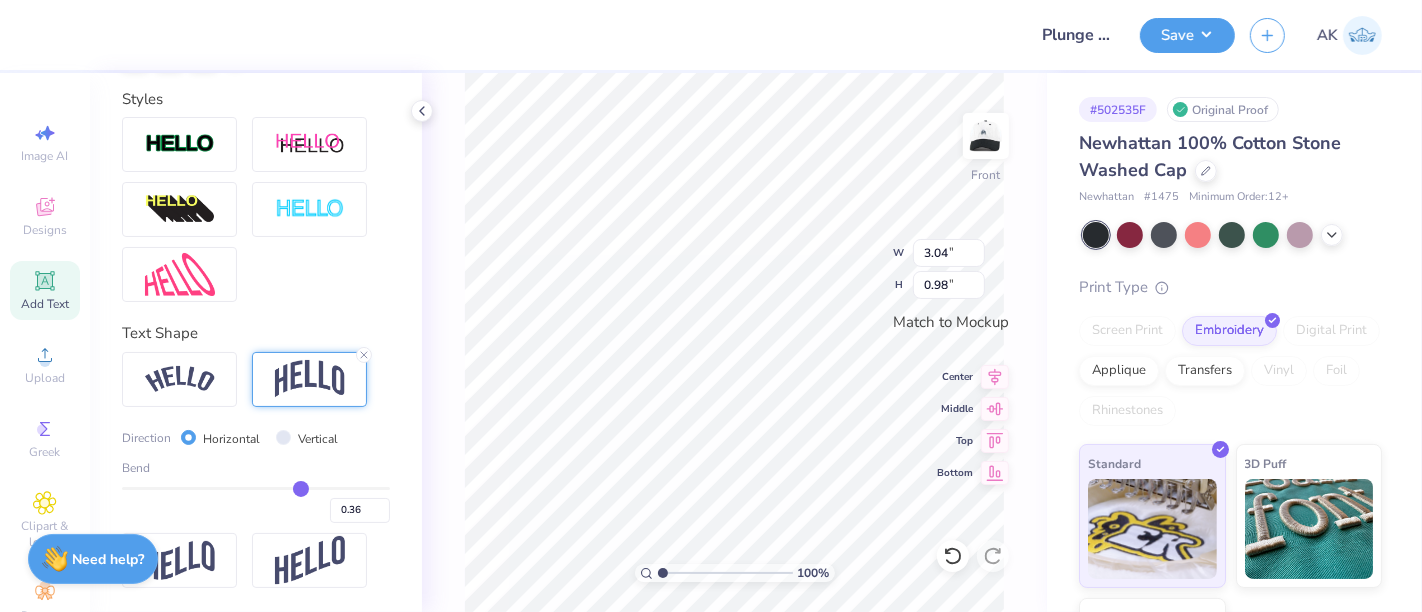 type on "0.35" 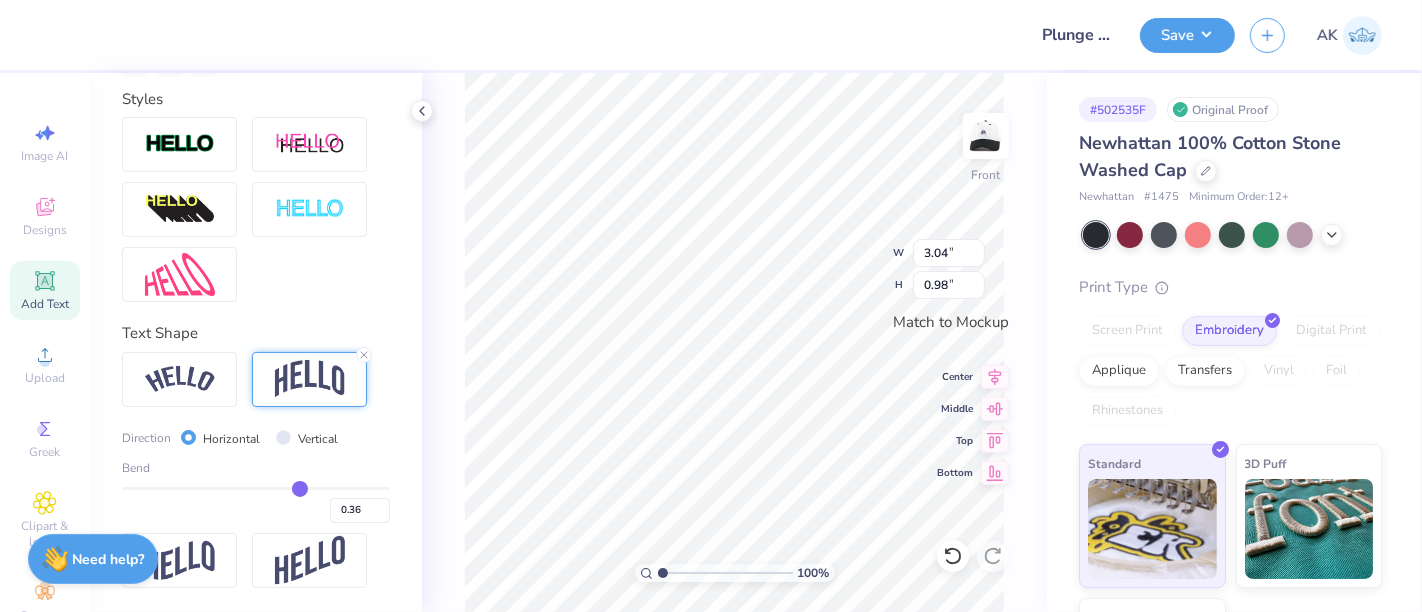 type on "0.35" 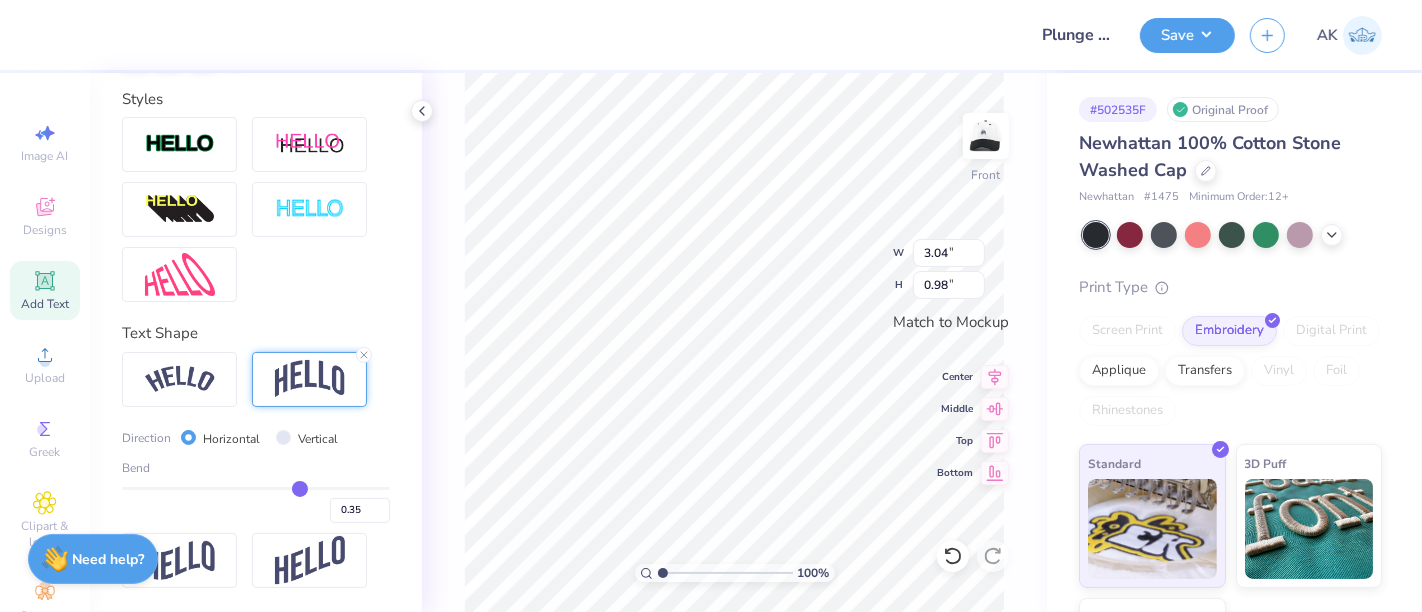 type on "0.34" 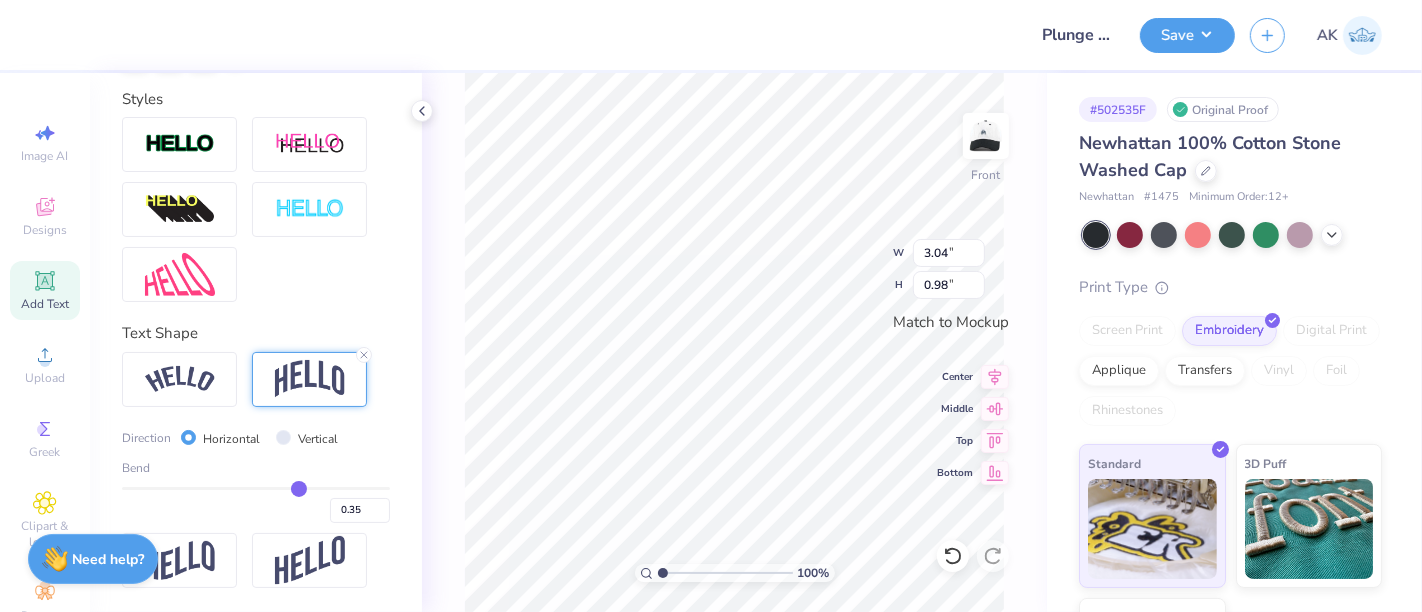 type on "0.34" 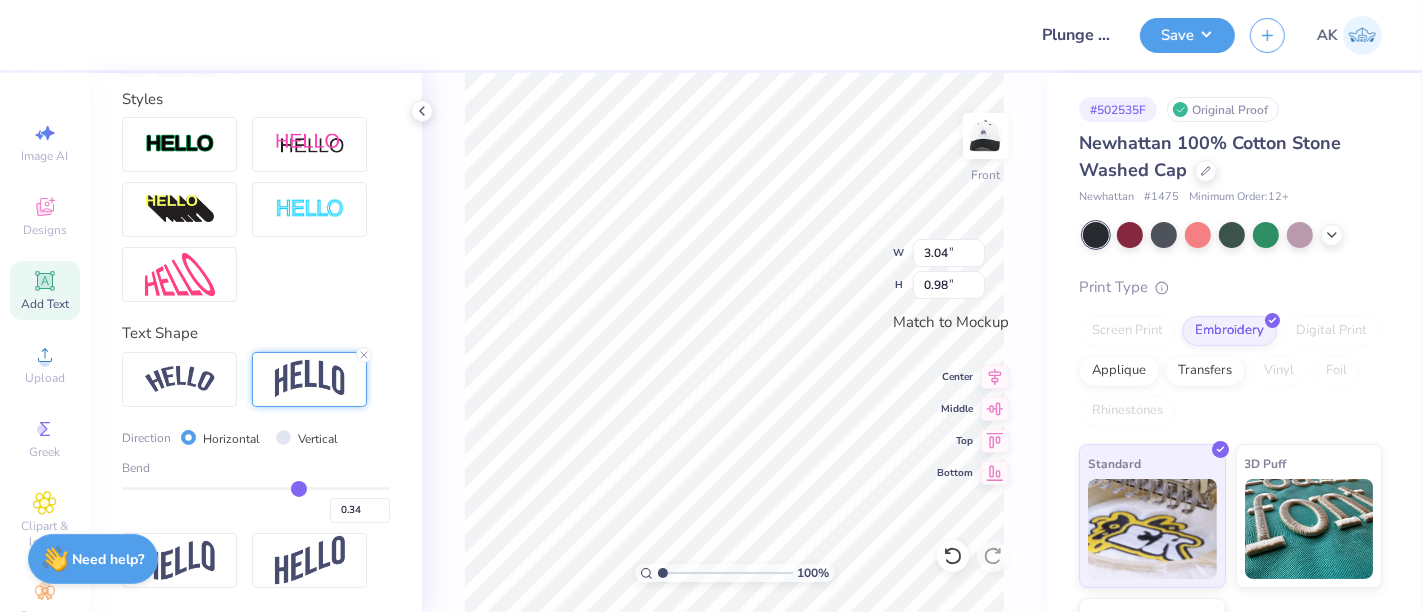 type on "0.33" 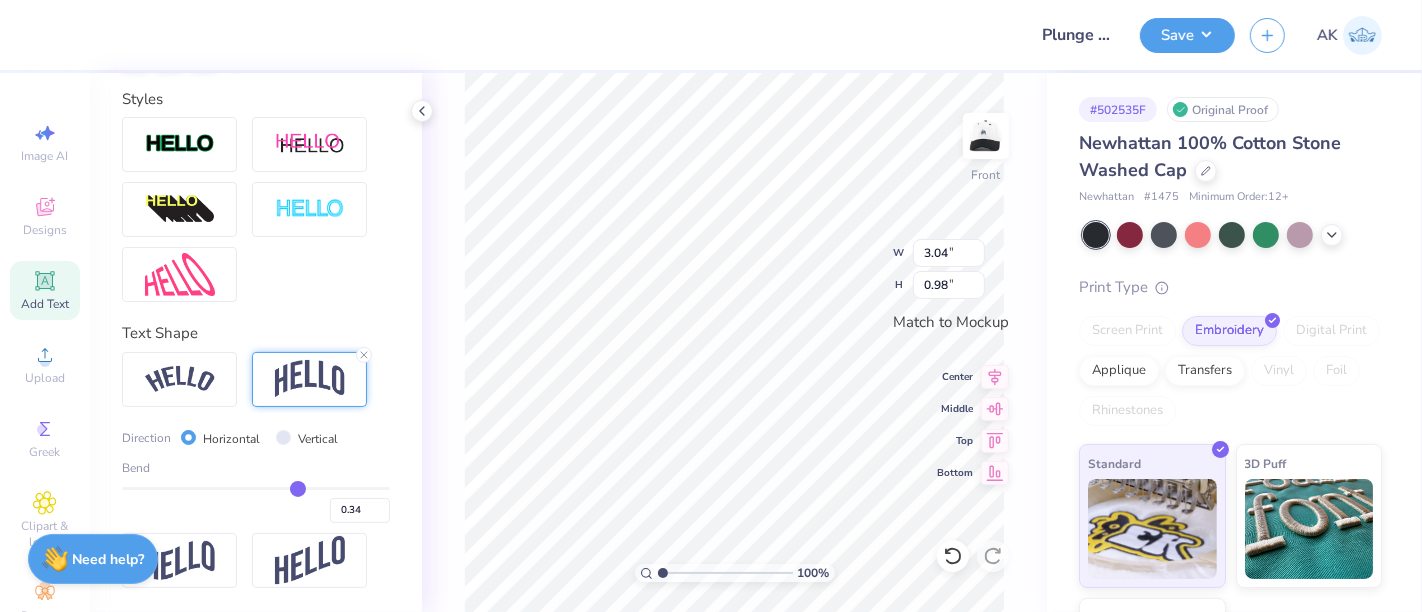 type on "0.33" 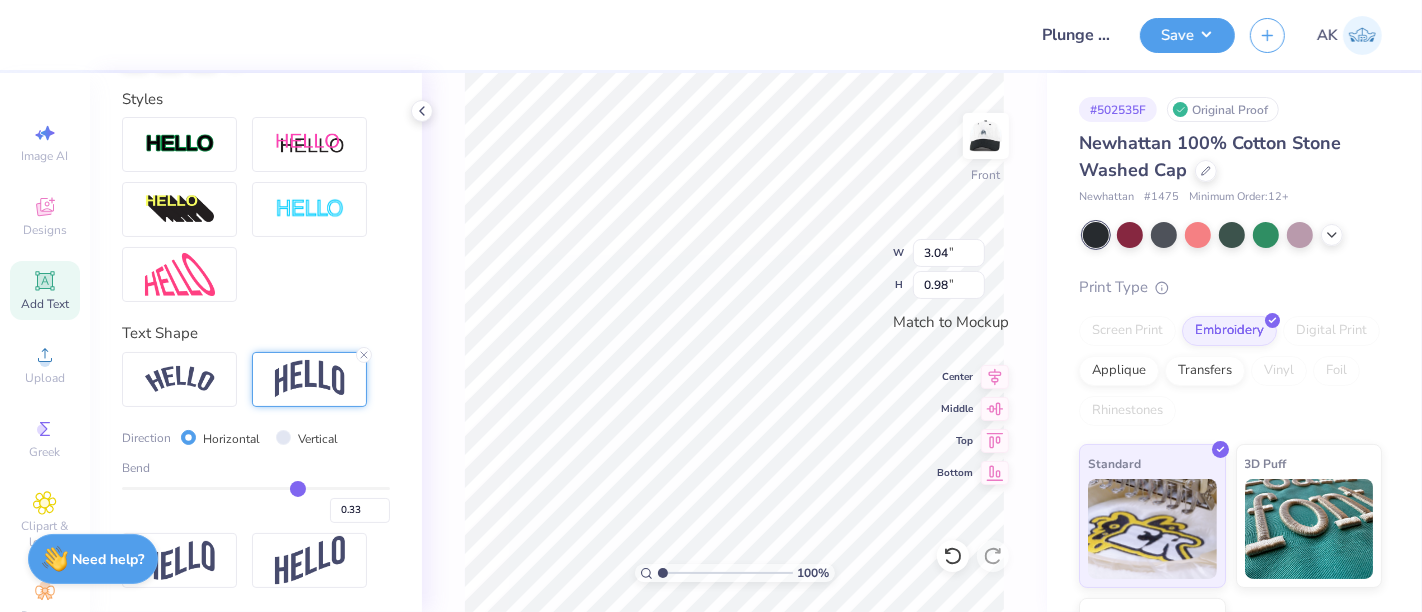 type on "0.31" 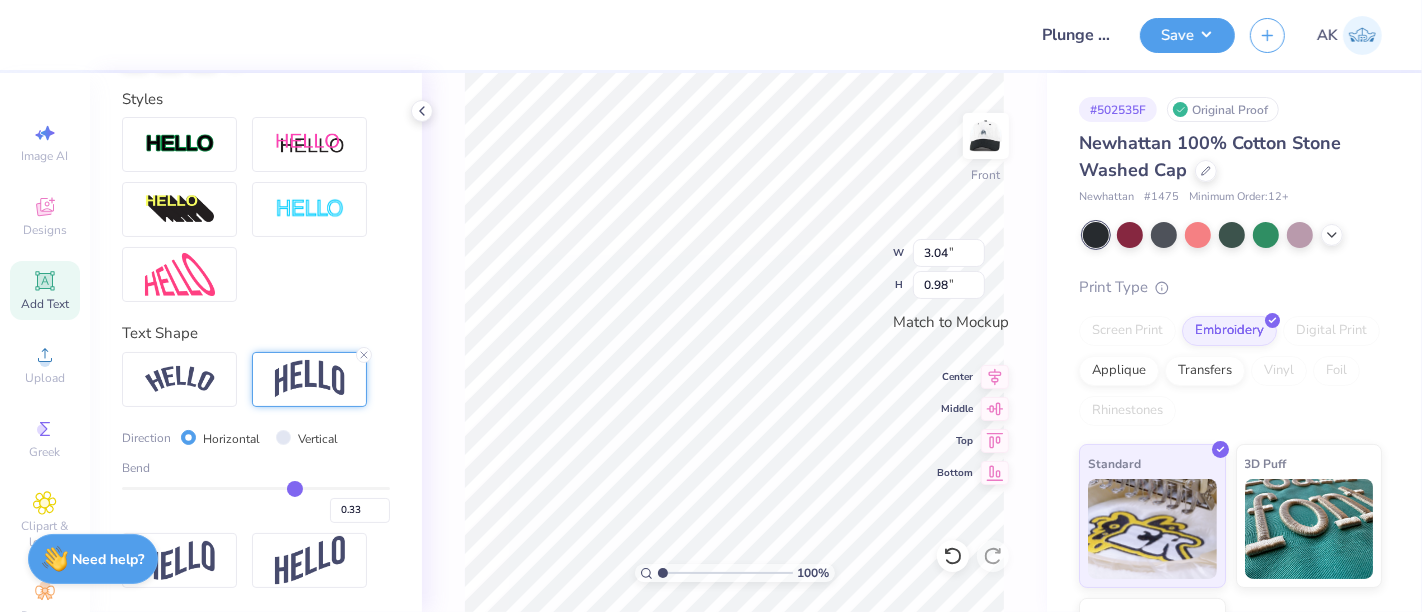 type on "0.31" 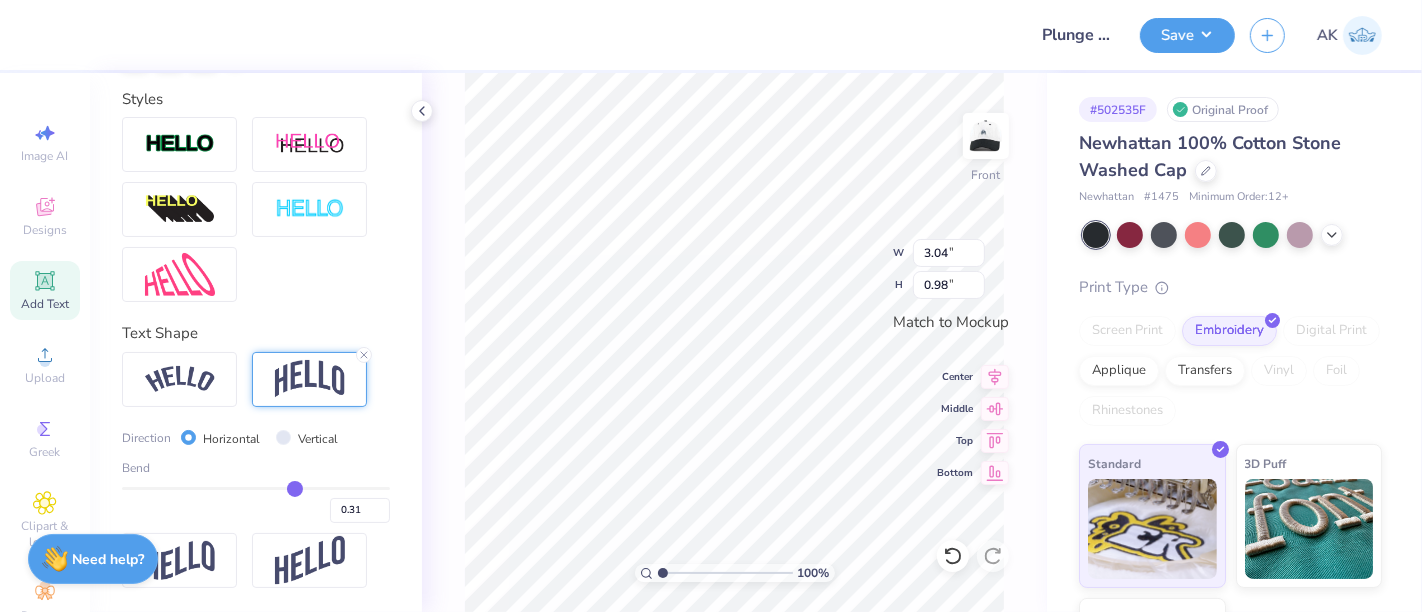 type on "0.3" 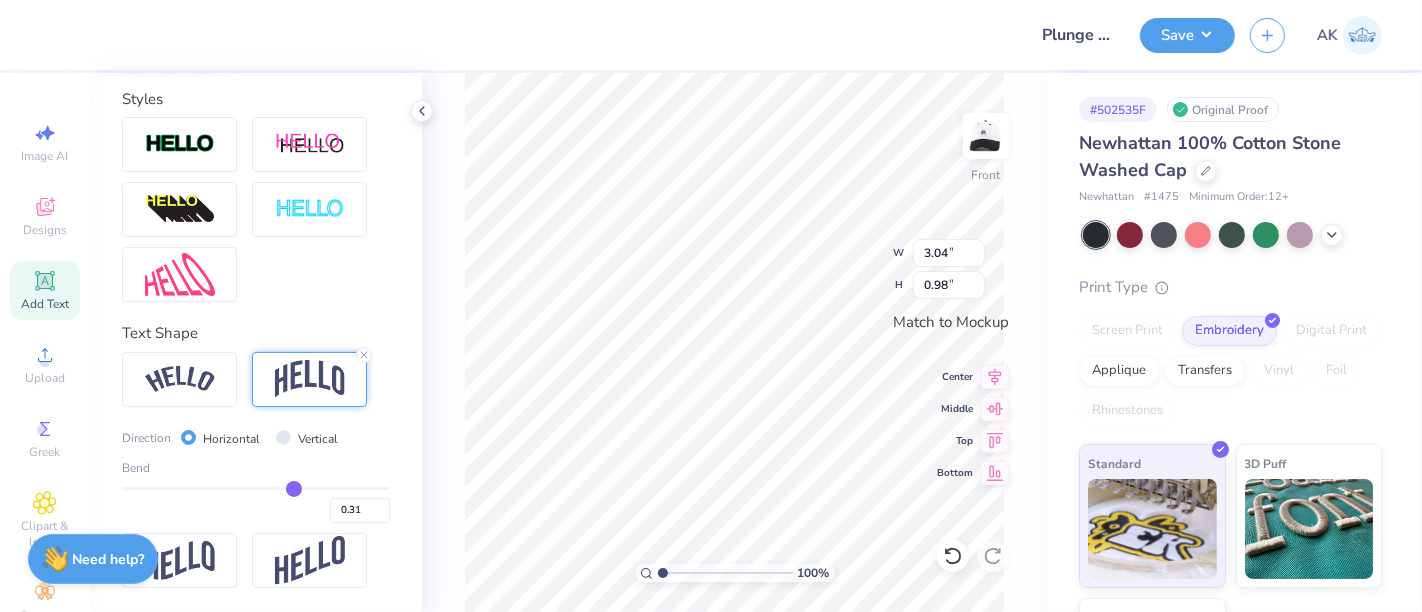 type on "0.30" 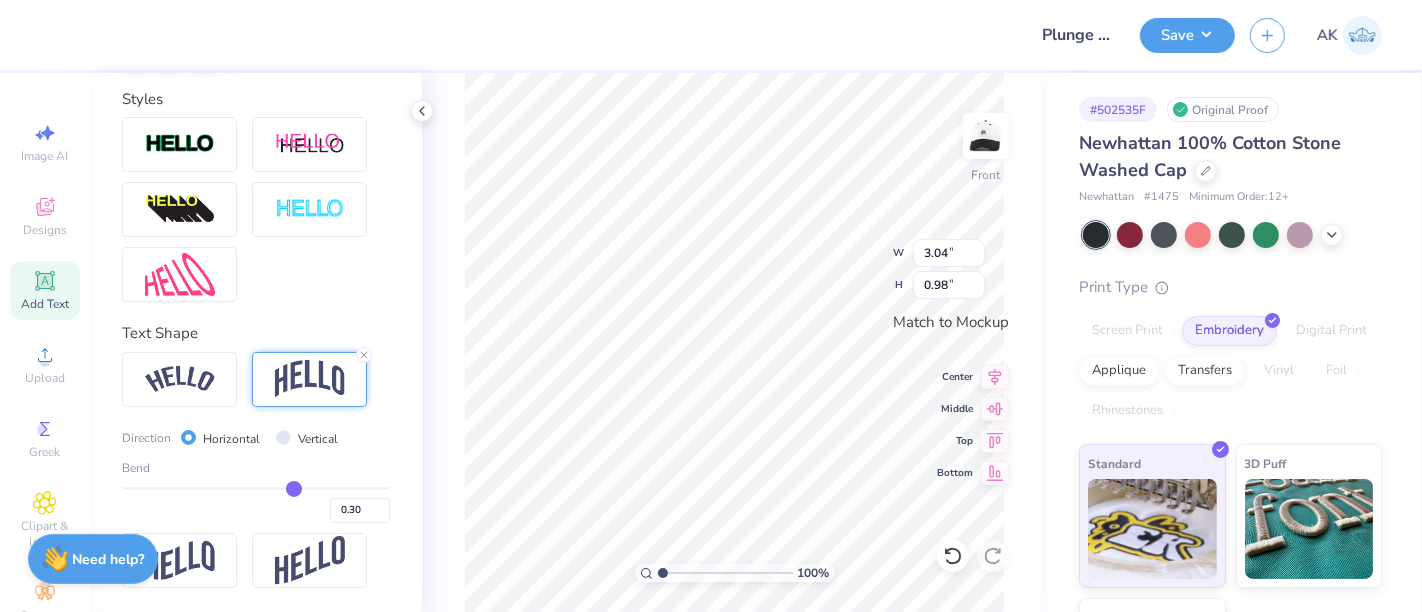 type on "0.29" 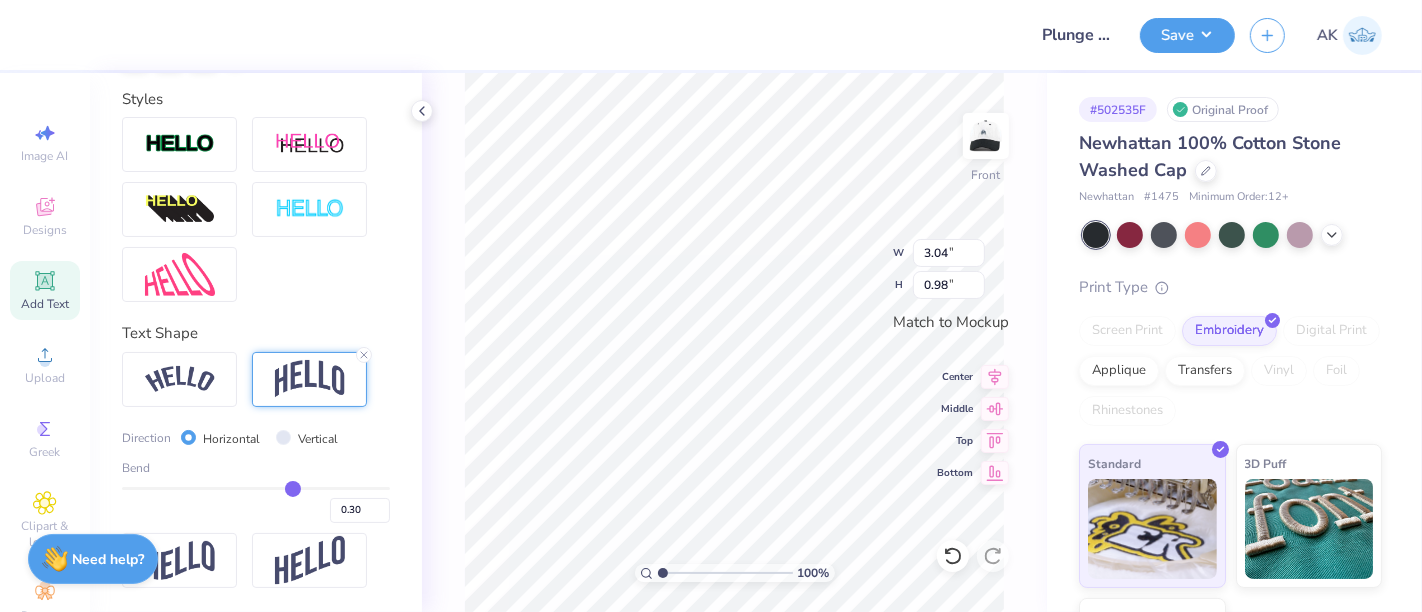 type on "0.29" 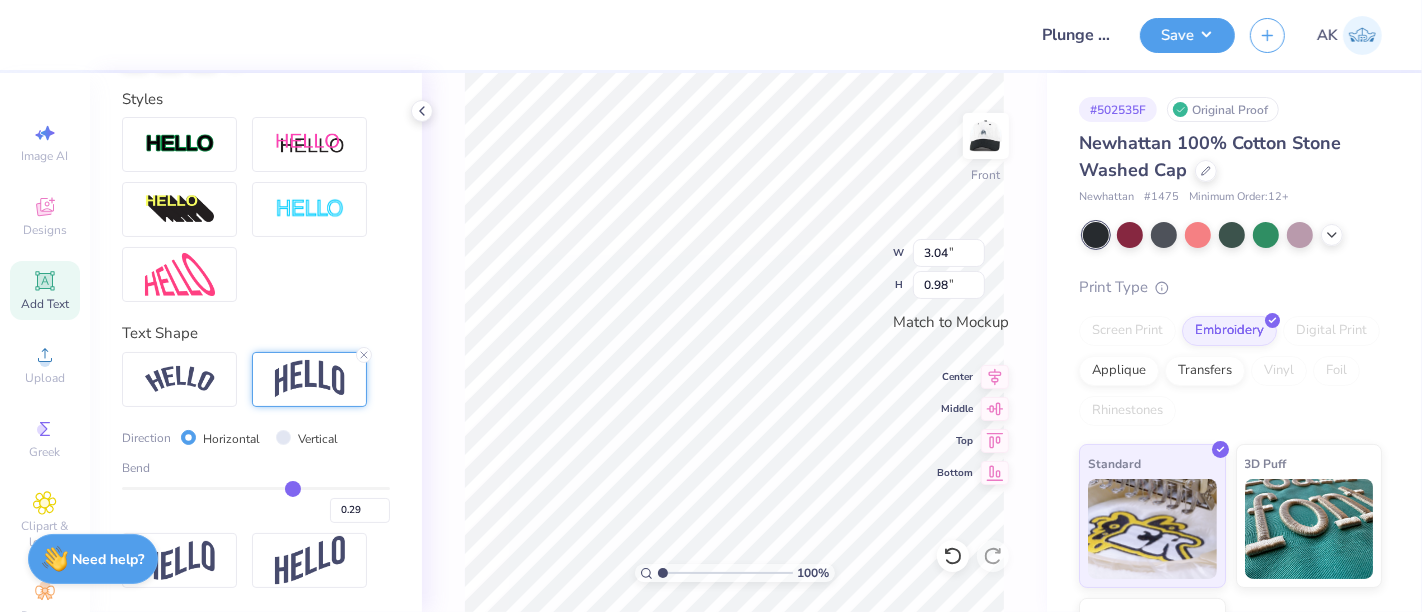 type on "0.28" 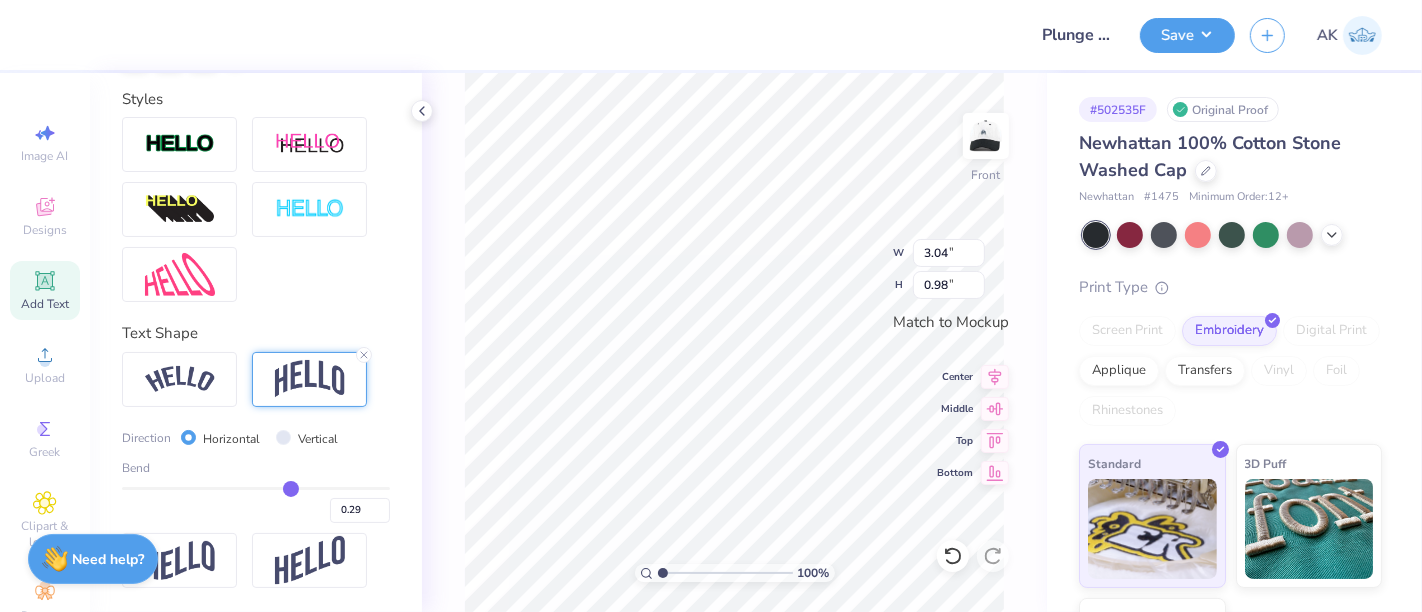 type on "0.28" 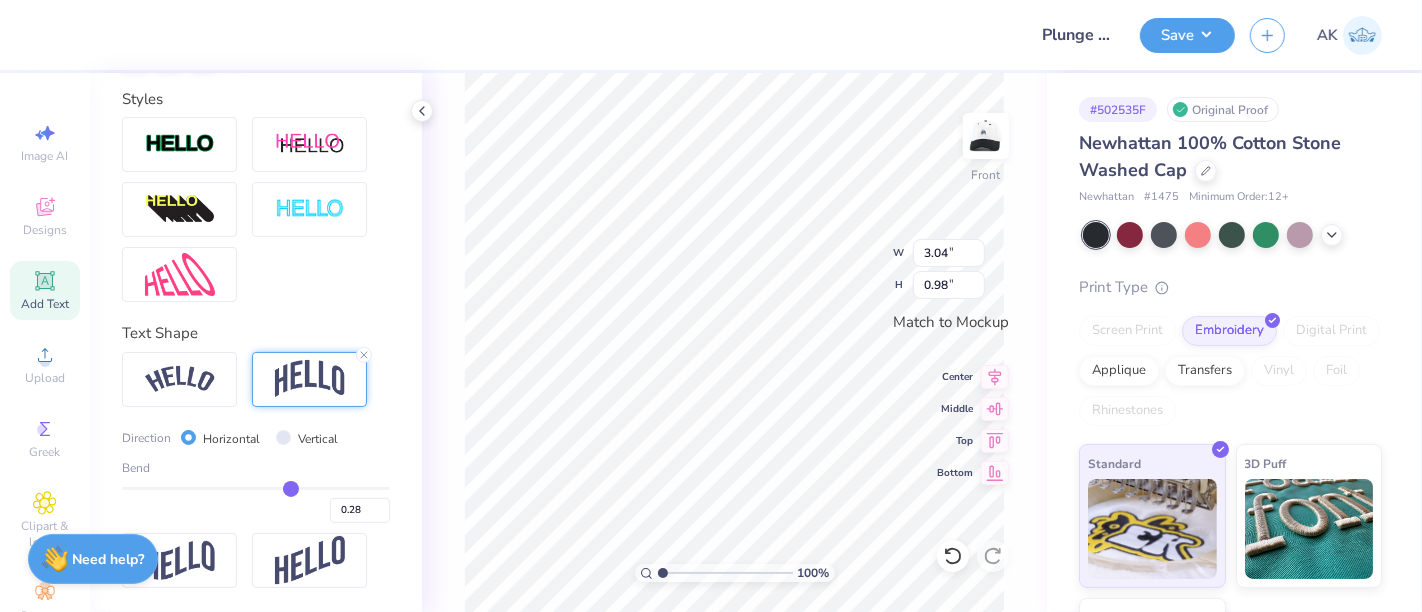 drag, startPoint x: 302, startPoint y: 498, endPoint x: 280, endPoint y: 499, distance: 22.022715 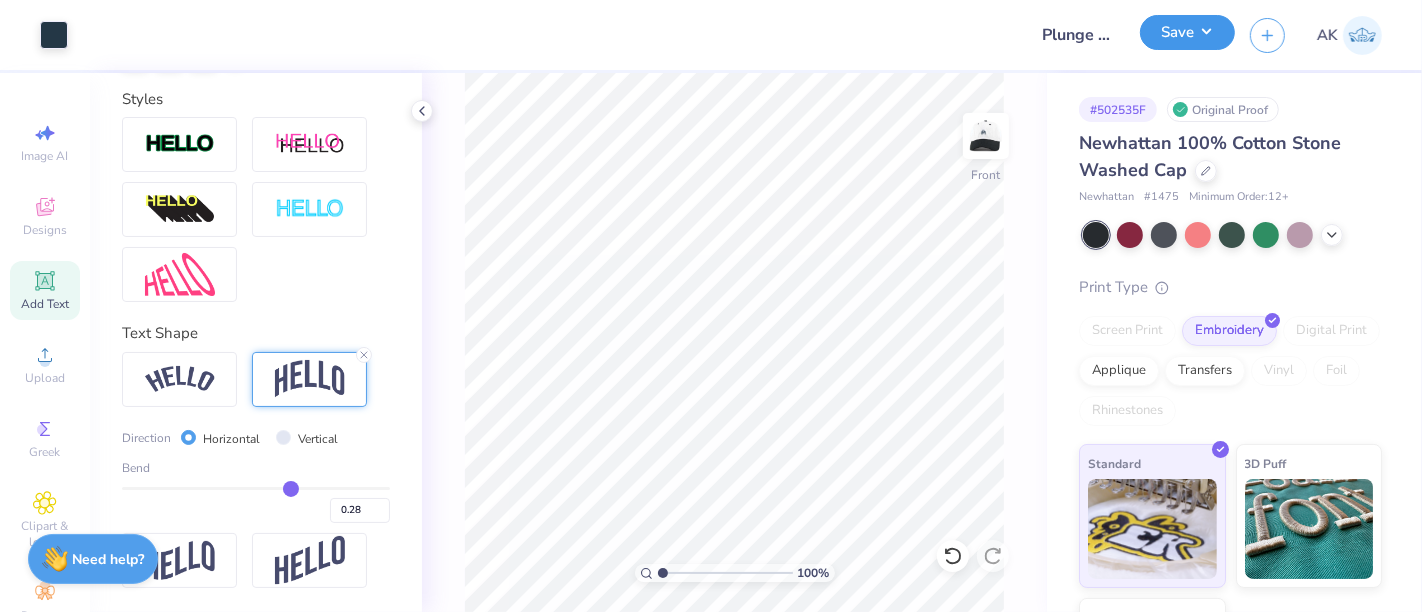 click on "Save" at bounding box center (1187, 32) 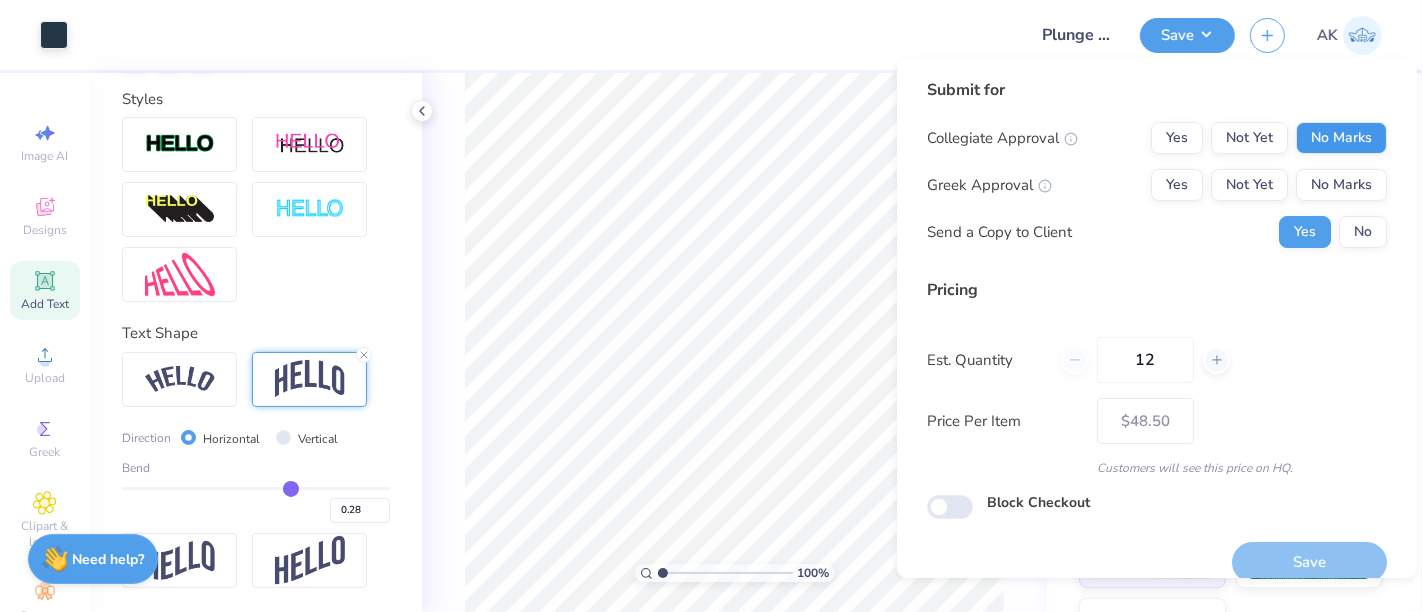 drag, startPoint x: 1337, startPoint y: 119, endPoint x: 1345, endPoint y: 138, distance: 20.615528 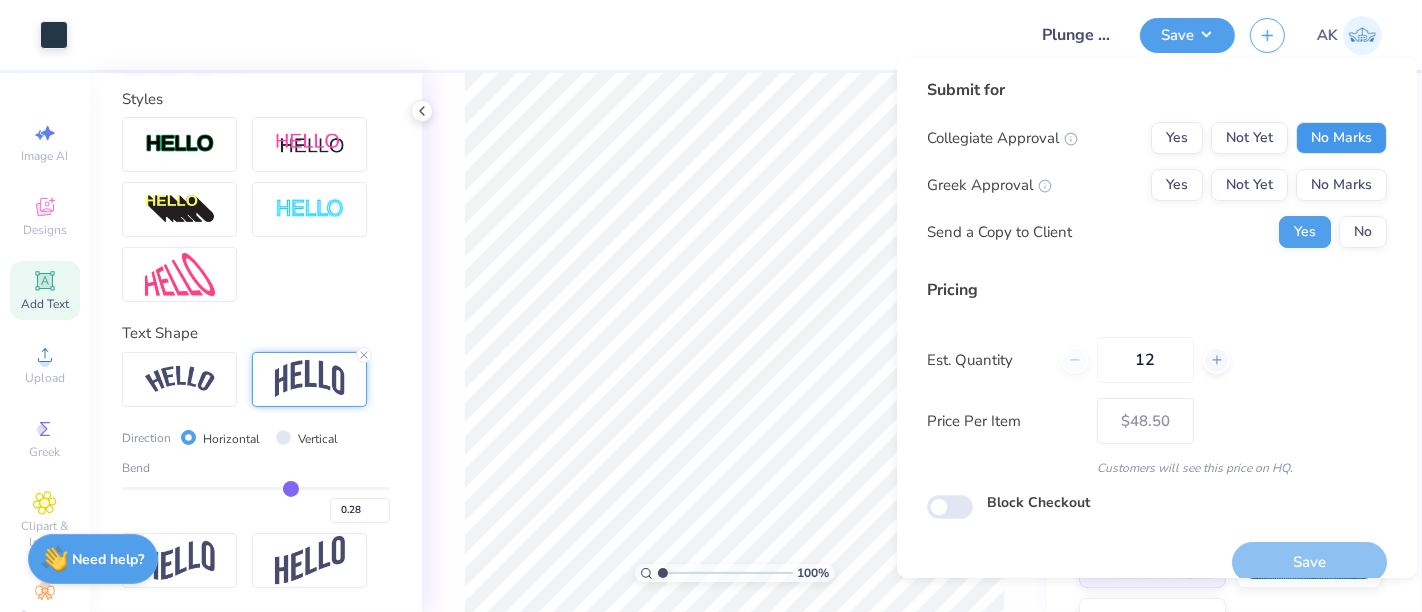click on "No Marks" at bounding box center (1341, 138) 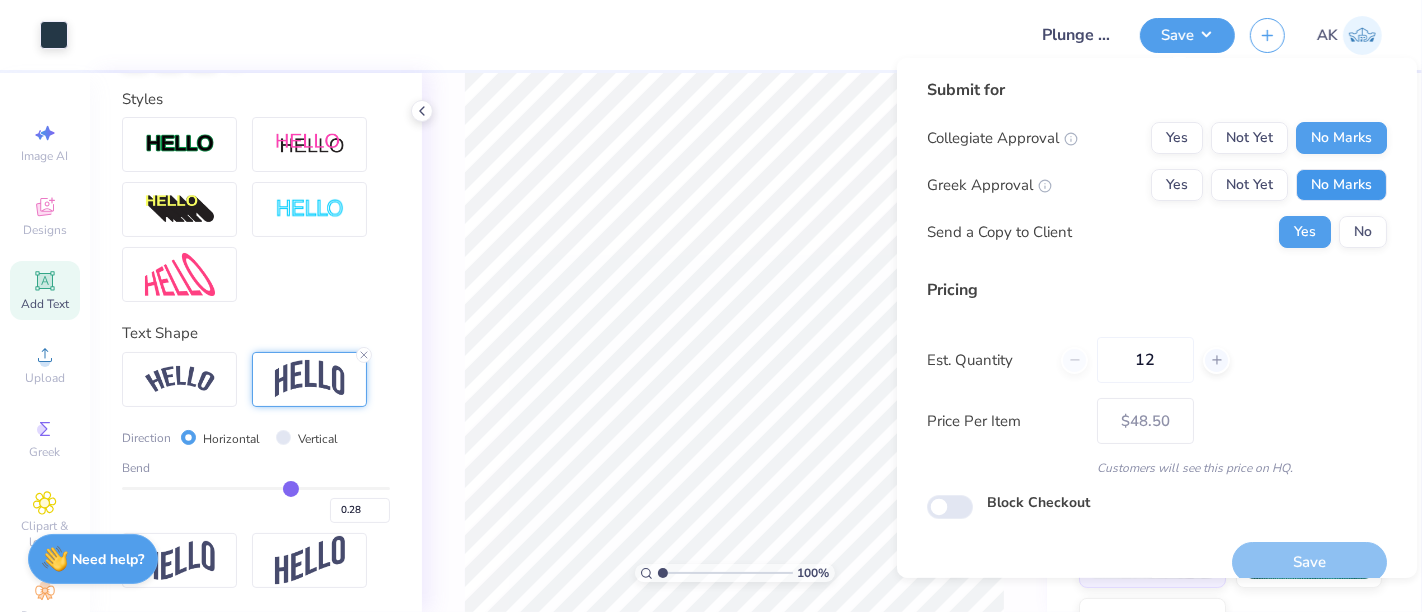 drag, startPoint x: 1345, startPoint y: 190, endPoint x: 1349, endPoint y: 210, distance: 20.396078 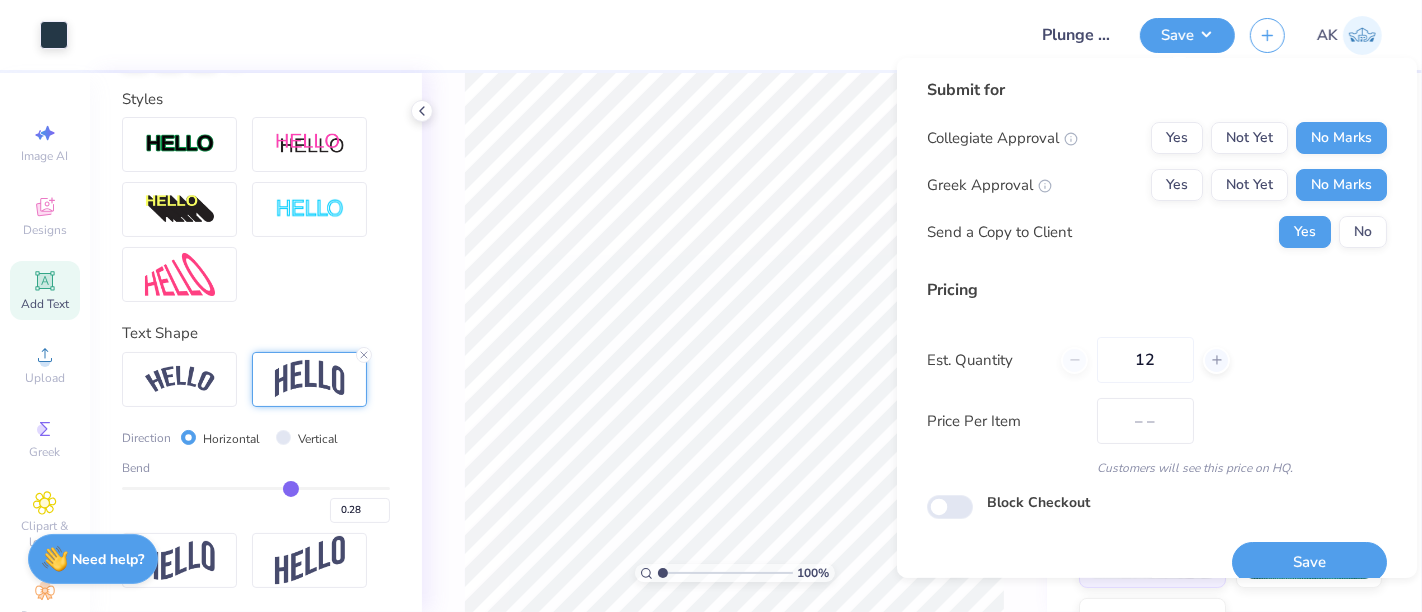 click on "No" at bounding box center (1363, 232) 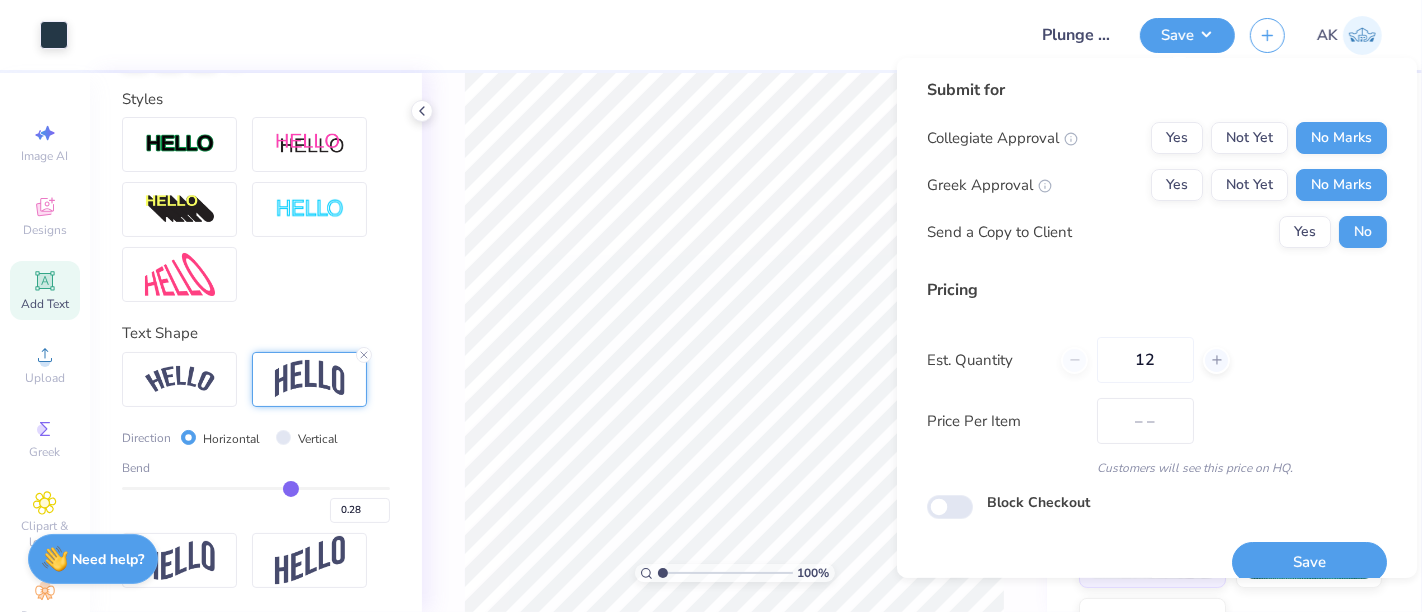 click on "Save" at bounding box center (1309, 562) 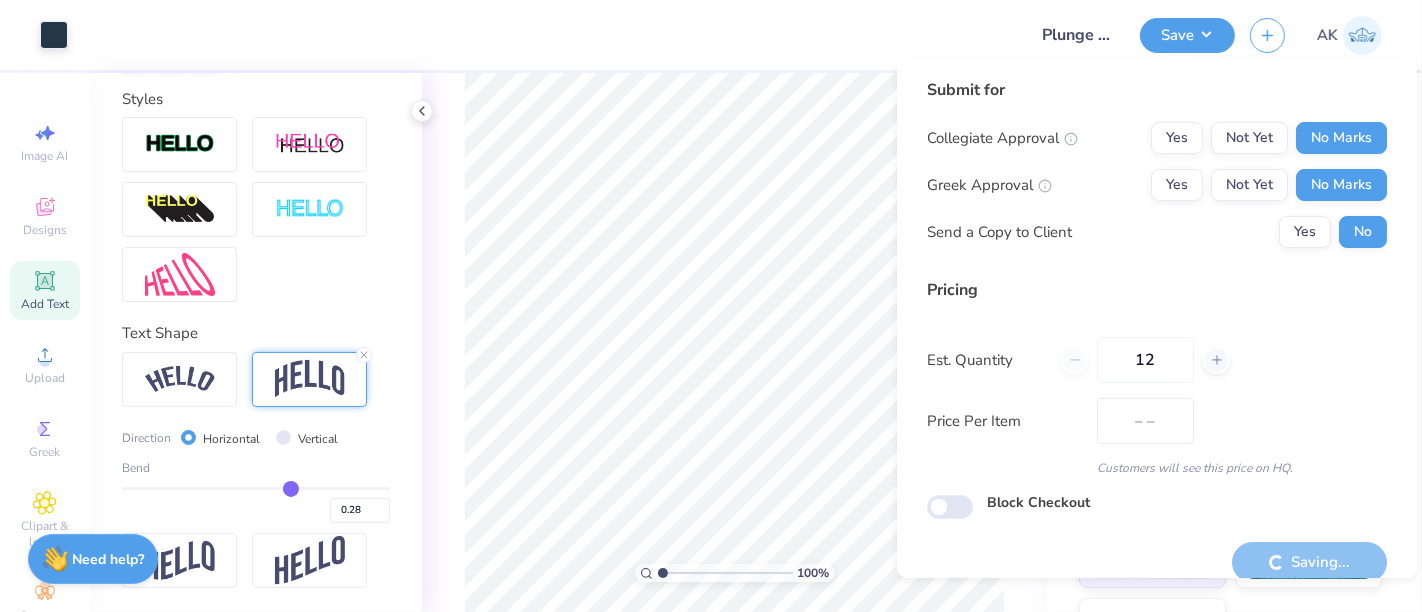 type on "$48.50" 